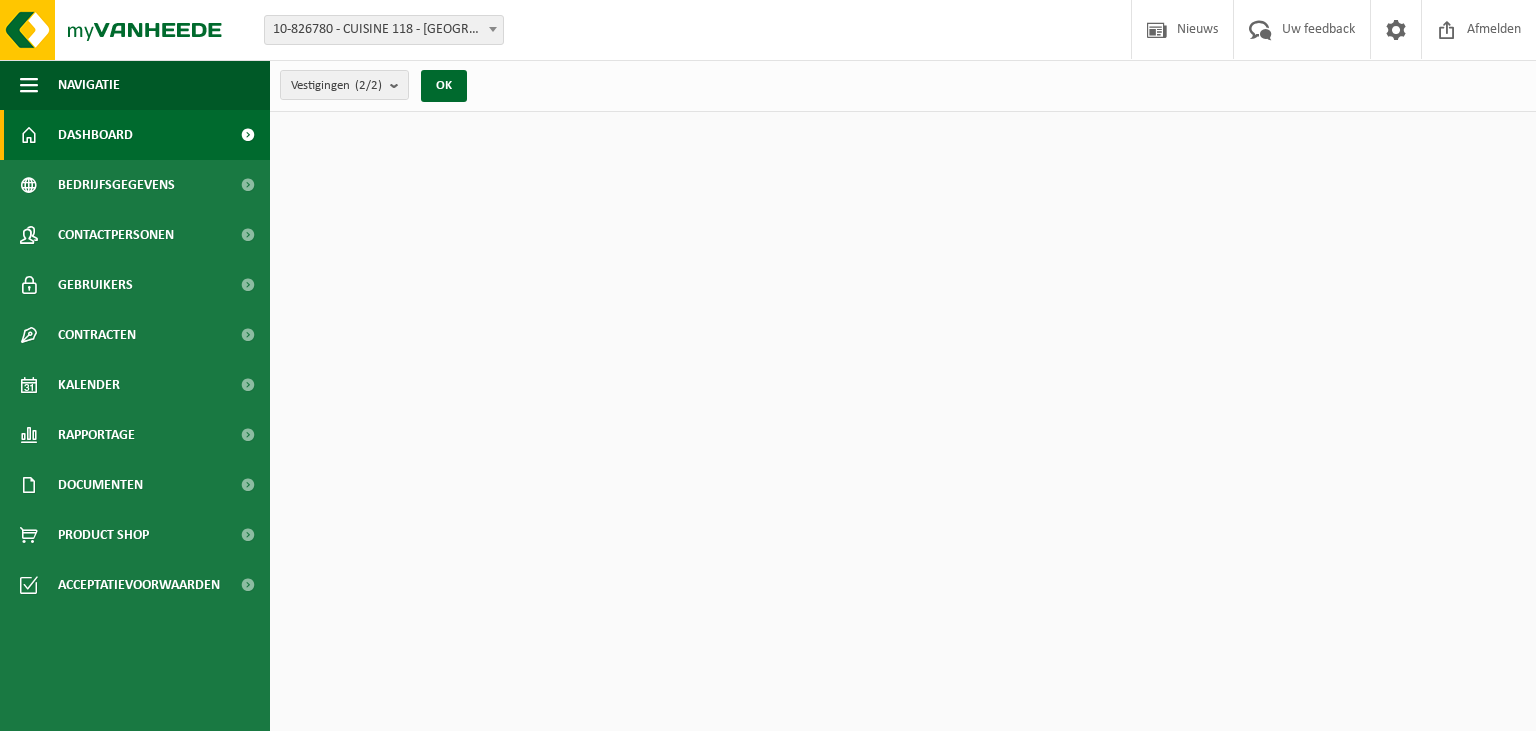 scroll, scrollTop: 0, scrollLeft: 0, axis: both 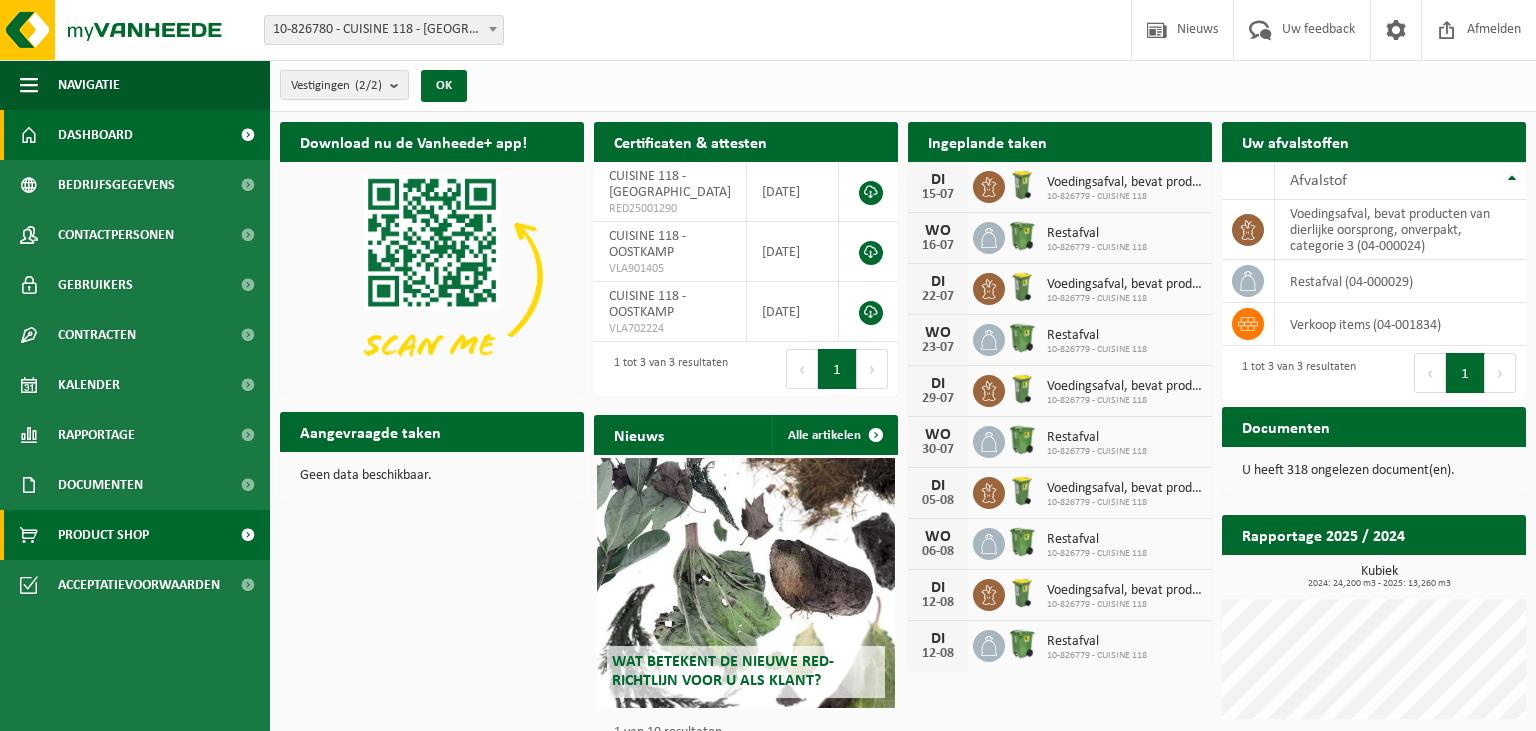 click on "Product Shop" at bounding box center (135, 535) 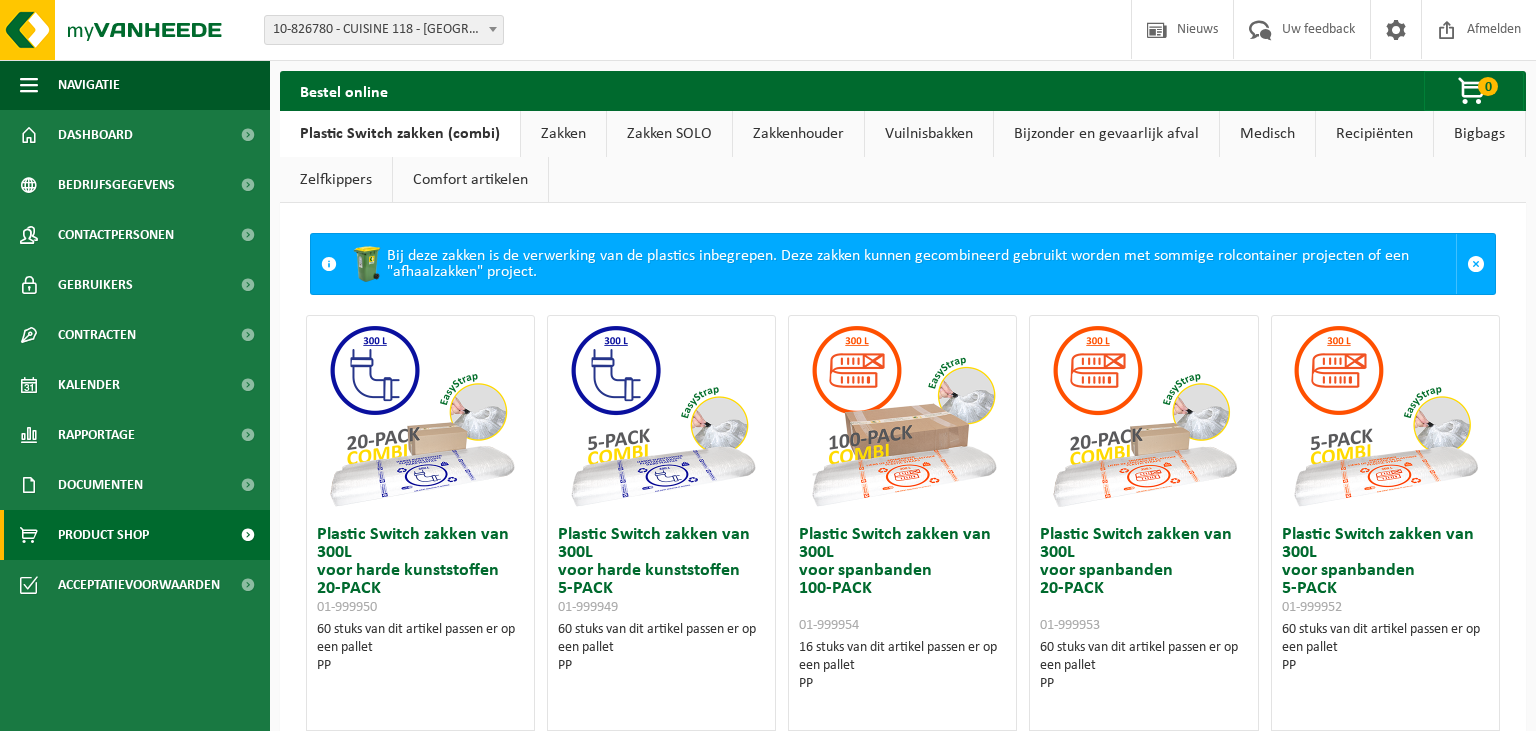 scroll, scrollTop: 0, scrollLeft: 0, axis: both 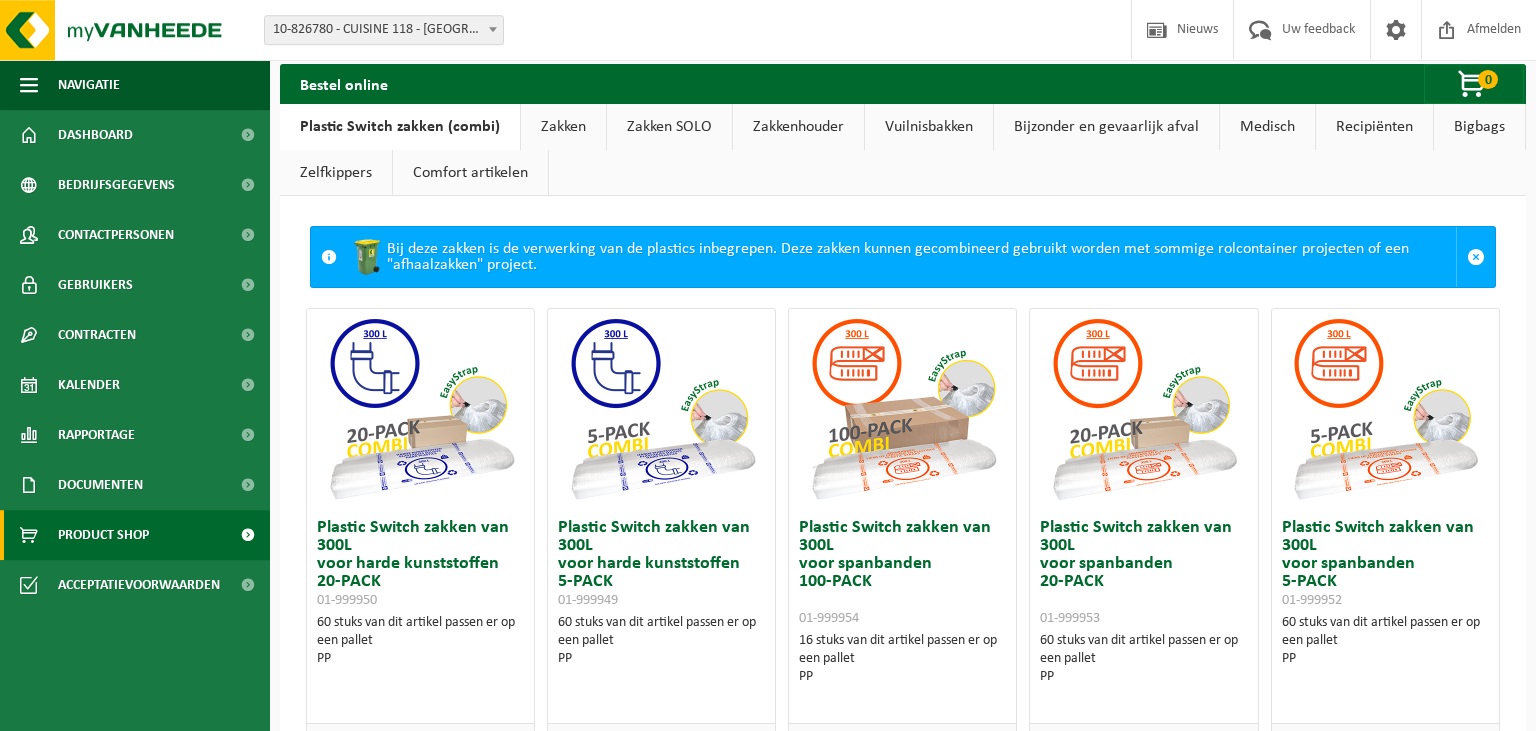 click on "Zakken" at bounding box center [563, 127] 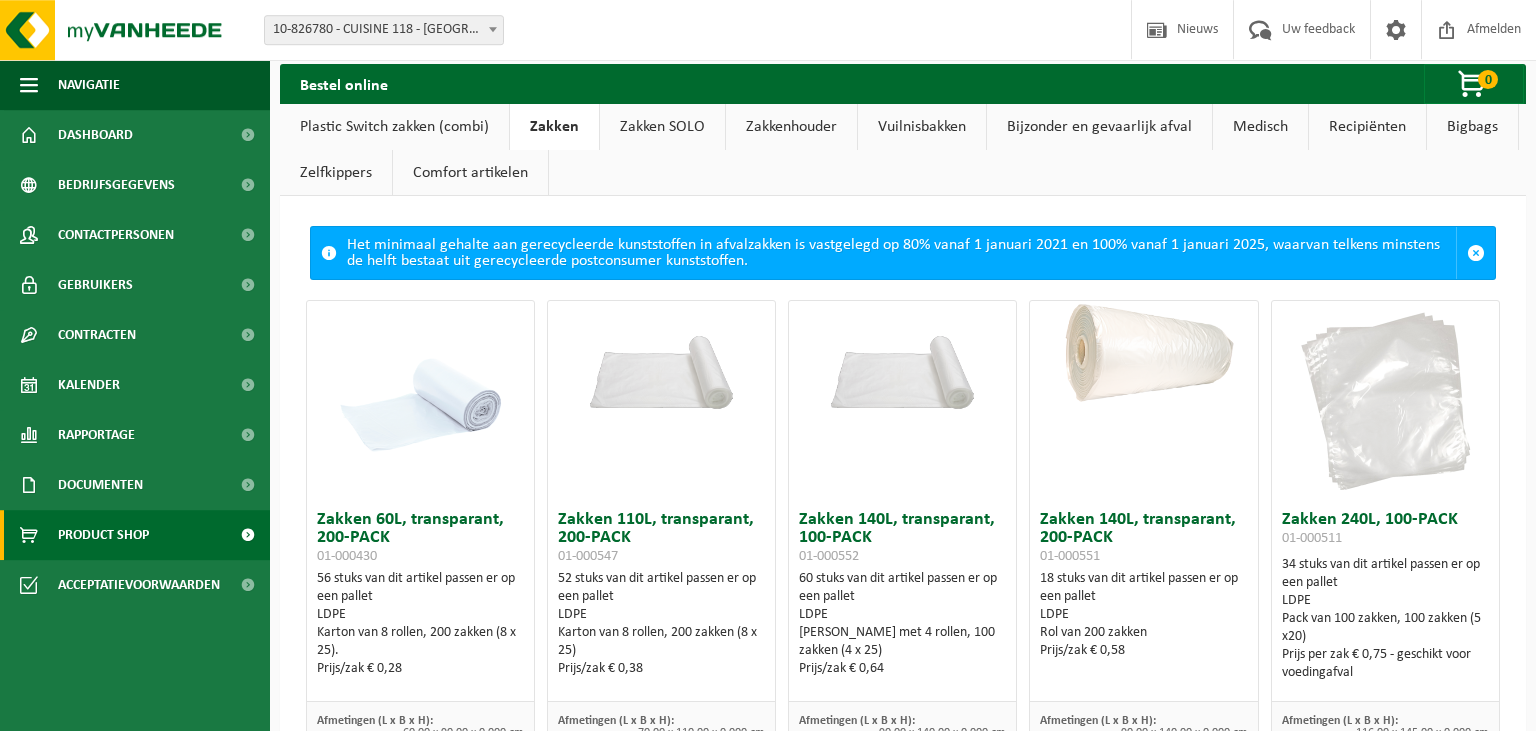 scroll, scrollTop: 642, scrollLeft: 0, axis: vertical 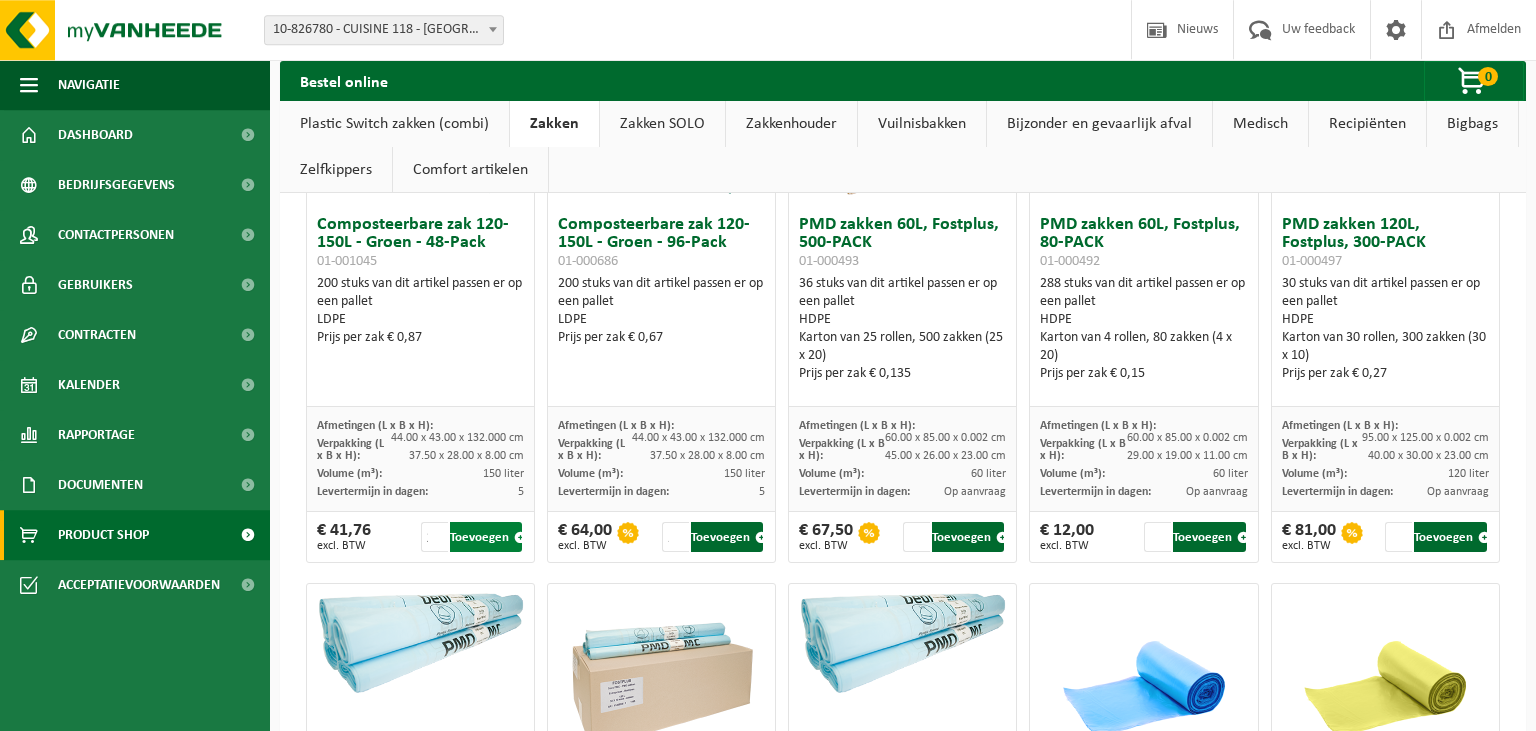 click on "Toevoegen" at bounding box center [486, 537] 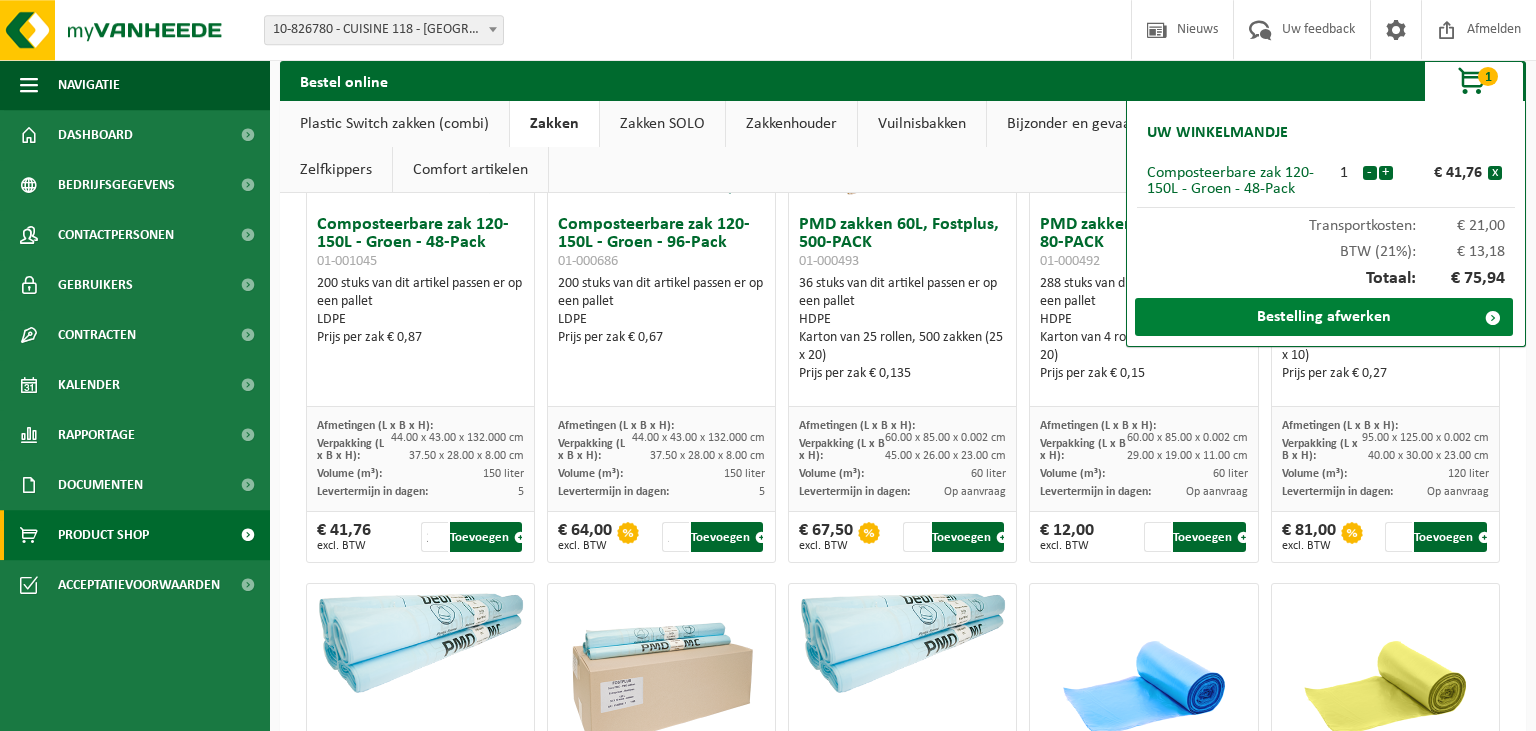 click on "Bestelling afwerken" at bounding box center [1324, 317] 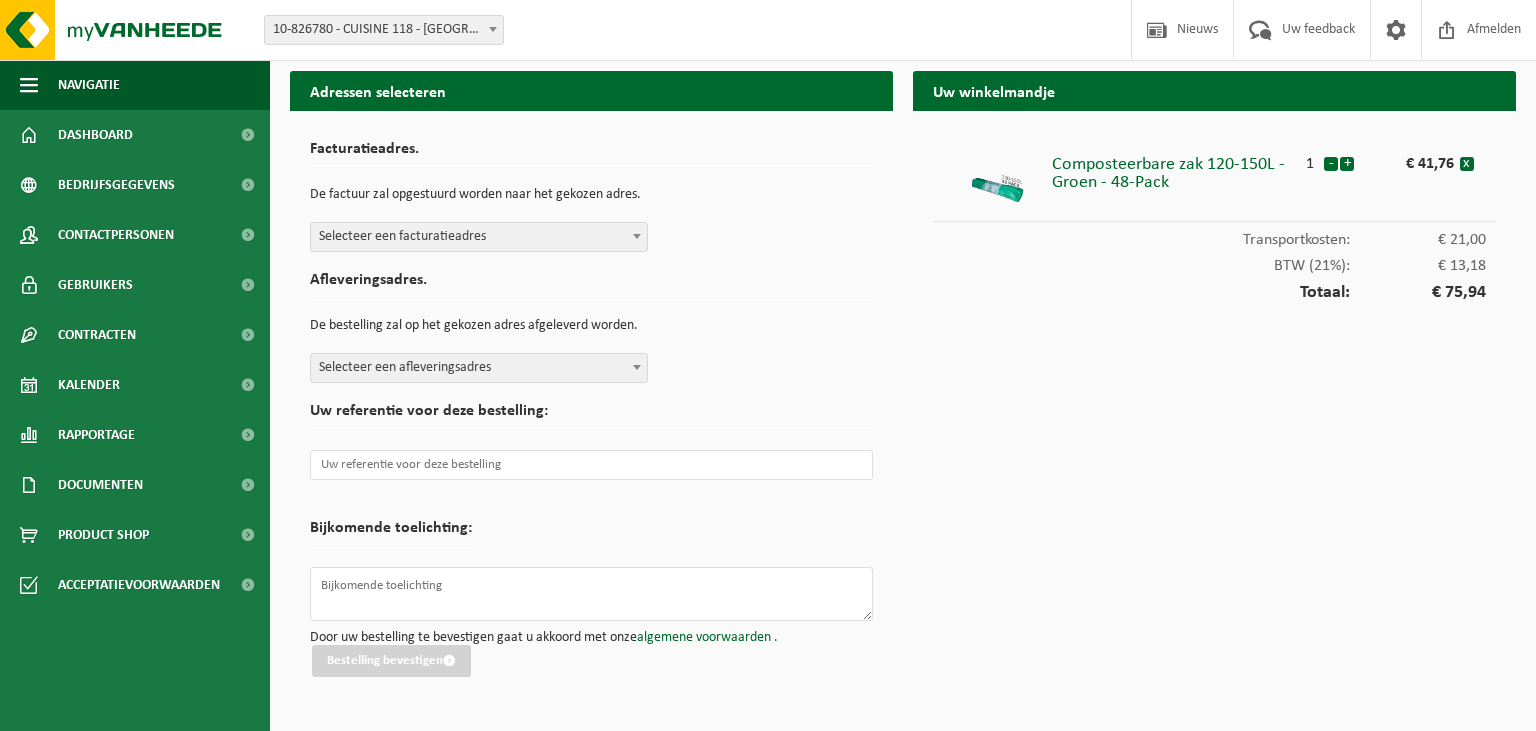 scroll, scrollTop: 0, scrollLeft: 0, axis: both 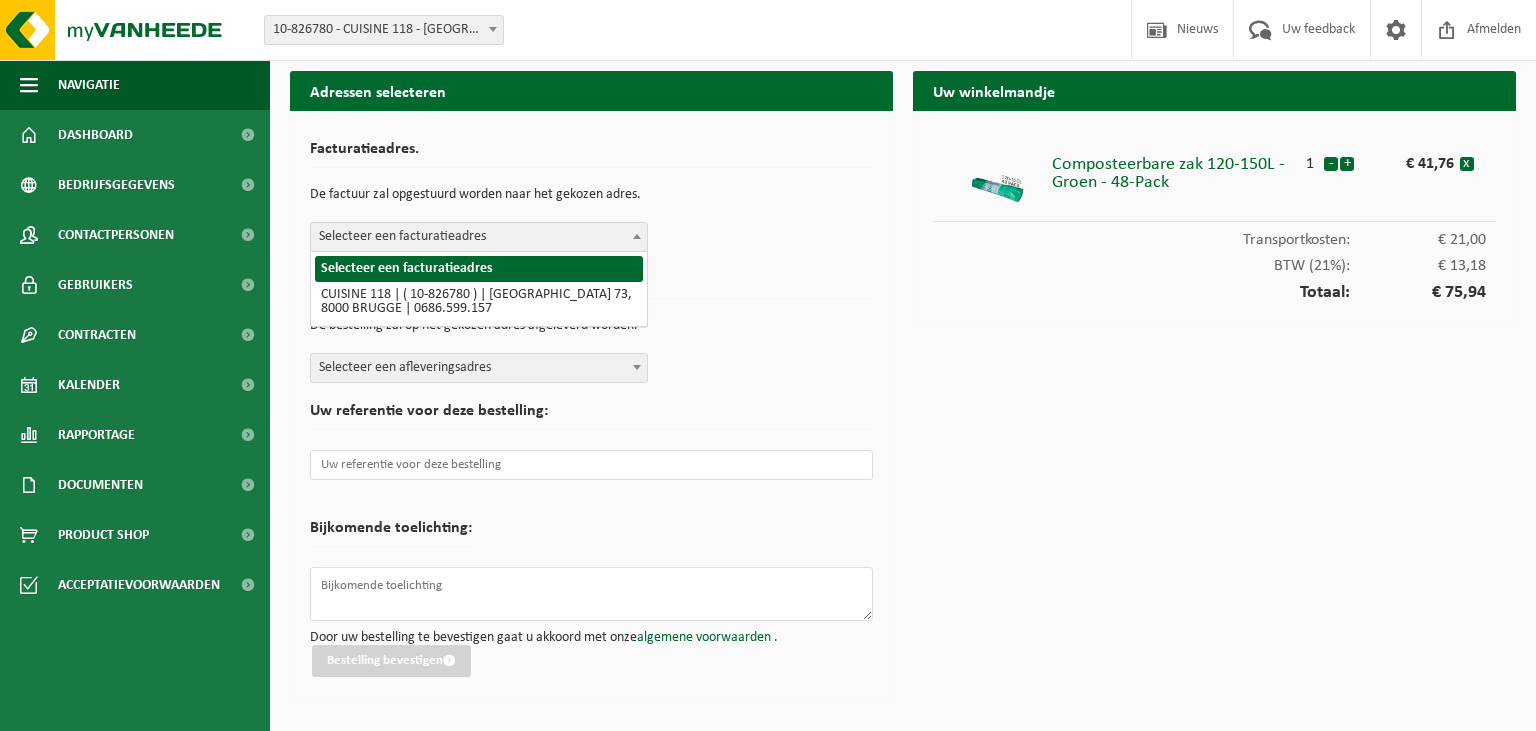 click on "Selecteer een facturatieadres" at bounding box center [479, 237] 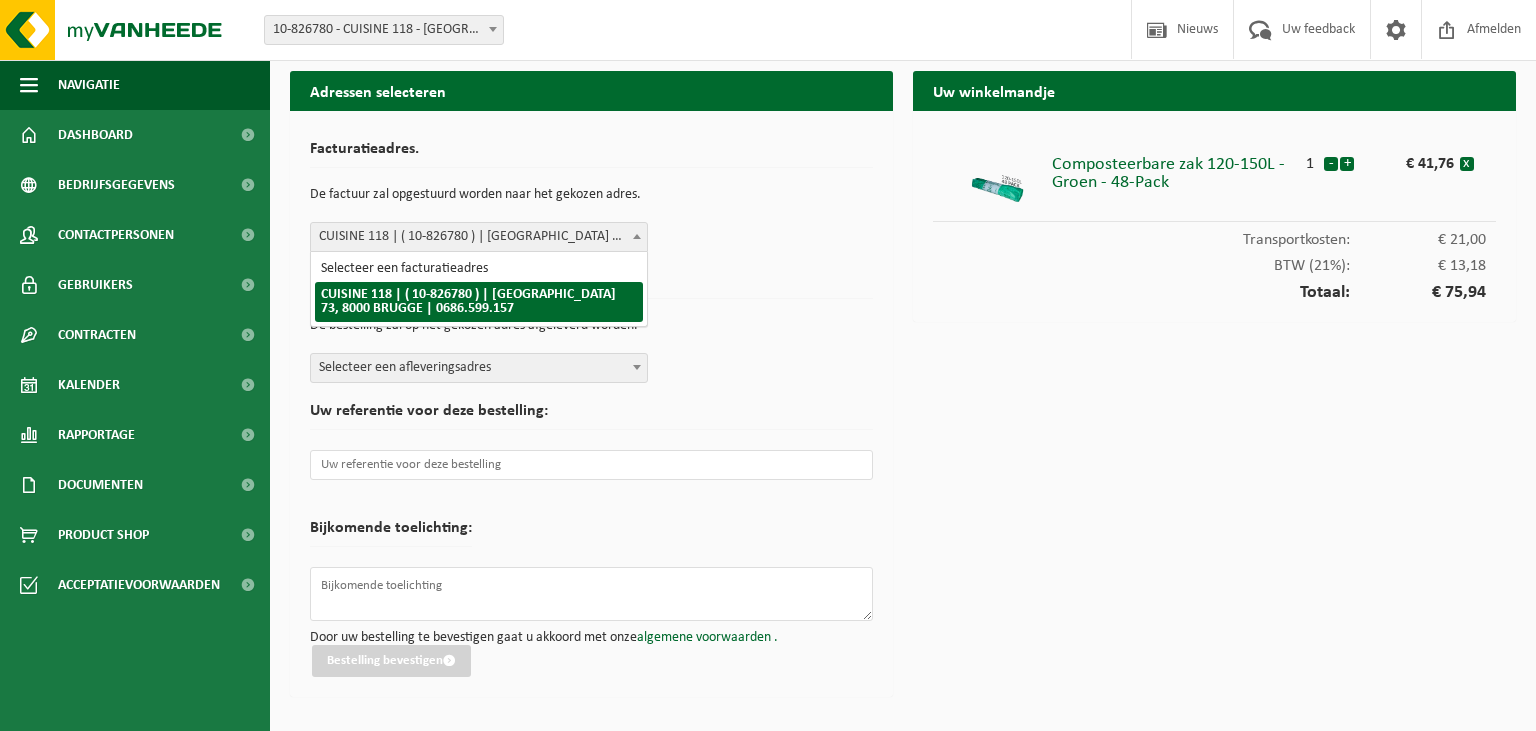 click on "CUISINE 118 | ( 10-826780 ) | PARK DE RODE POORT 73, 8000 BRUGGE | 0686.599.157" at bounding box center (479, 237) 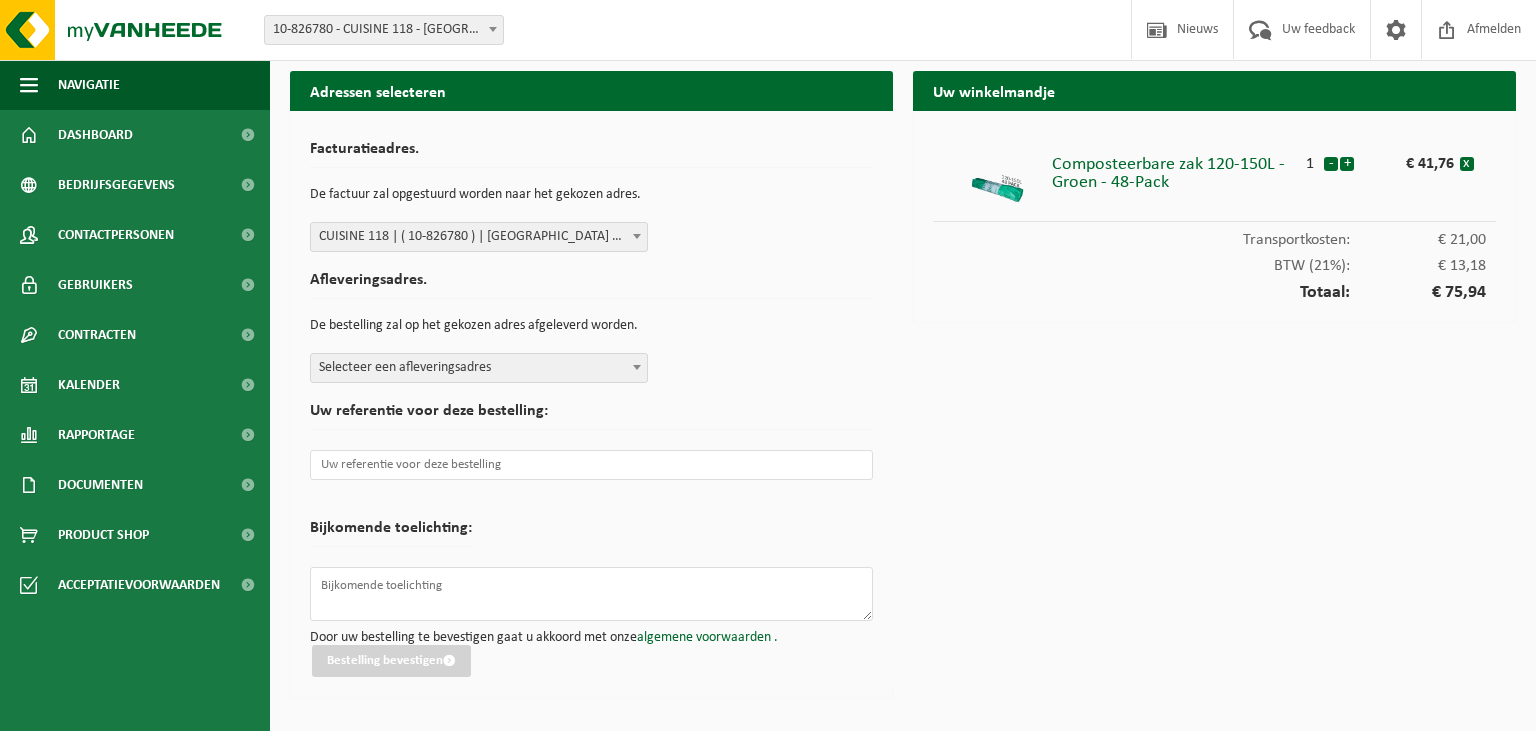 click on "CUISINE 118 | ( 10-826780 ) | PARK DE RODE POORT 73, 8000 BRUGGE | 0686.599.157" at bounding box center (479, 237) 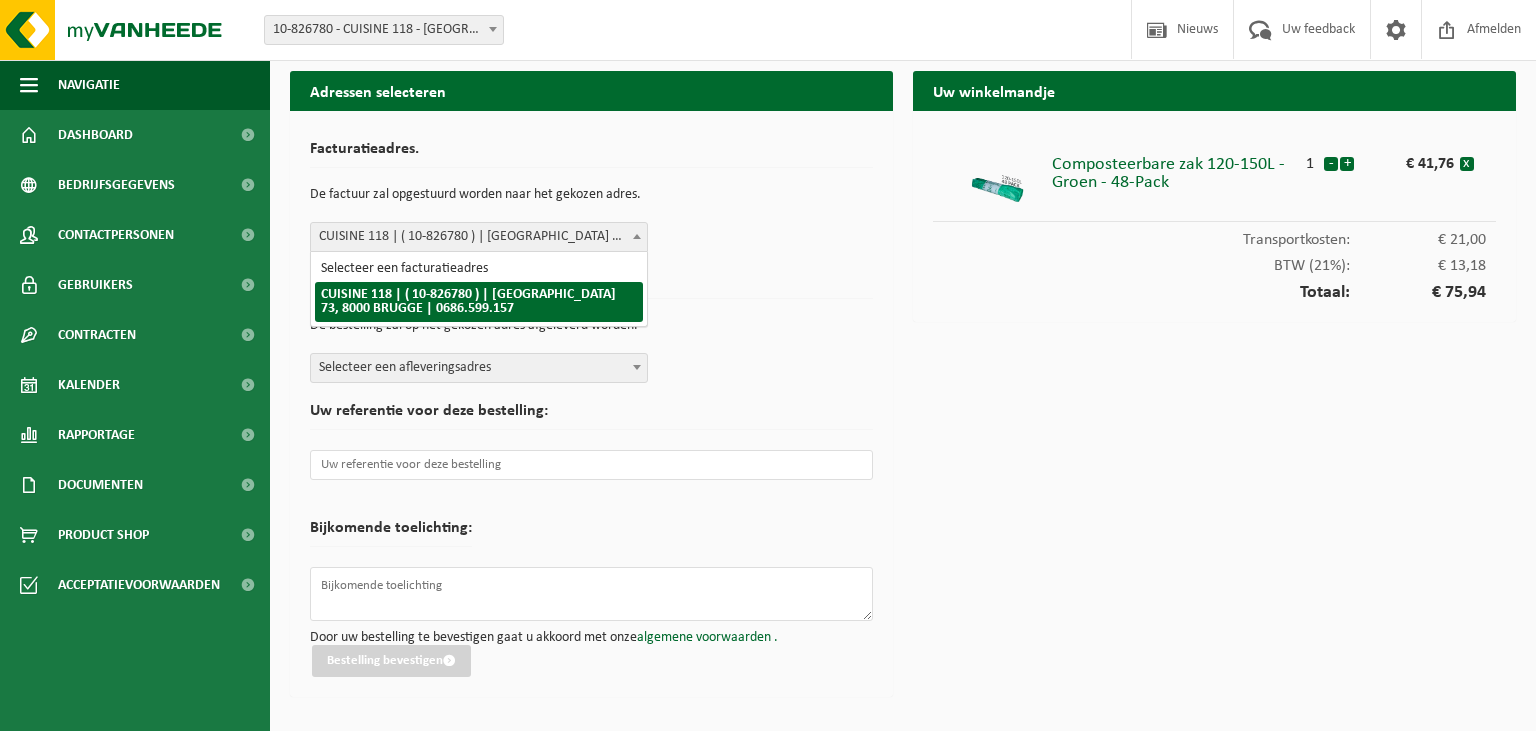click on "CUISINE 118 | ( 10-826780 ) | PARK DE RODE POORT 73, 8000 BRUGGE | 0686.599.157" at bounding box center (479, 237) 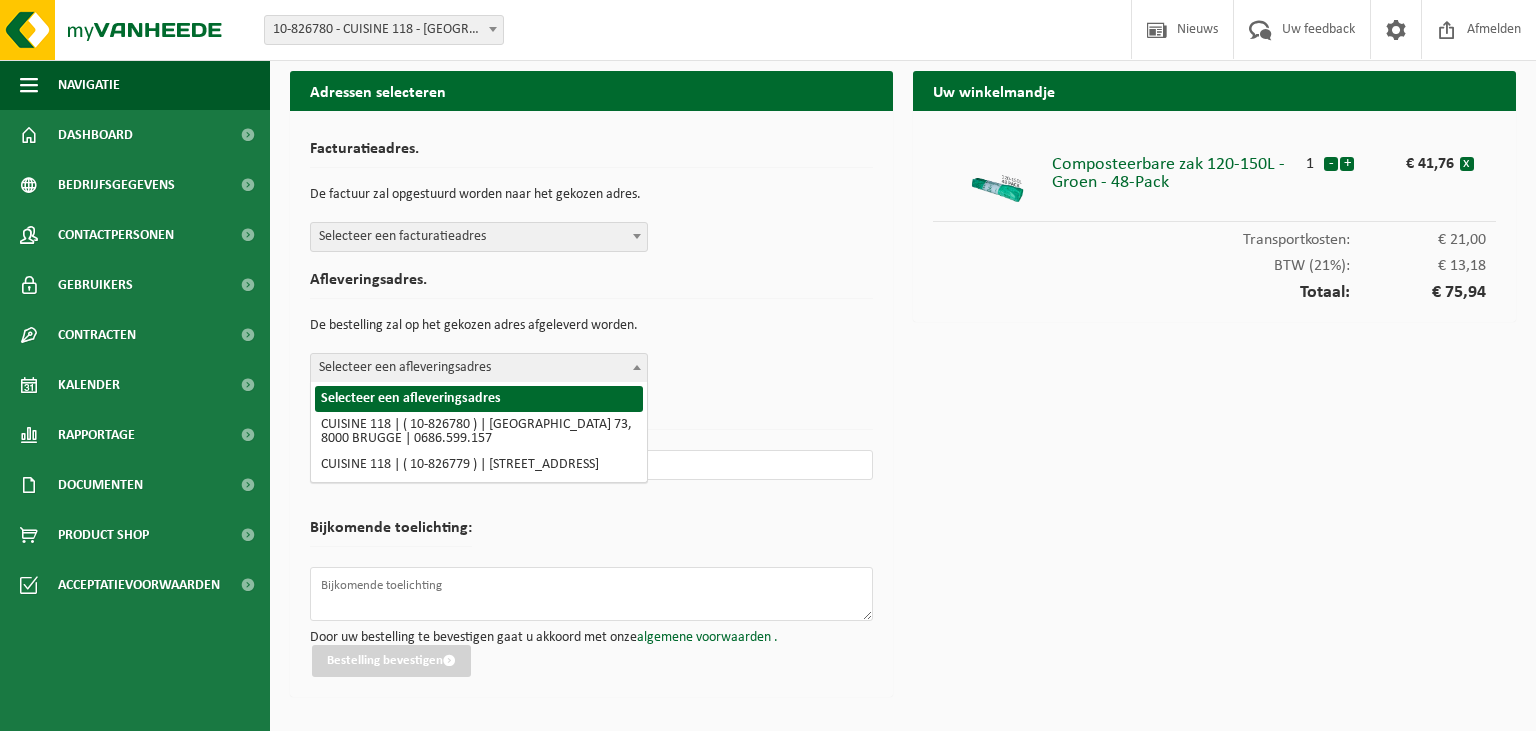 click on "Selecteer een afleveringsadres" at bounding box center [479, 368] 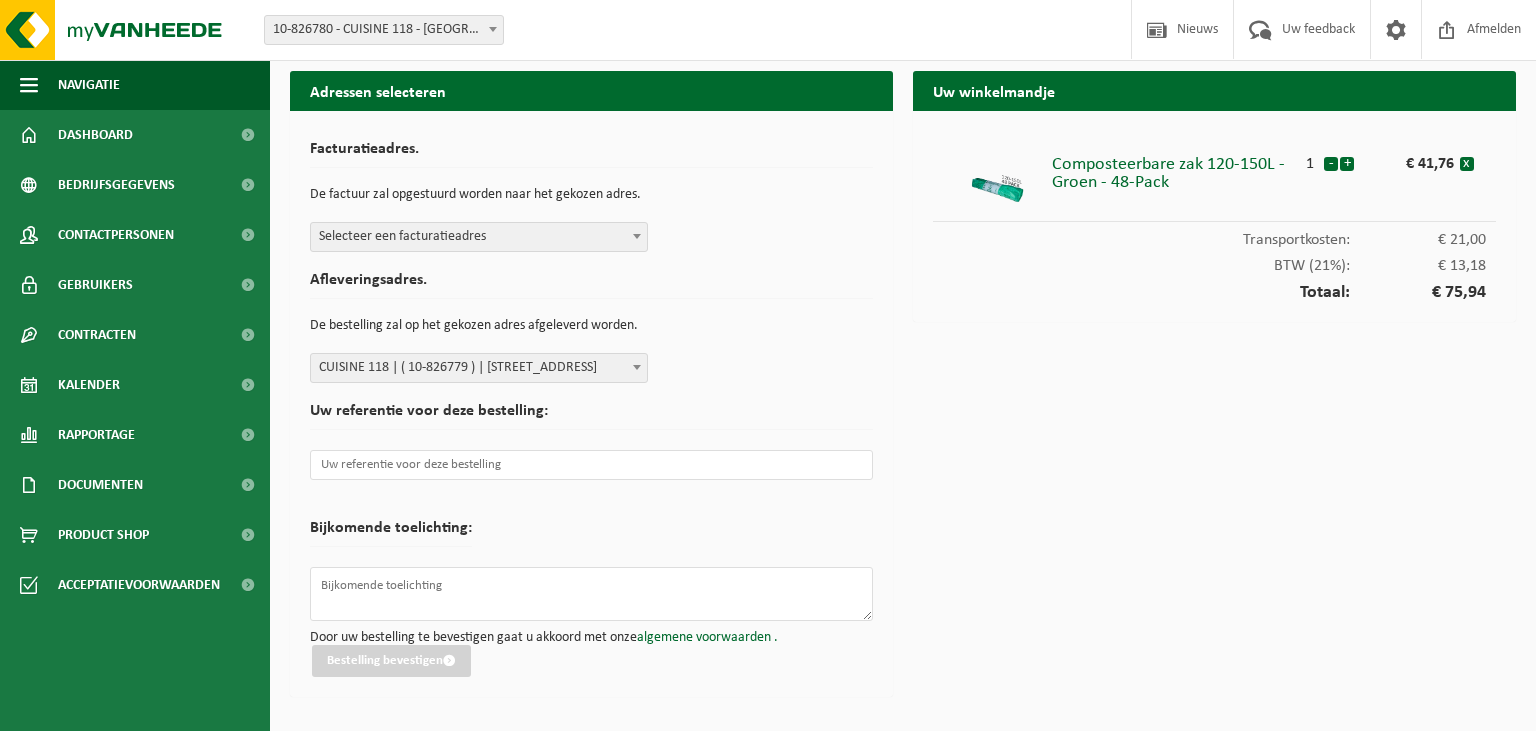 drag, startPoint x: 1535, startPoint y: 380, endPoint x: 1493, endPoint y: 499, distance: 126.1943 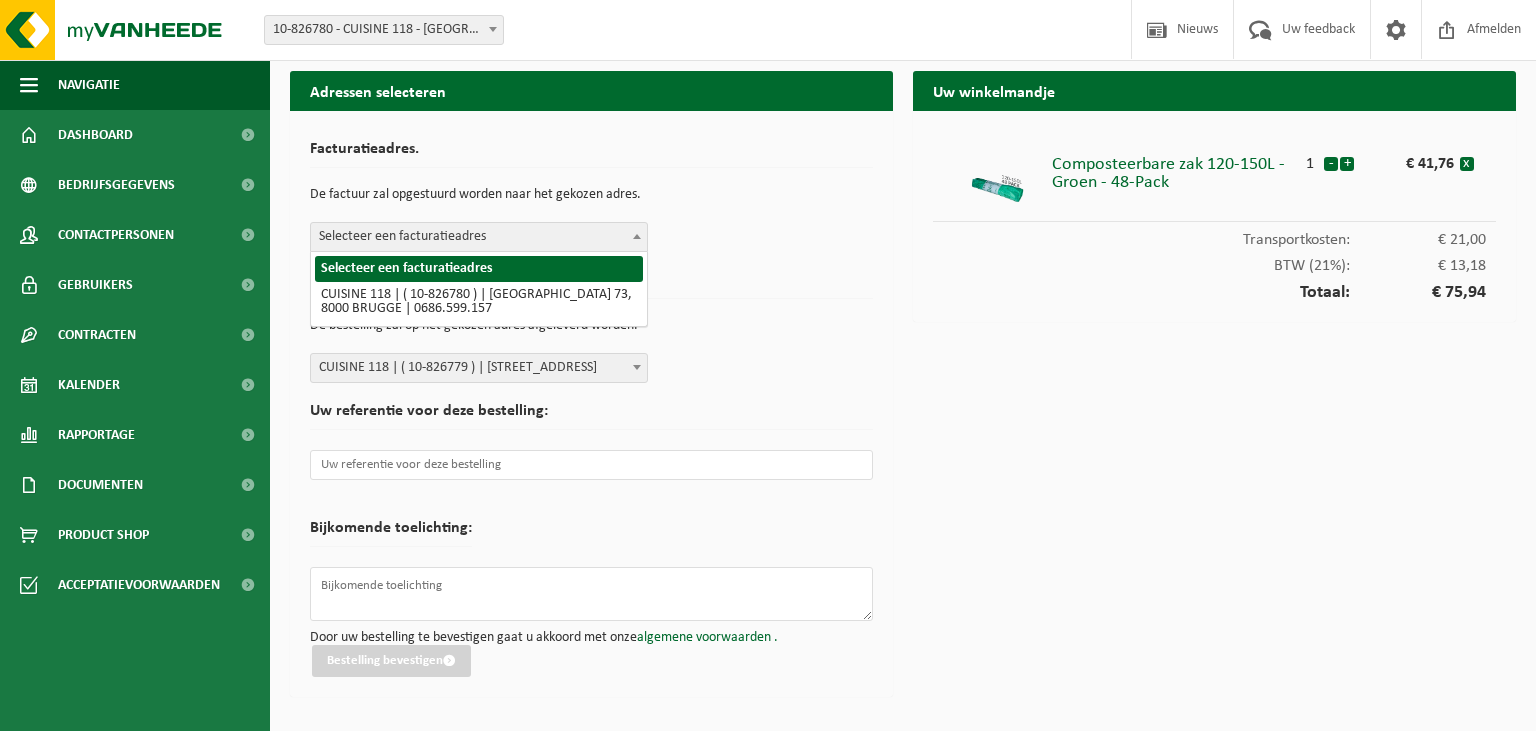 click on "Selecteer een facturatieadres" at bounding box center (479, 237) 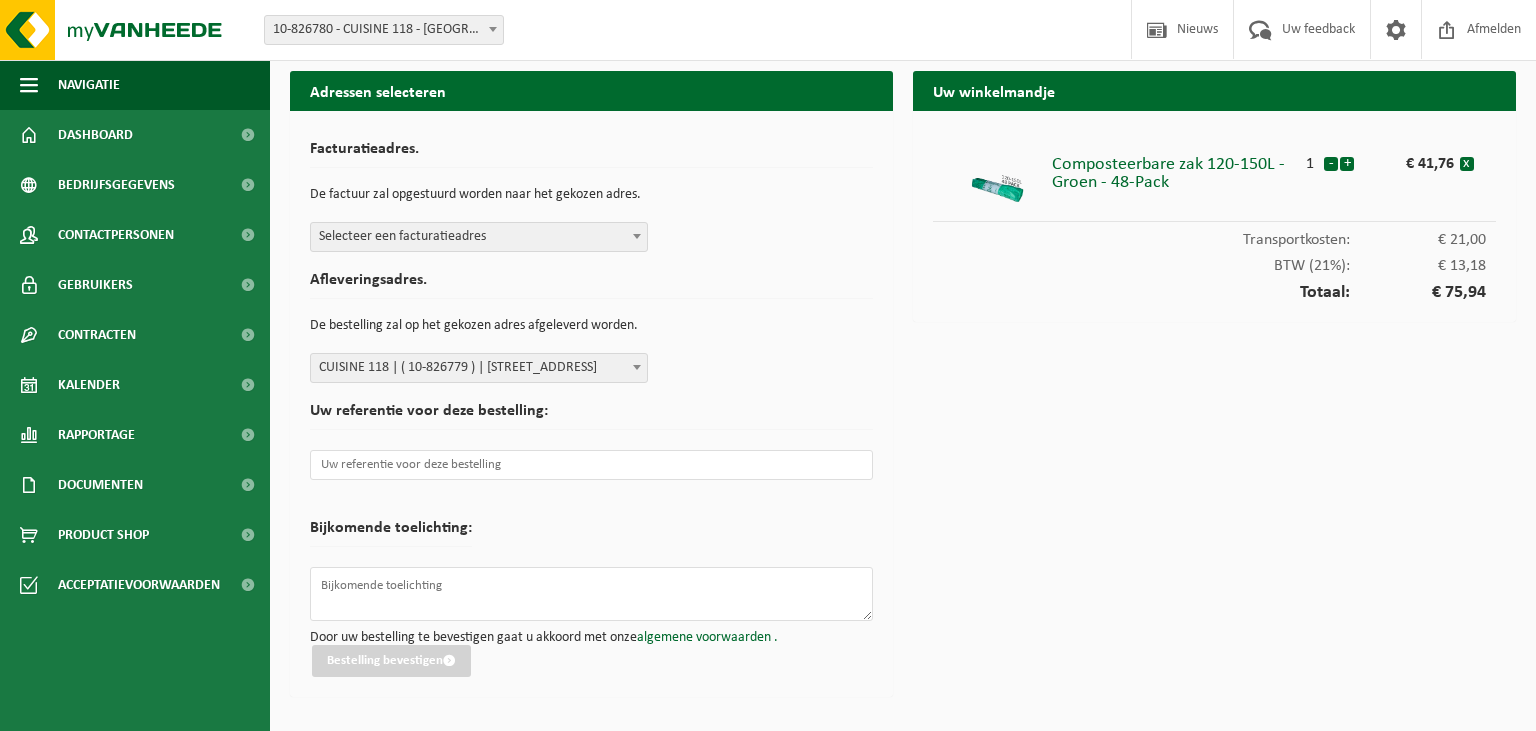 click on "Facturatieadres.   De factuur zal opgestuurd worden naar het gekozen adres.     Selecteer een facturatieadres    CUISINE 118 | ( 10-826780 ) | PARK DE RODE POORT 73, 8000 BRUGGE | 0686.599.157    Selecteer een facturatieadres" at bounding box center [591, 196] 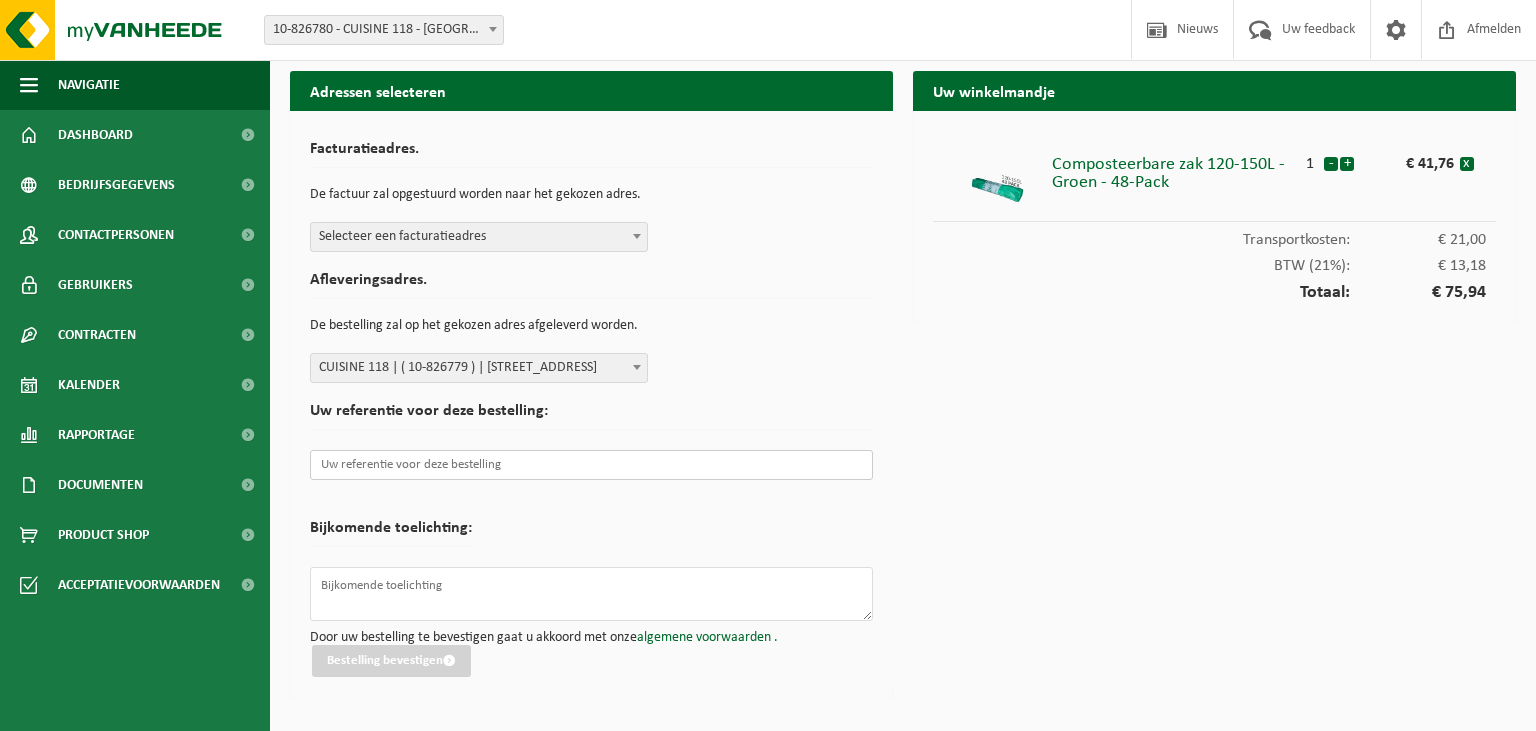 click at bounding box center (591, 465) 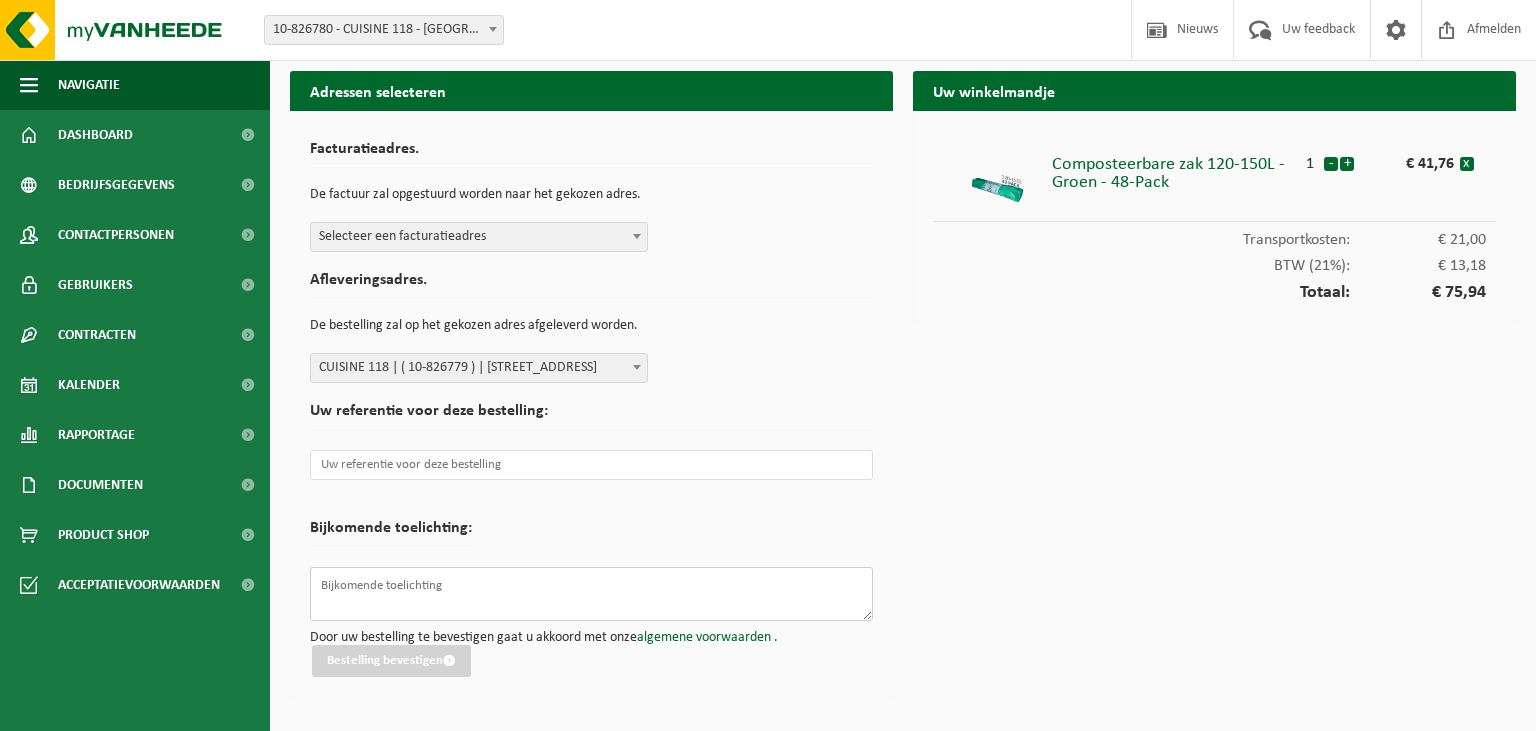 click at bounding box center (591, 594) 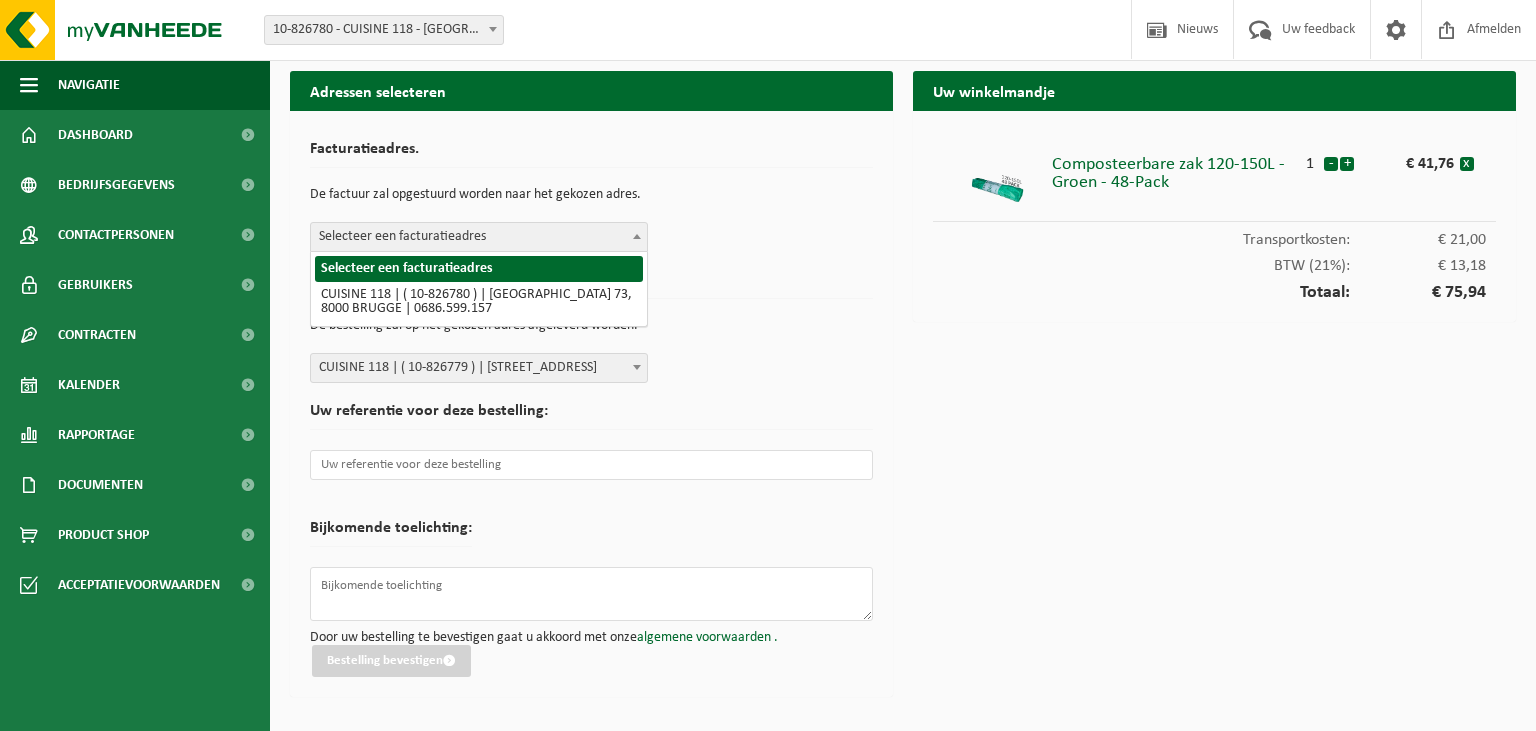 click on "Selecteer een facturatieadres" at bounding box center [479, 237] 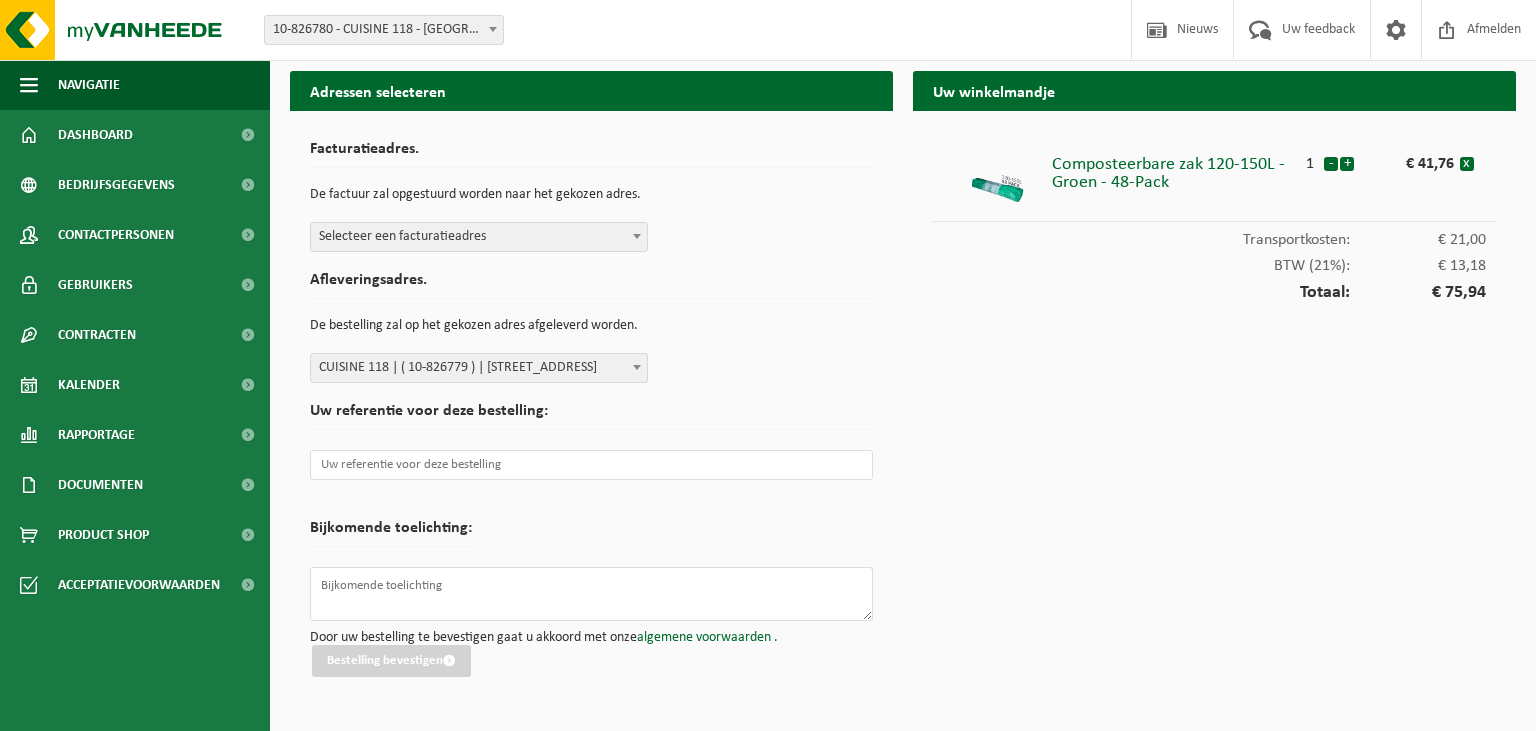 click on "Selecteer een facturatieadres" at bounding box center [479, 237] 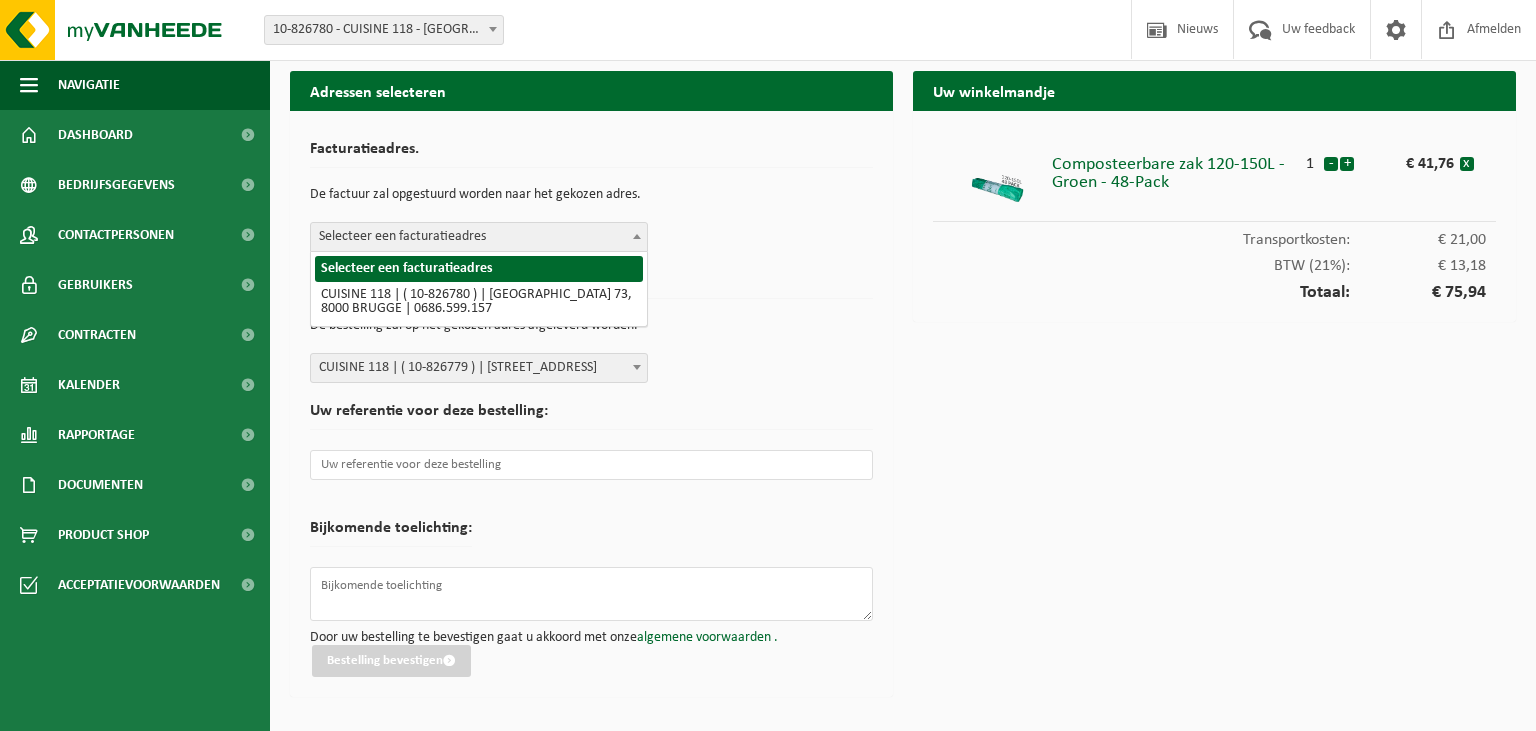 click on "Selecteer een facturatieadres" at bounding box center (479, 237) 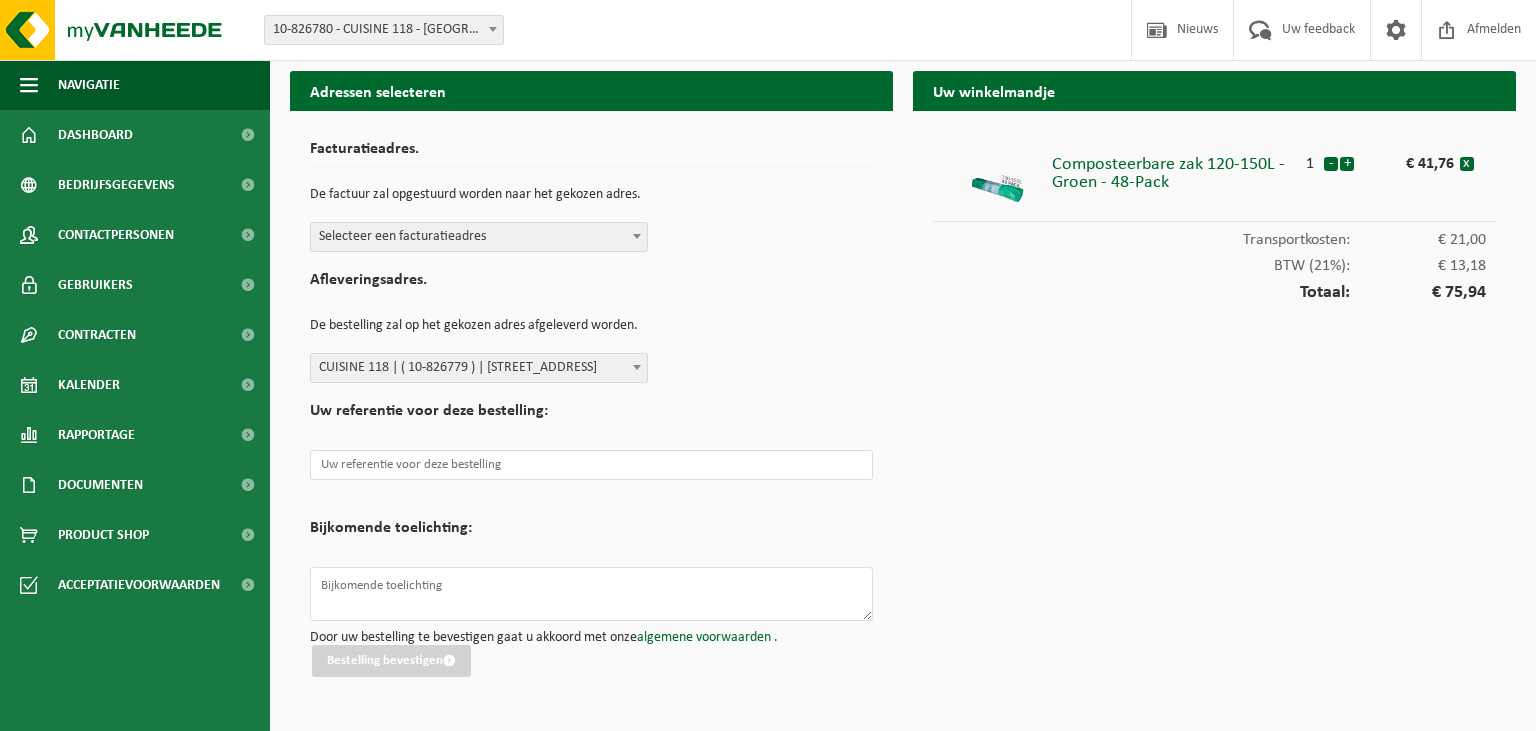 click on "Uw referentie voor deze bestelling:" at bounding box center [591, 416] 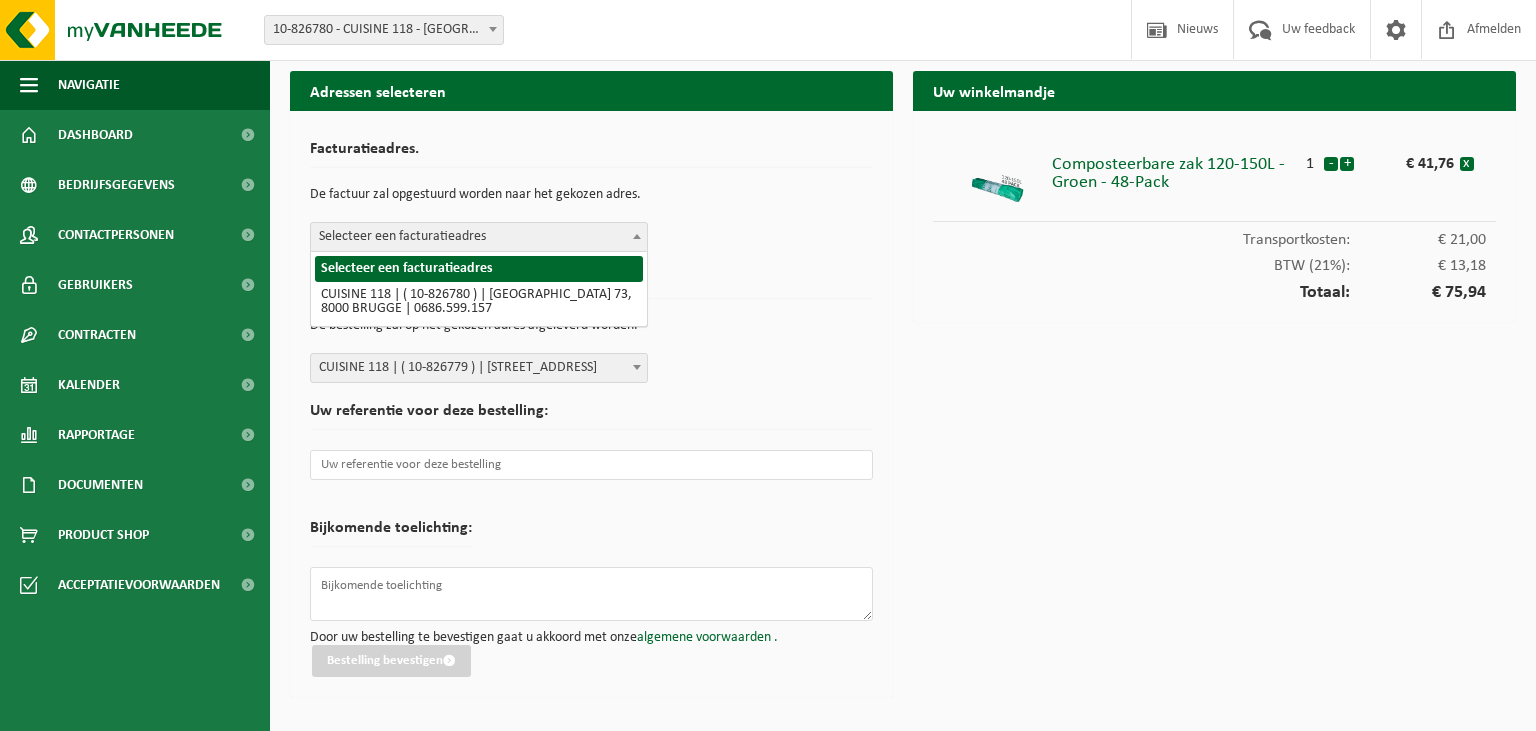 click on "Selecteer een facturatieadres" at bounding box center [479, 237] 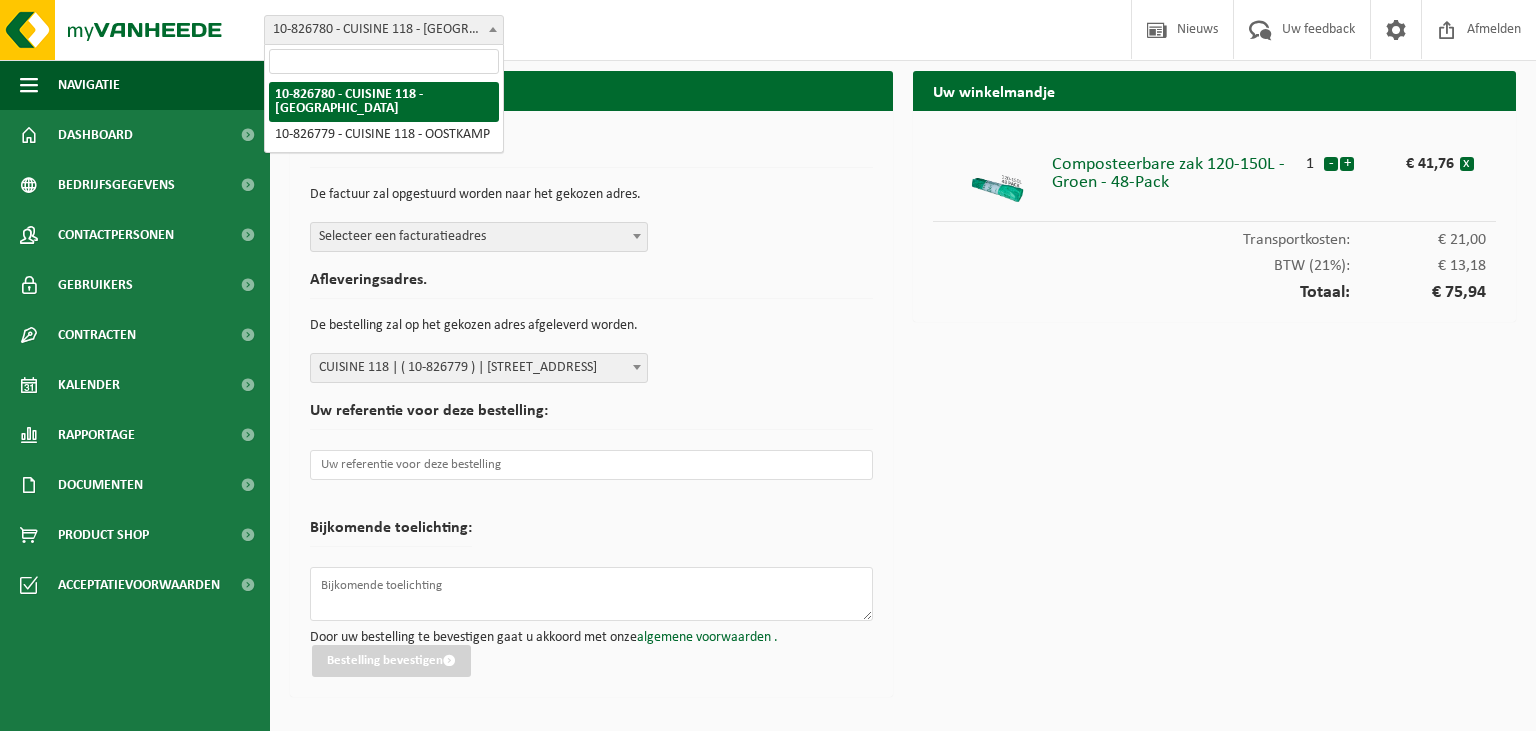 click on "10-826780 - CUISINE 118 - [GEOGRAPHIC_DATA]" at bounding box center (384, 30) 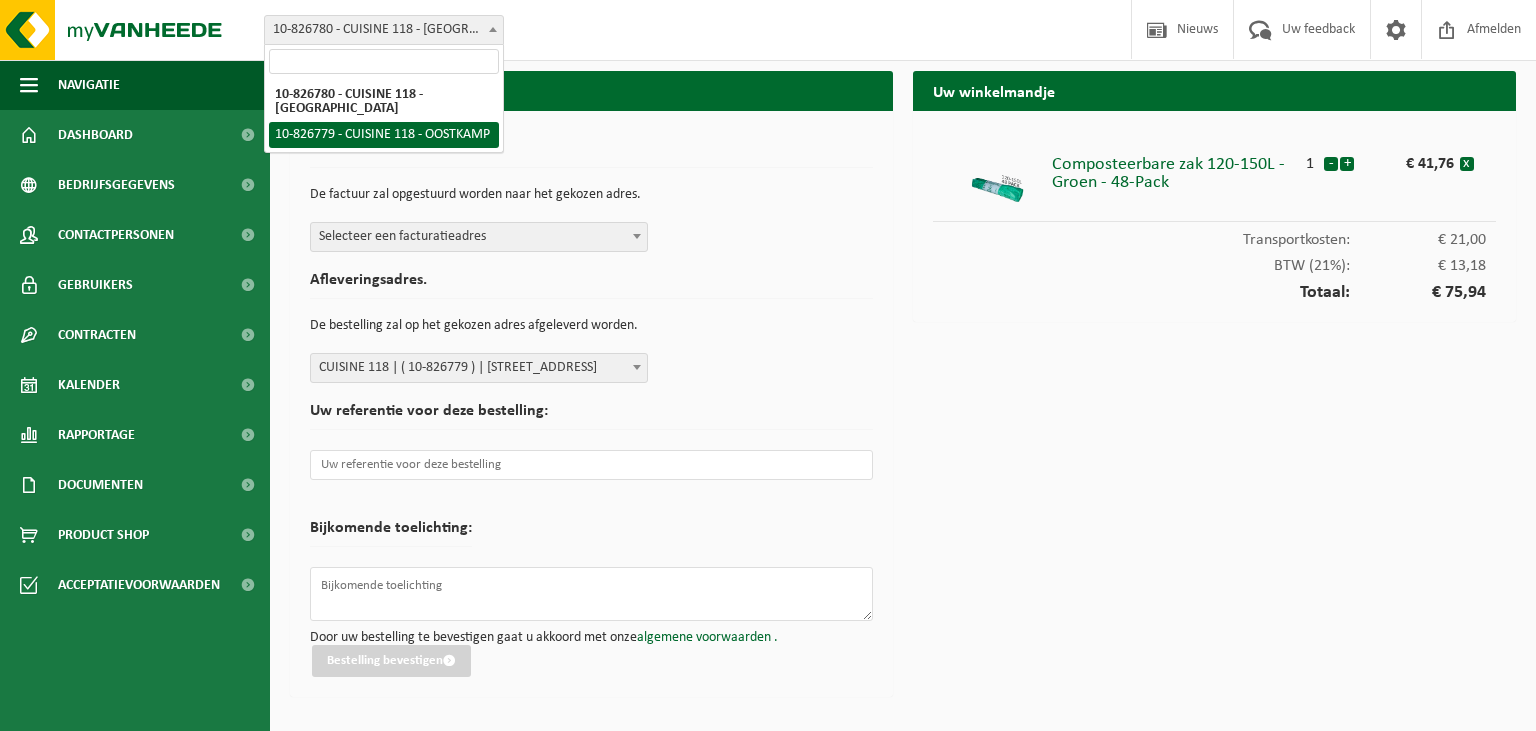 select on "87271" 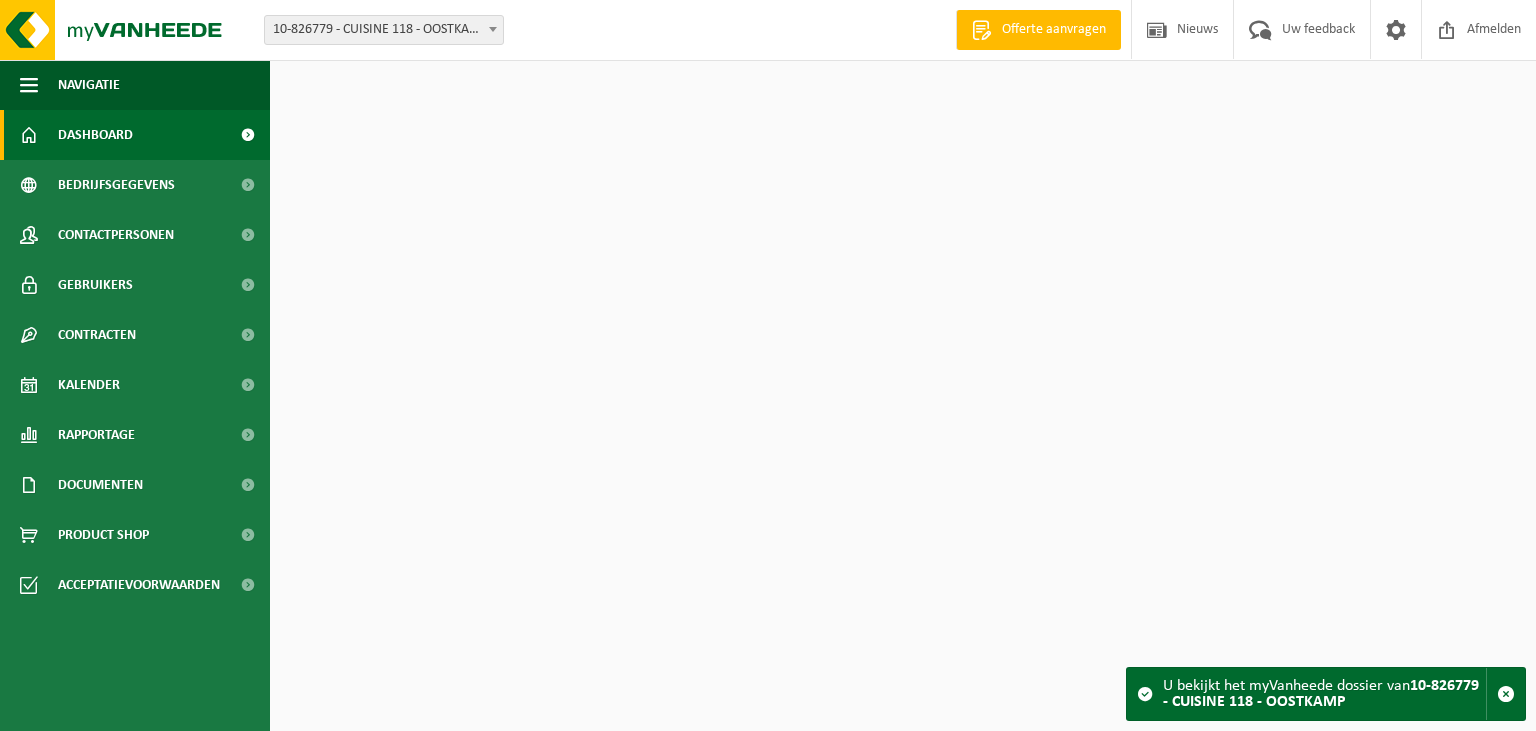 scroll, scrollTop: 0, scrollLeft: 0, axis: both 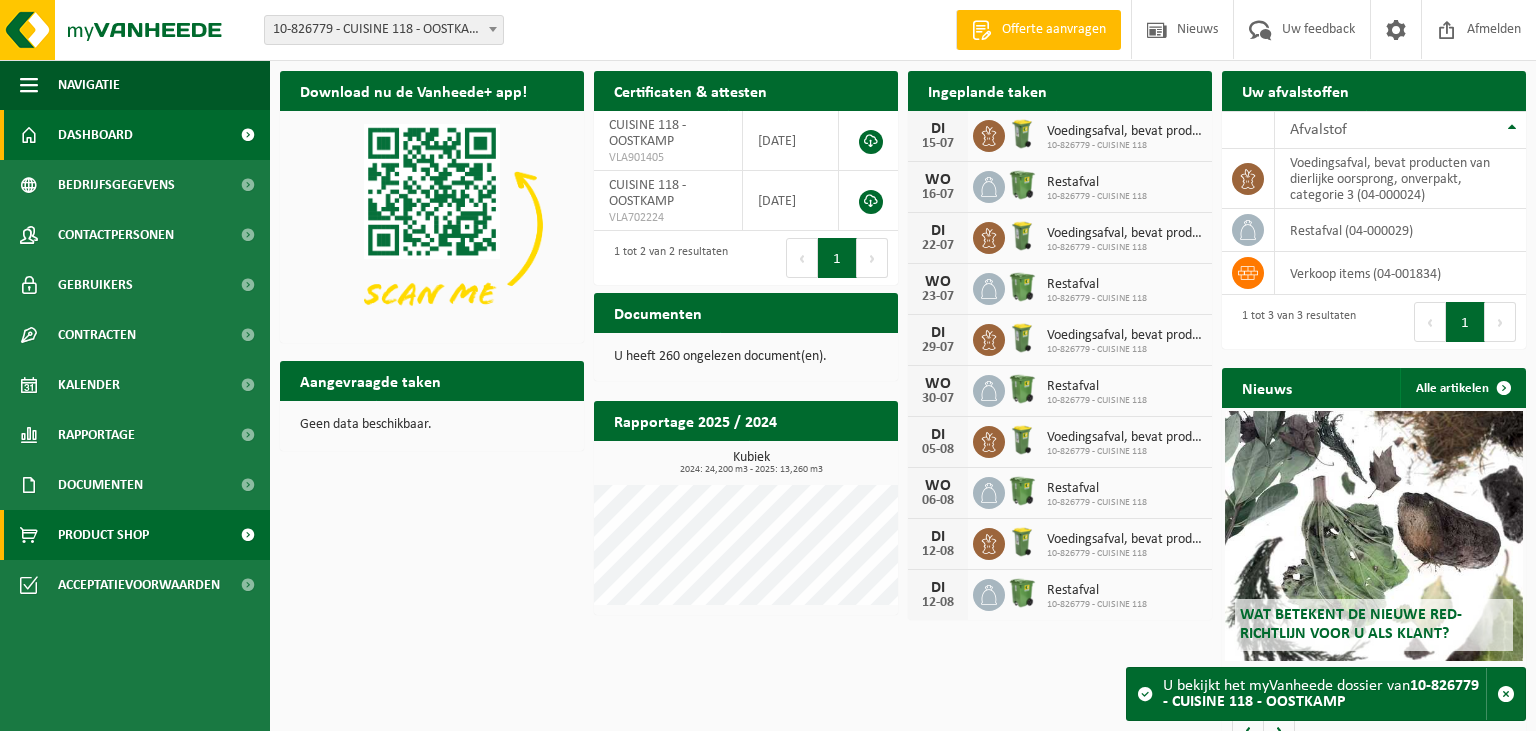 click on "Product Shop" at bounding box center [103, 535] 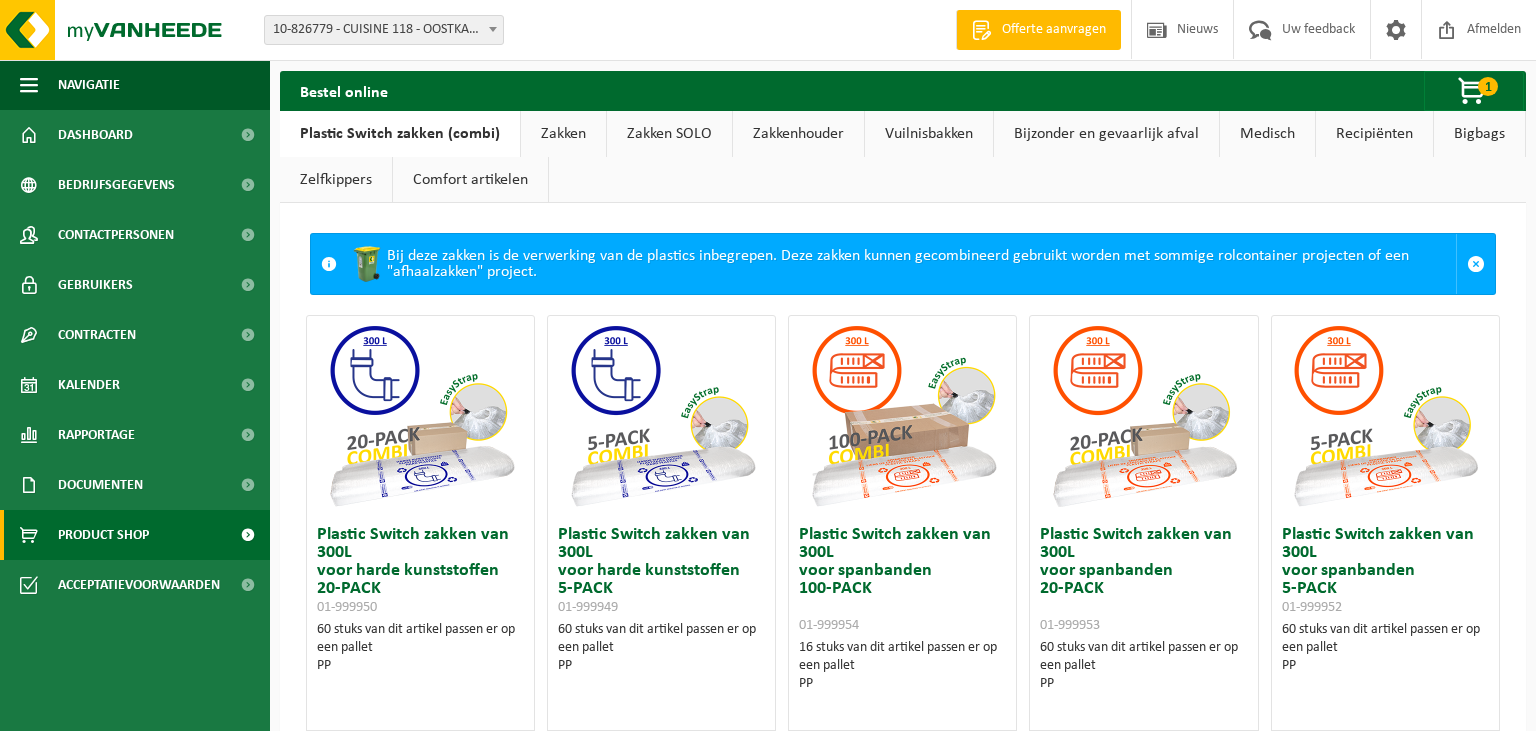 scroll, scrollTop: 0, scrollLeft: 0, axis: both 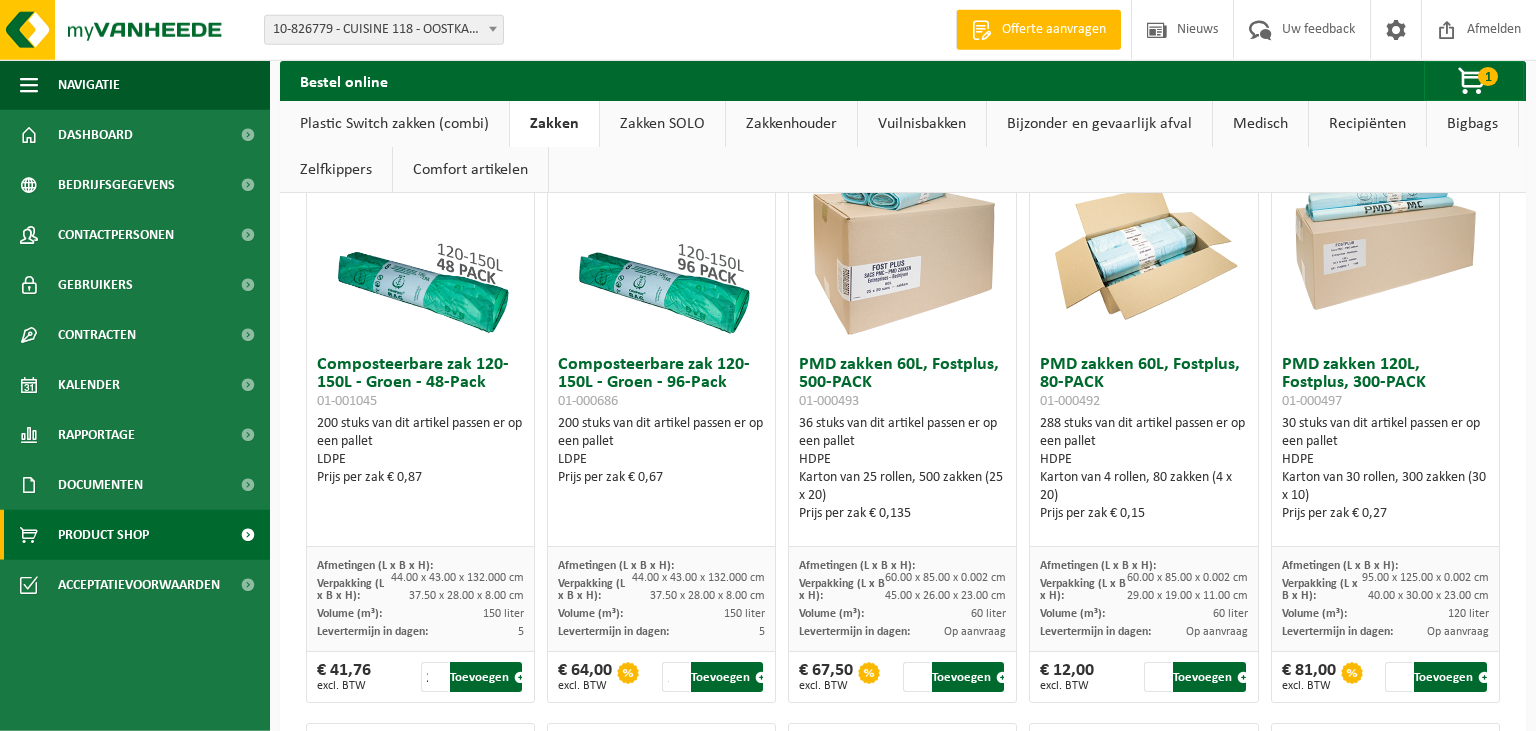 click on "2" at bounding box center (434, 677) 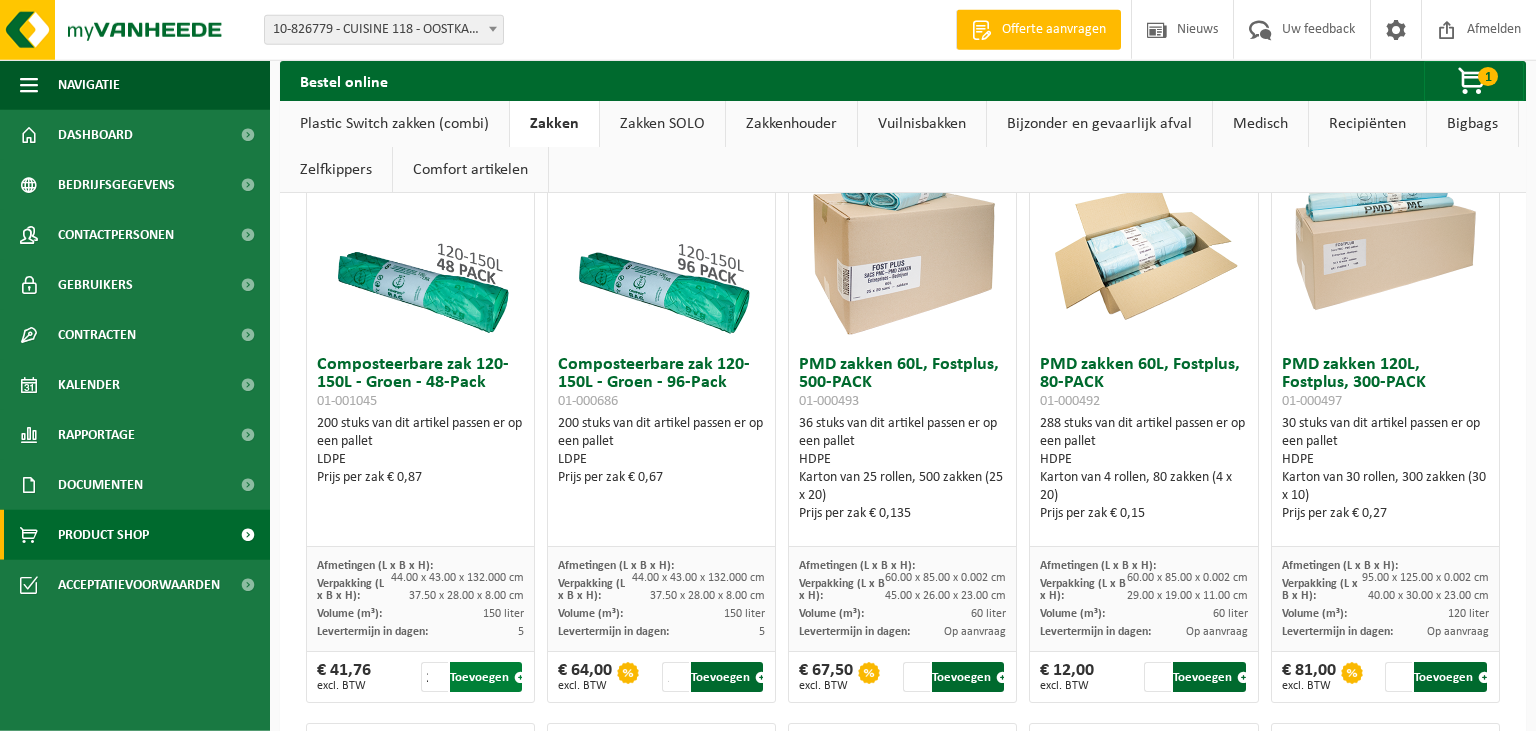 click on "Toevoegen" at bounding box center (486, 677) 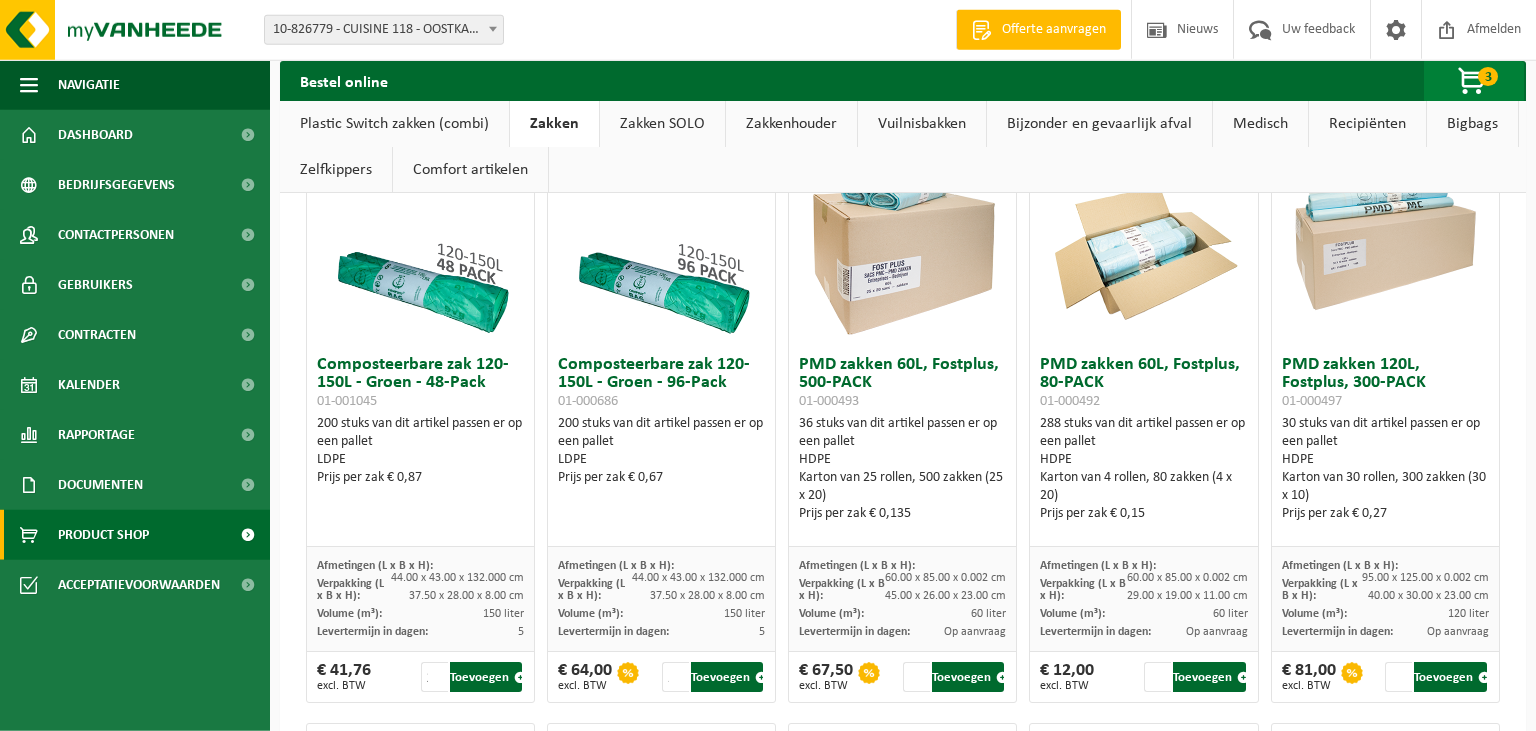 click at bounding box center [1473, 82] 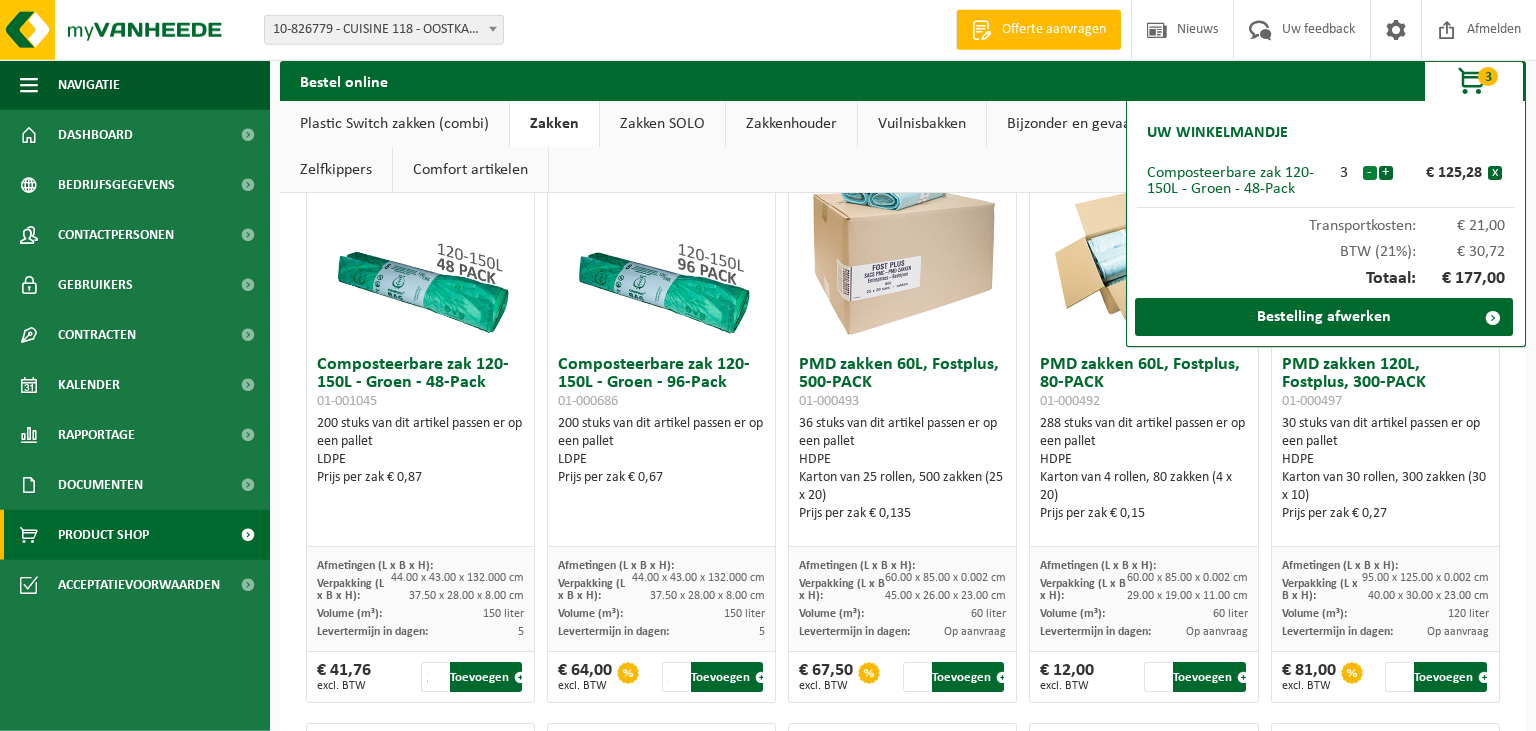 click on "-" at bounding box center [1370, 173] 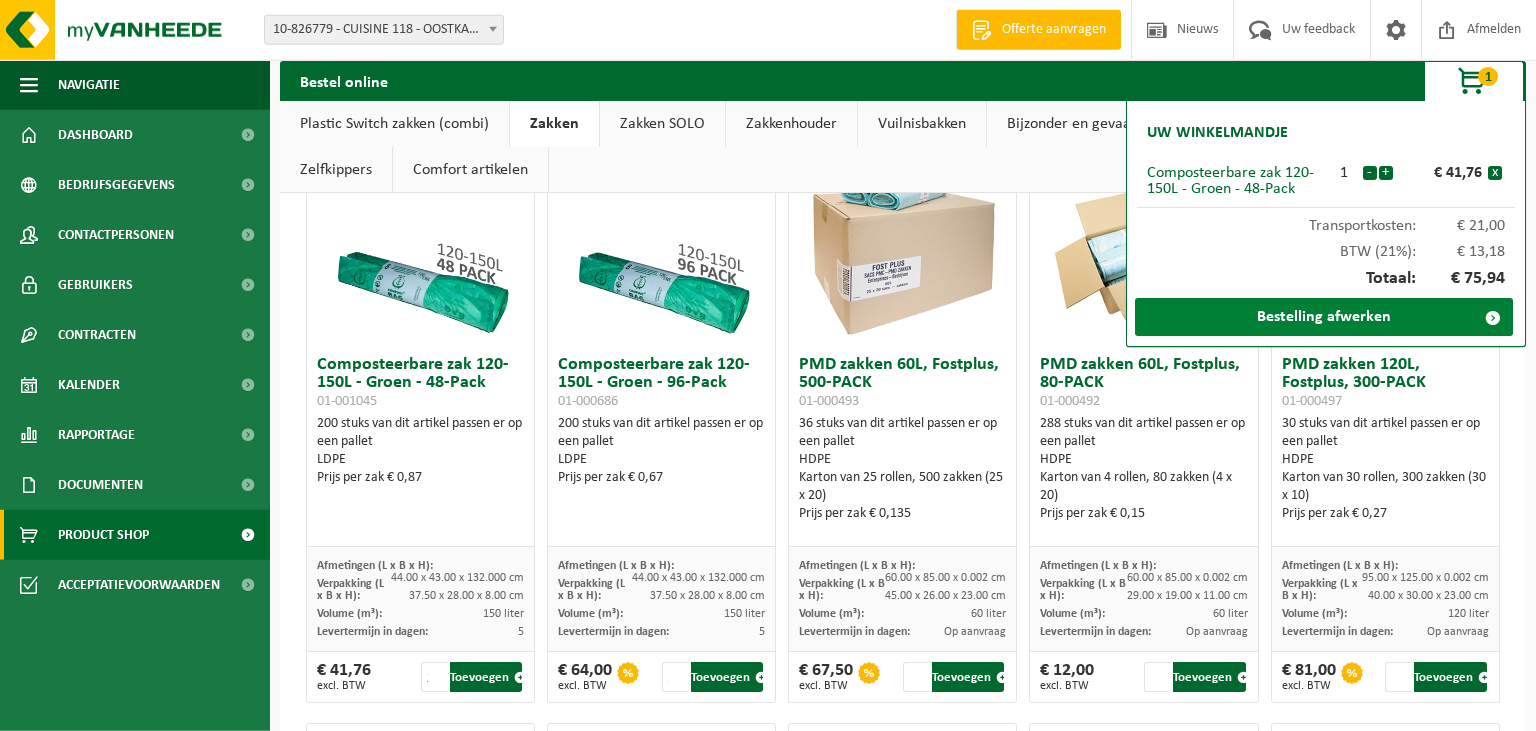 click on "Bestelling afwerken" at bounding box center [1324, 317] 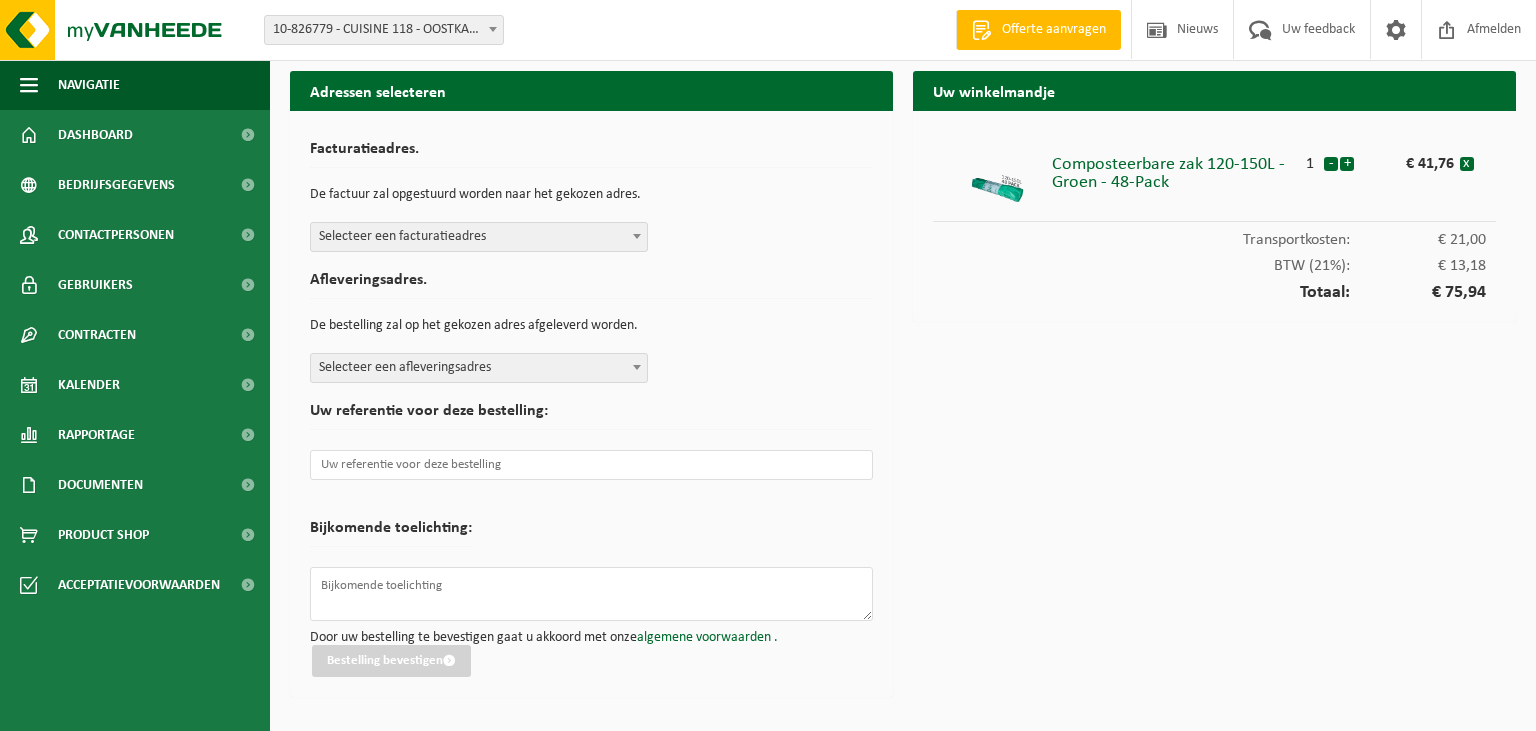 scroll, scrollTop: 0, scrollLeft: 0, axis: both 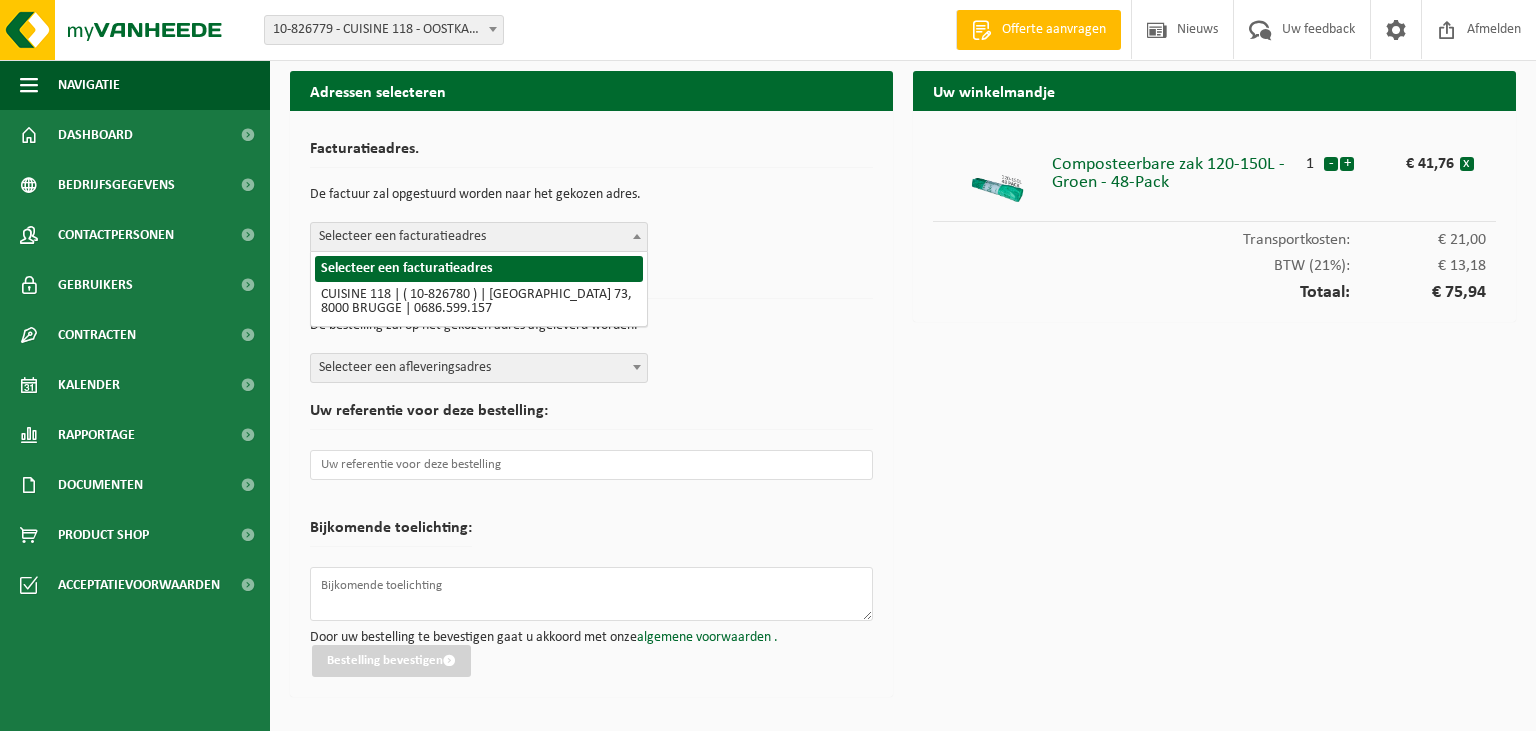 click on "Selecteer een facturatieadres" at bounding box center [479, 237] 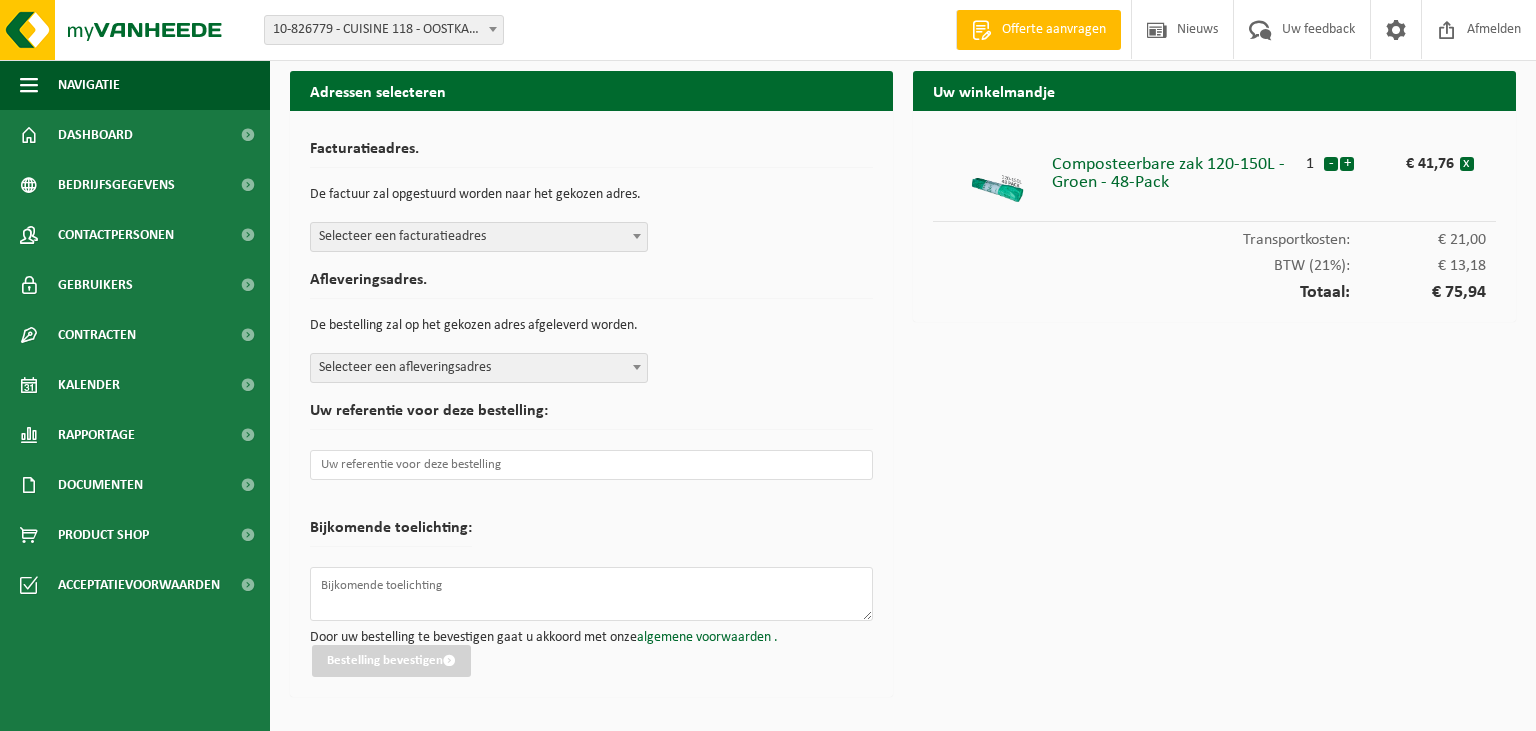 click on "Selecteer een facturatieadres" at bounding box center (479, 237) 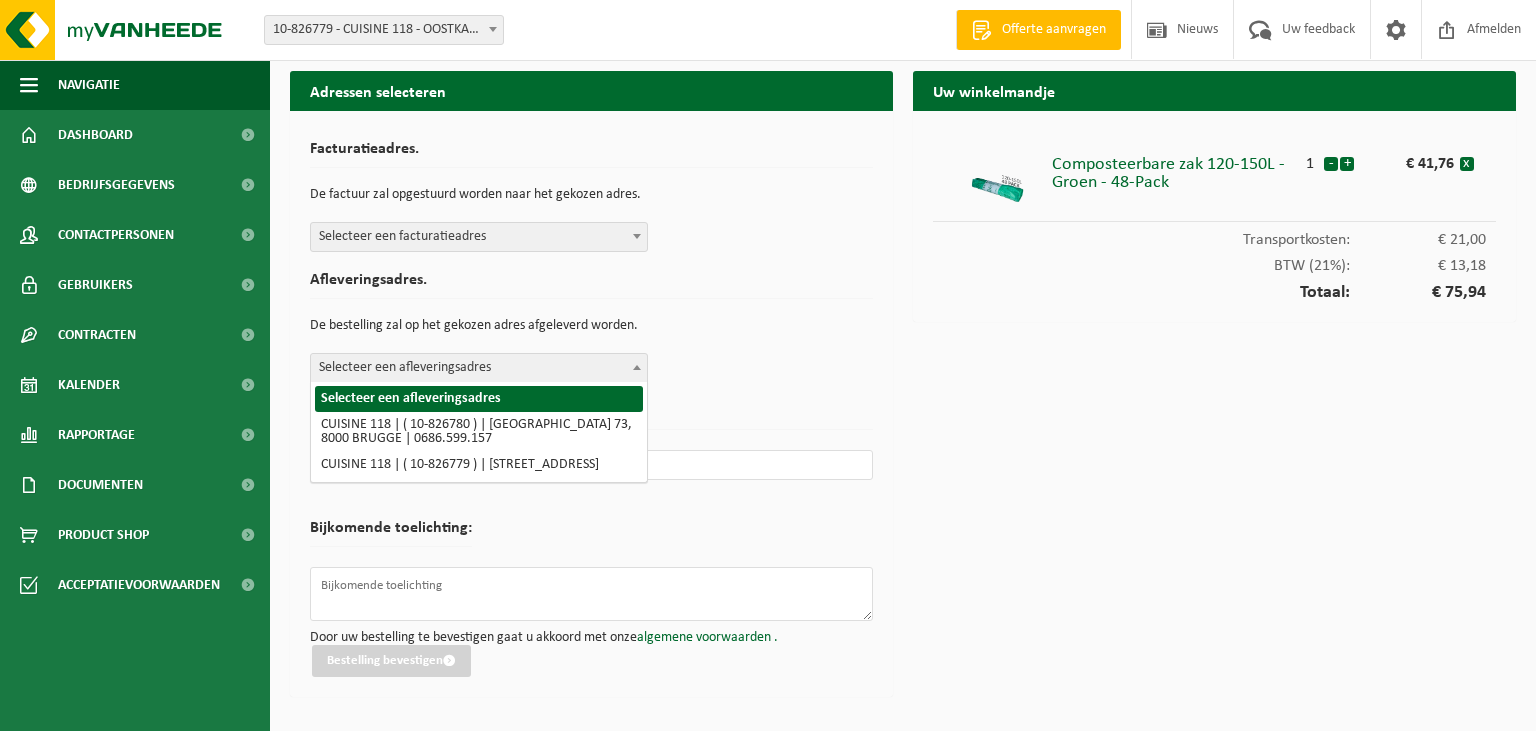 click on "Selecteer een afleveringsadres" at bounding box center (479, 368) 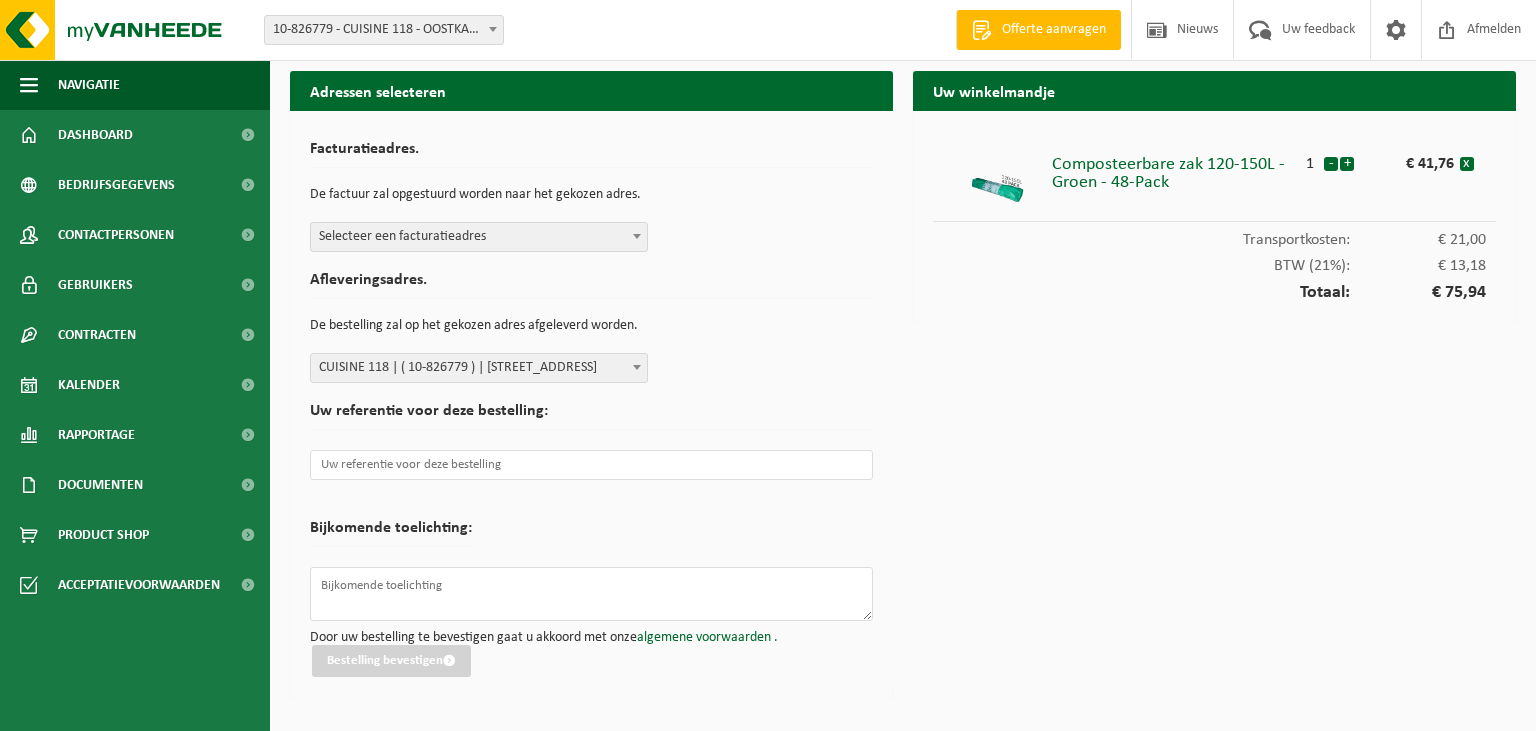 click on "Facturatieadres.   De factuur zal opgestuurd worden naar het gekozen adres.     Selecteer een facturatieadres    CUISINE 118 | ( 10-826780 ) | PARK DE RODE POORT 73, 8000 BRUGGE | 0686.599.157    Selecteer een facturatieadres" at bounding box center (591, 196) 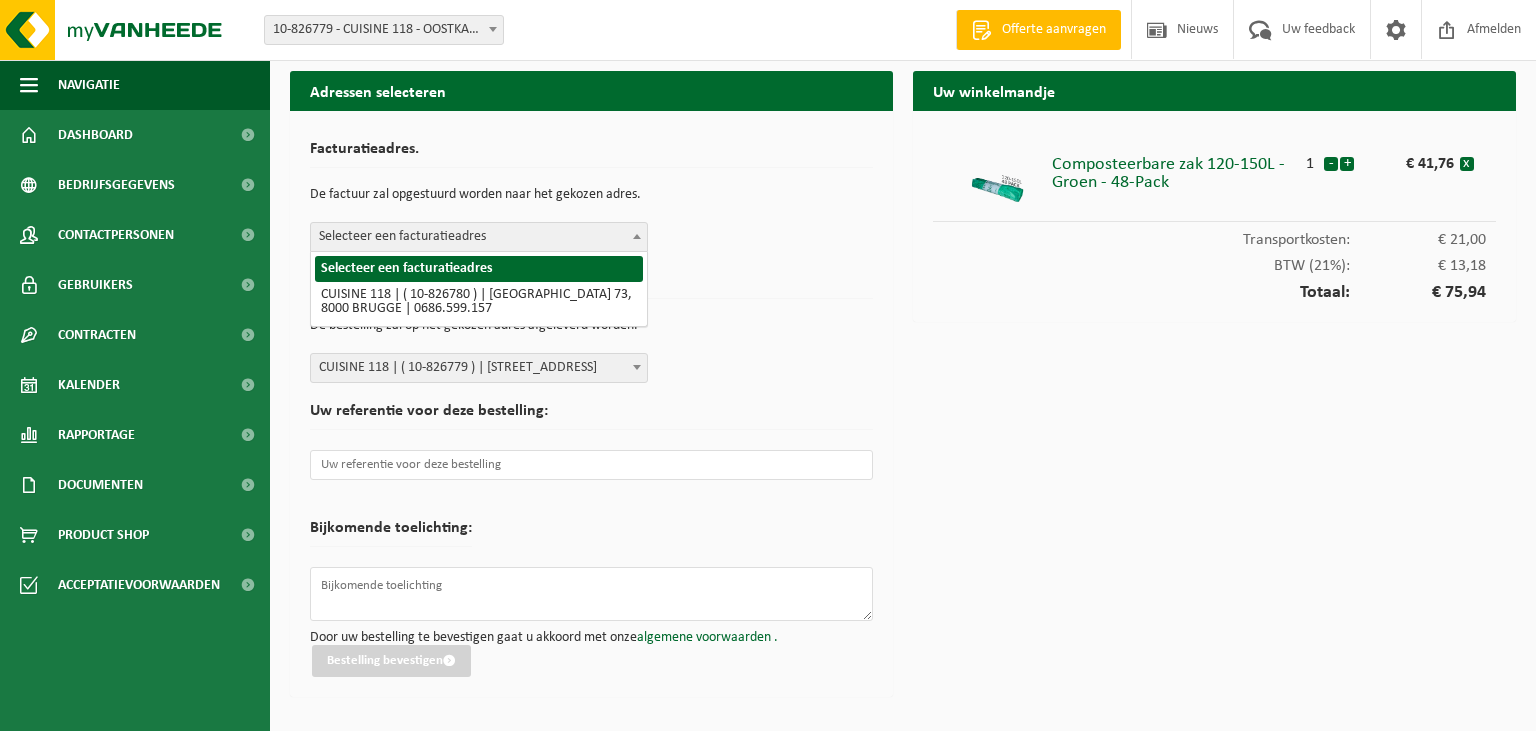 click on "Selecteer een facturatieadres" at bounding box center (479, 237) 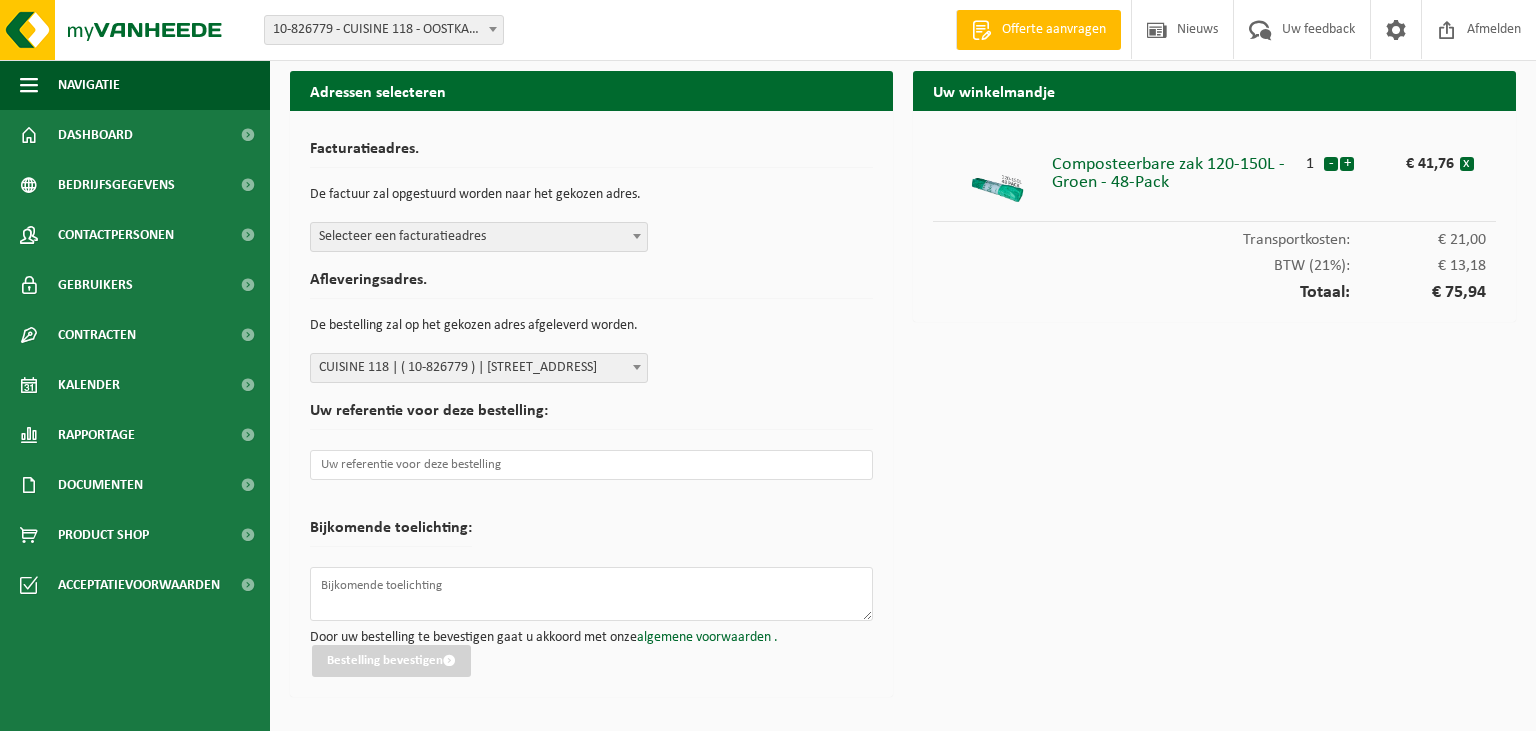 click on "Facturatieadres.   De factuur zal opgestuurd worden naar het gekozen adres.     Selecteer een facturatieadres    CUISINE 118 | ( 10-826780 ) | PARK DE RODE POORT 73, 8000 BRUGGE | 0686.599.157    Selecteer een facturatieadres       Afleveringsadres.   De bestelling zal op het gekozen adres afgeleverd worden.     Selecteer een afleveringsadres ';   CUISINE 118 | ( 10-826780 ) | PARK DE RODE POORT 73, 8000 BRUGGE | 0686.599.157     CUISINE 118 | ( 10-826779 ) | KORTRIJKSESTRAAT 118, 8020 OOSTKAMP      CUISINE 118 | ( 10-826779 ) | KORTRIJKSESTRAAT 118, 8020 OOSTKAMP         Uw referentie voor deze bestelling:         Referentiedocument toevoegen (.pdf & maximum 2MB):         Bijkomende toelichting:             Door uw bestelling te bevestigen gaat u akkoord met onze  algemene voorwaarden .      Bestelling bevestigen" at bounding box center [591, 404] 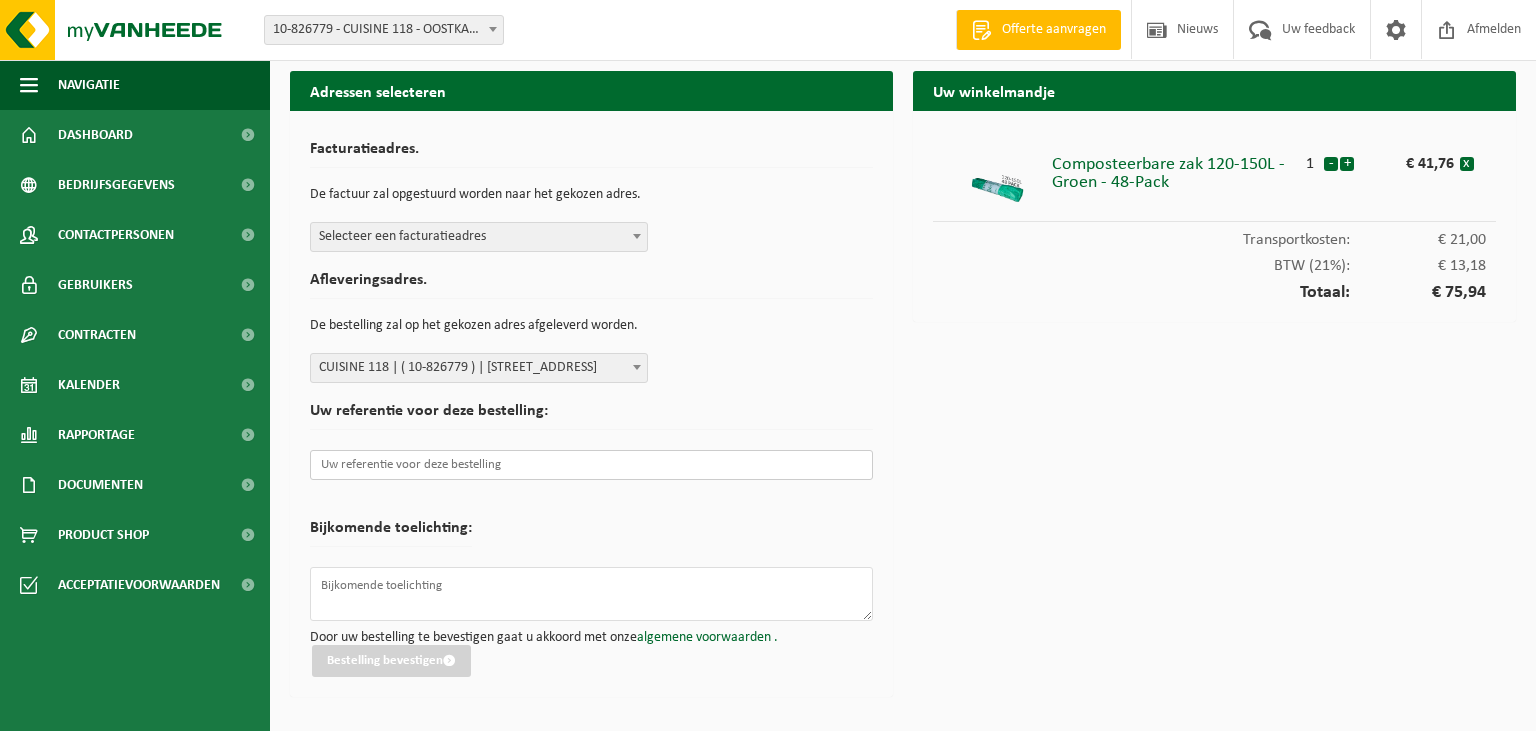 click at bounding box center [591, 465] 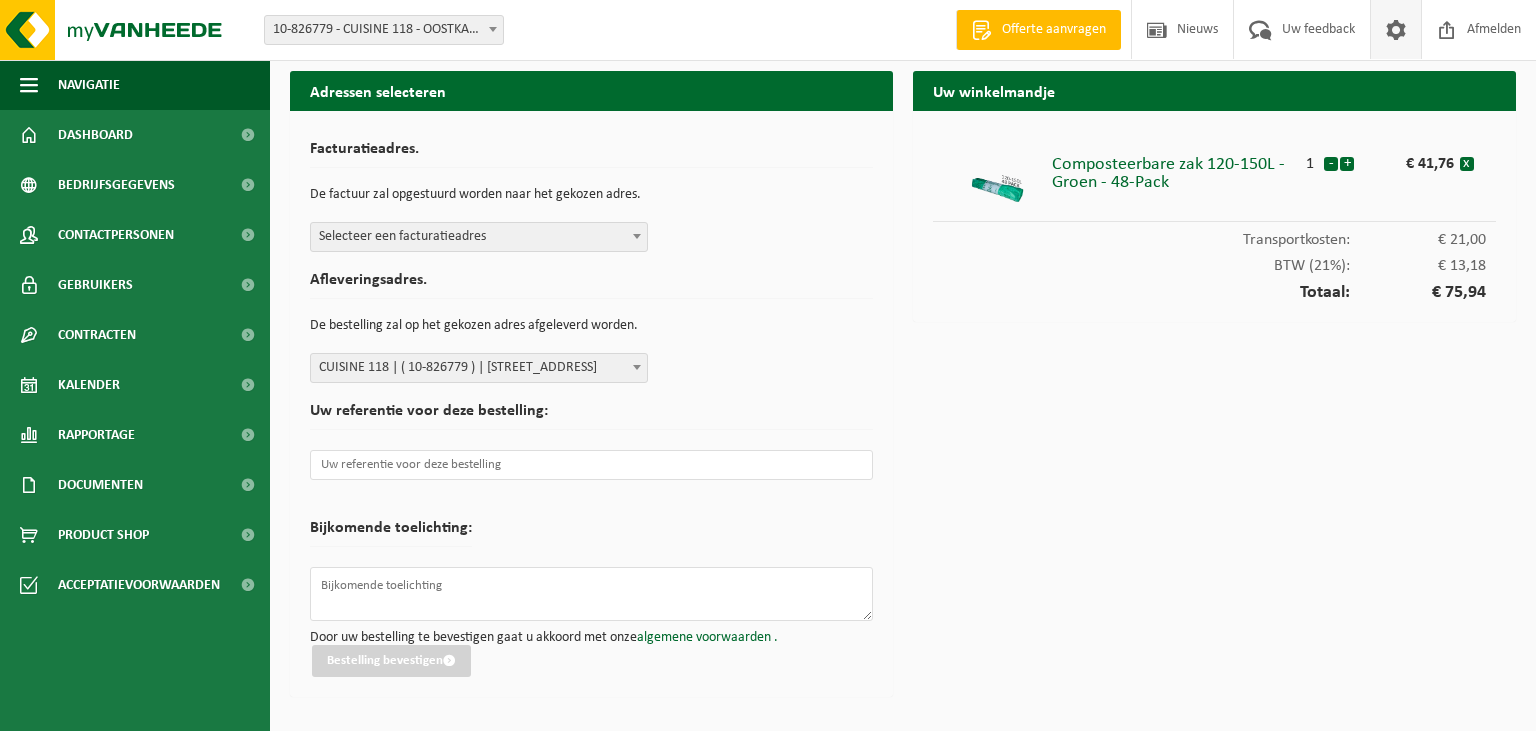 click at bounding box center [1396, 29] 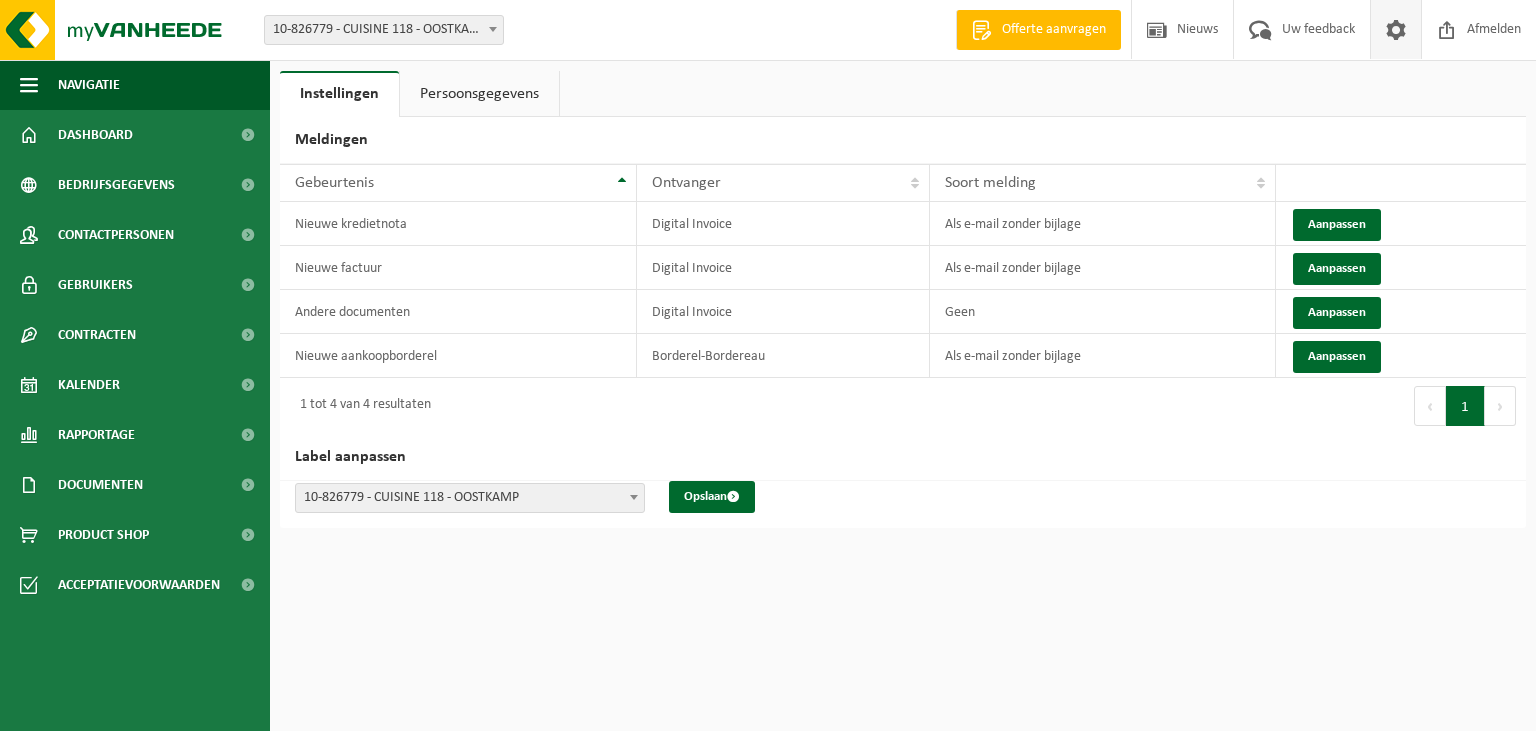 scroll, scrollTop: 0, scrollLeft: 0, axis: both 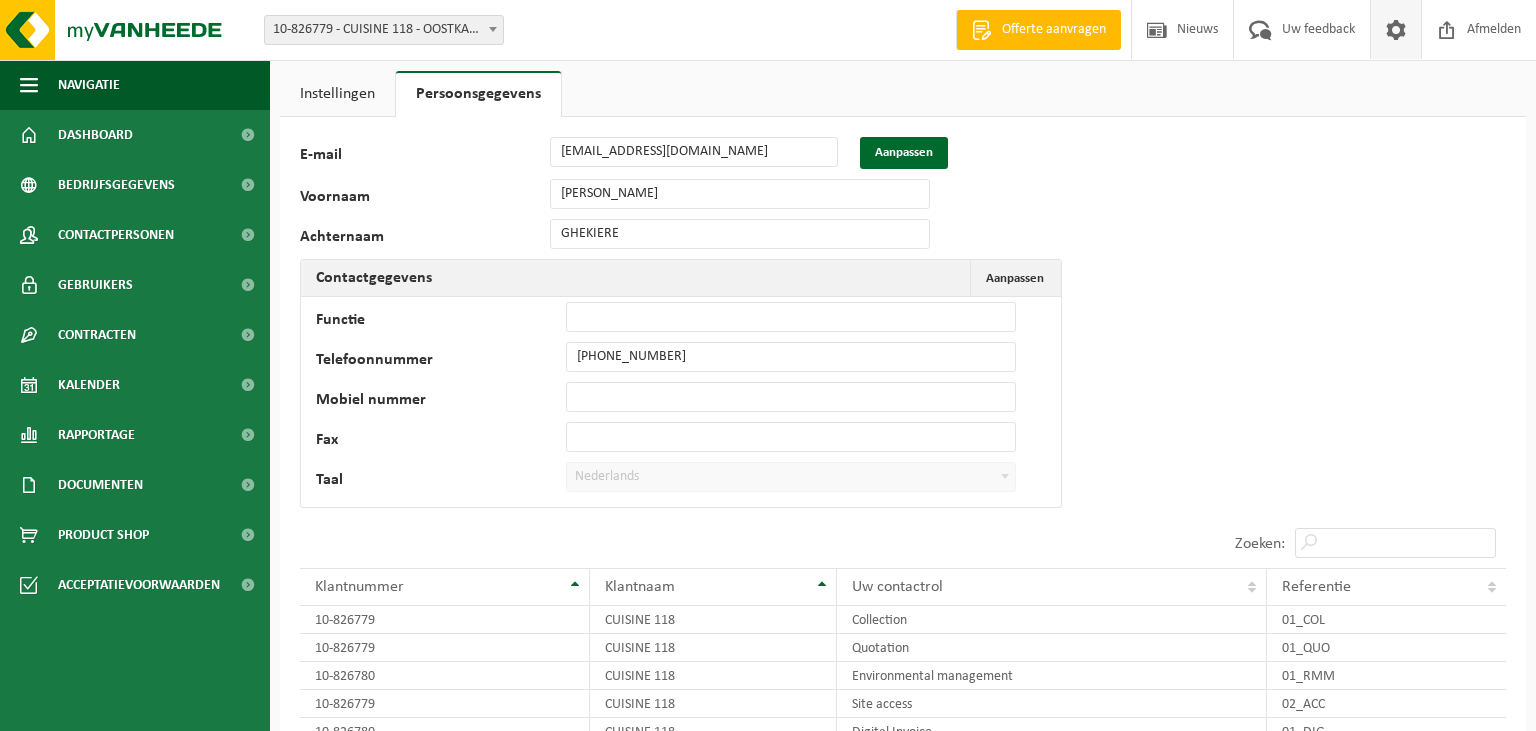 click on "Instellingen" at bounding box center (337, 94) 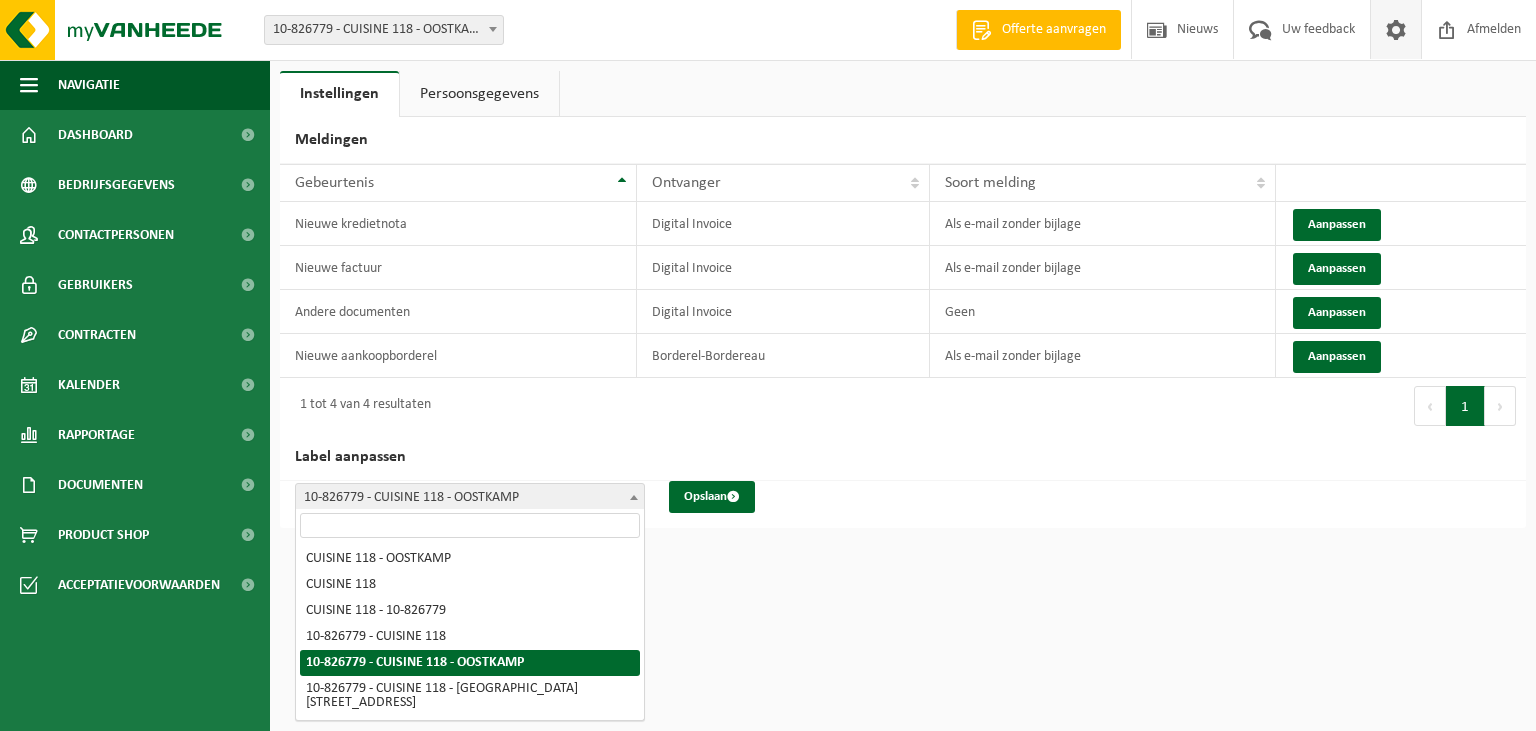 click on "10-826779 - CUISINE 118 - OOSTKAMP" at bounding box center [470, 498] 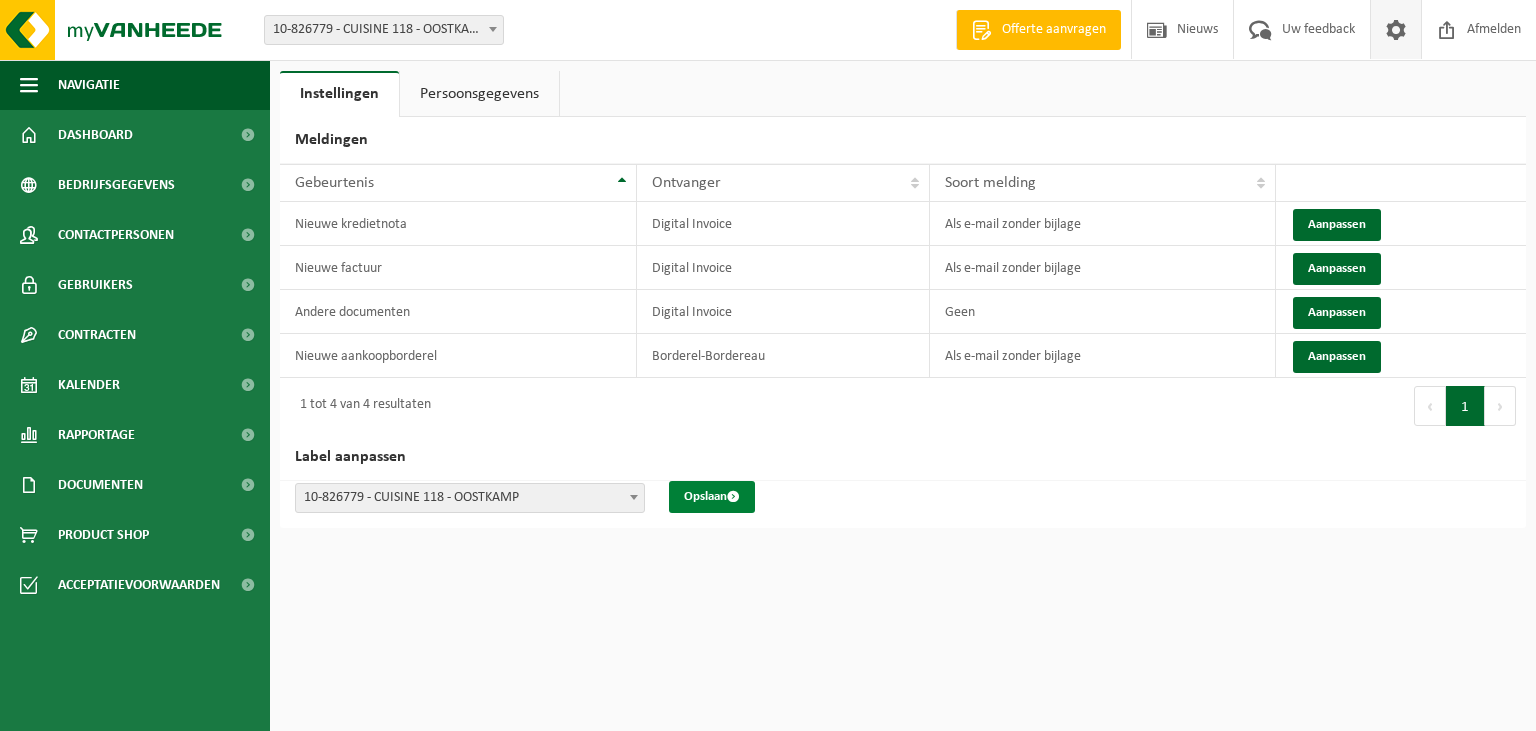click on "Opslaan" at bounding box center (712, 497) 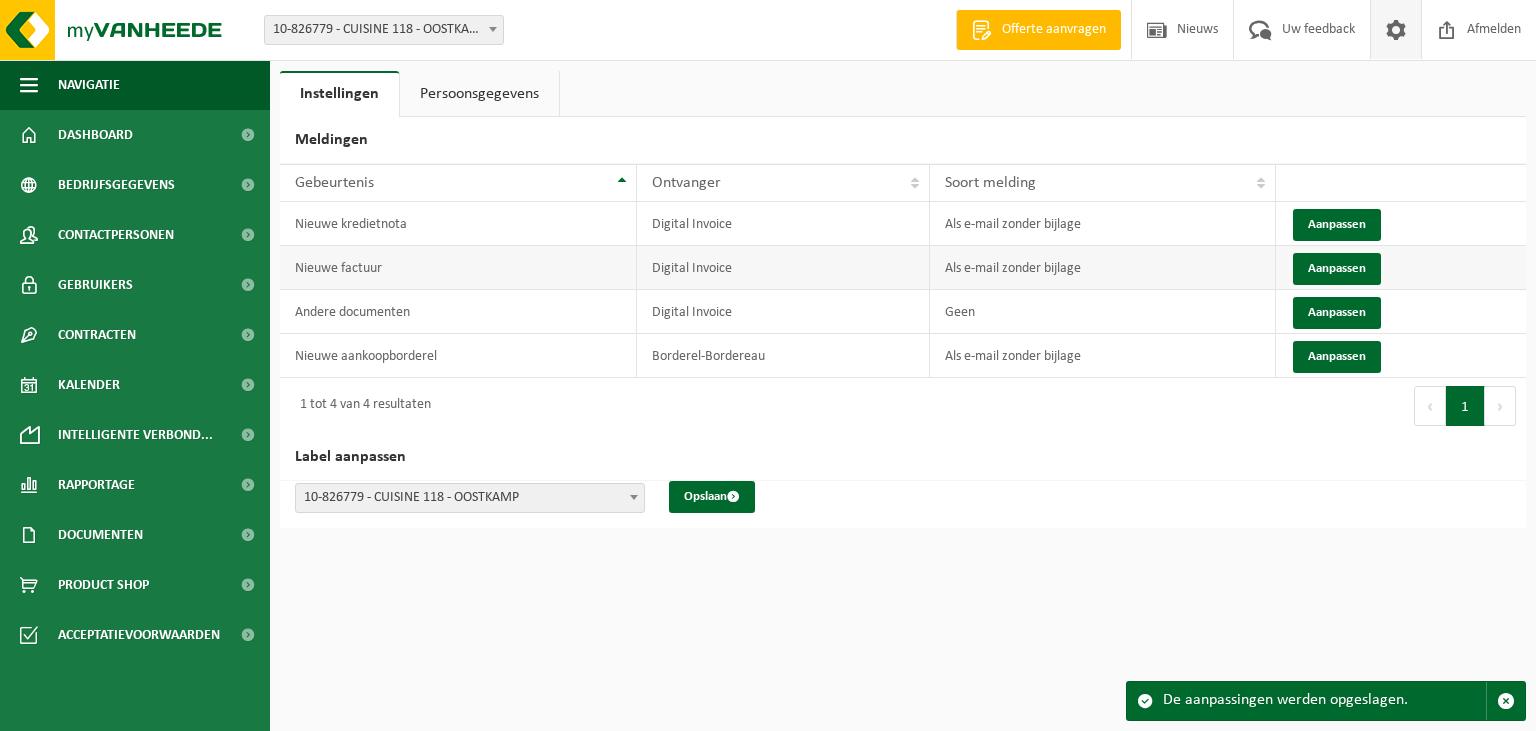 scroll, scrollTop: 0, scrollLeft: 0, axis: both 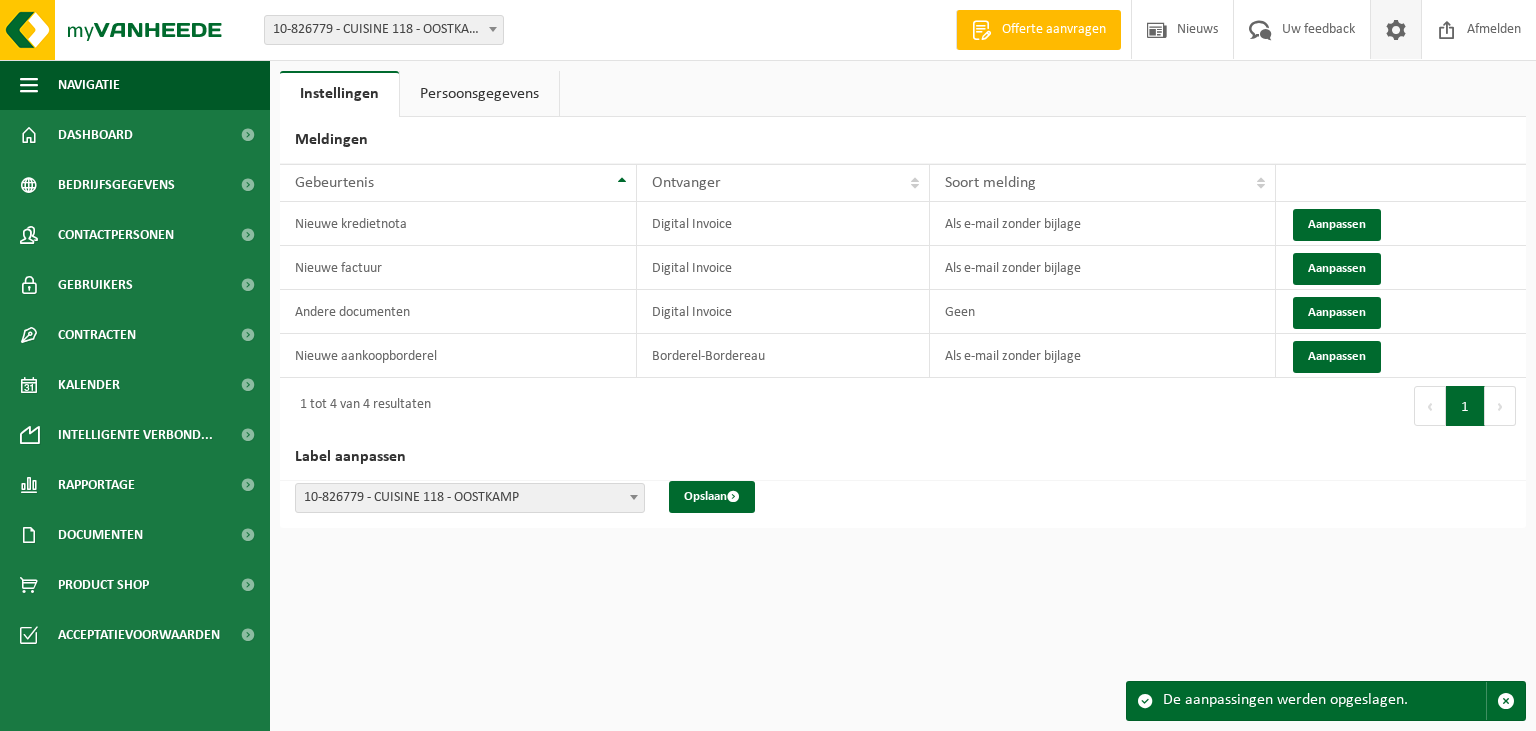 click on "Persoonsgegevens" at bounding box center (479, 94) 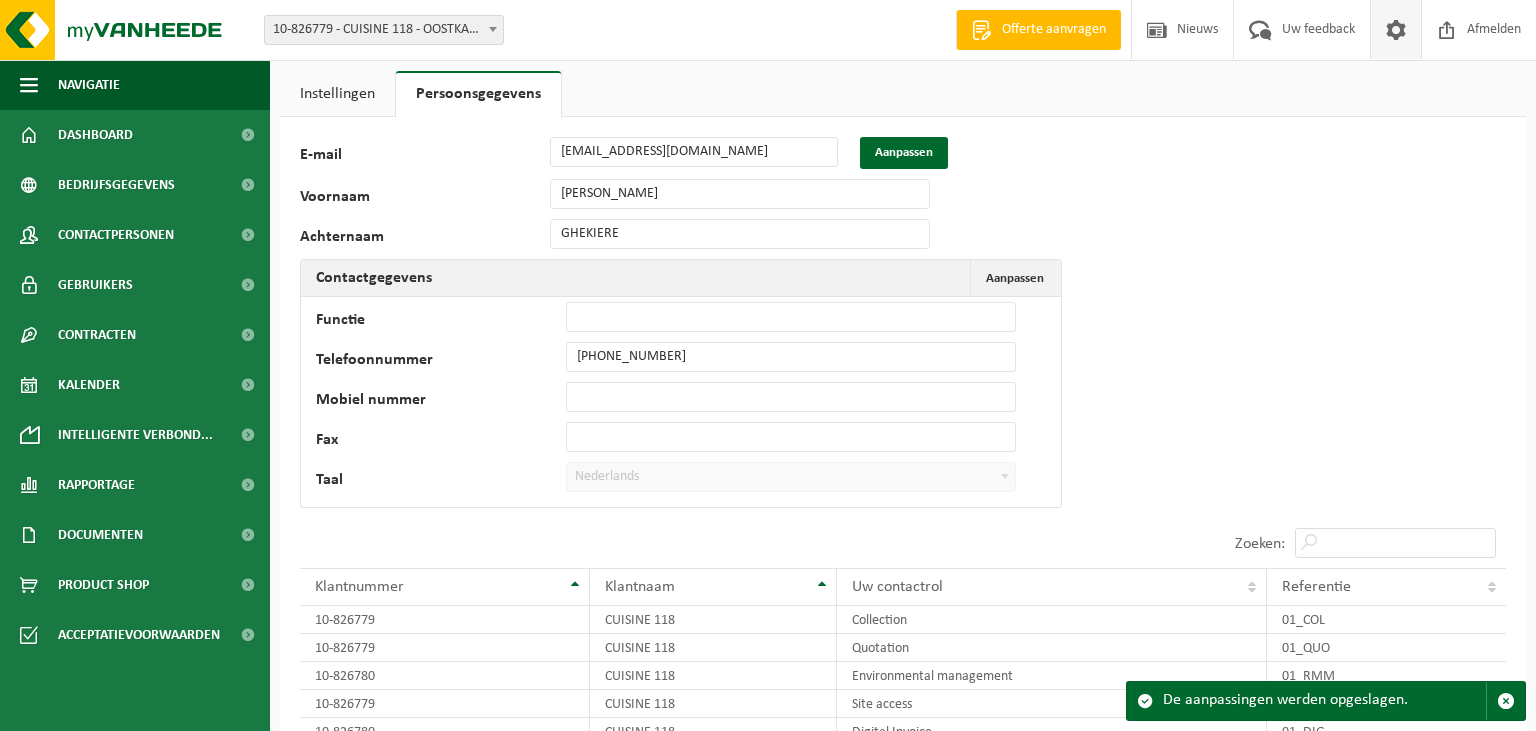 scroll, scrollTop: 208, scrollLeft: 0, axis: vertical 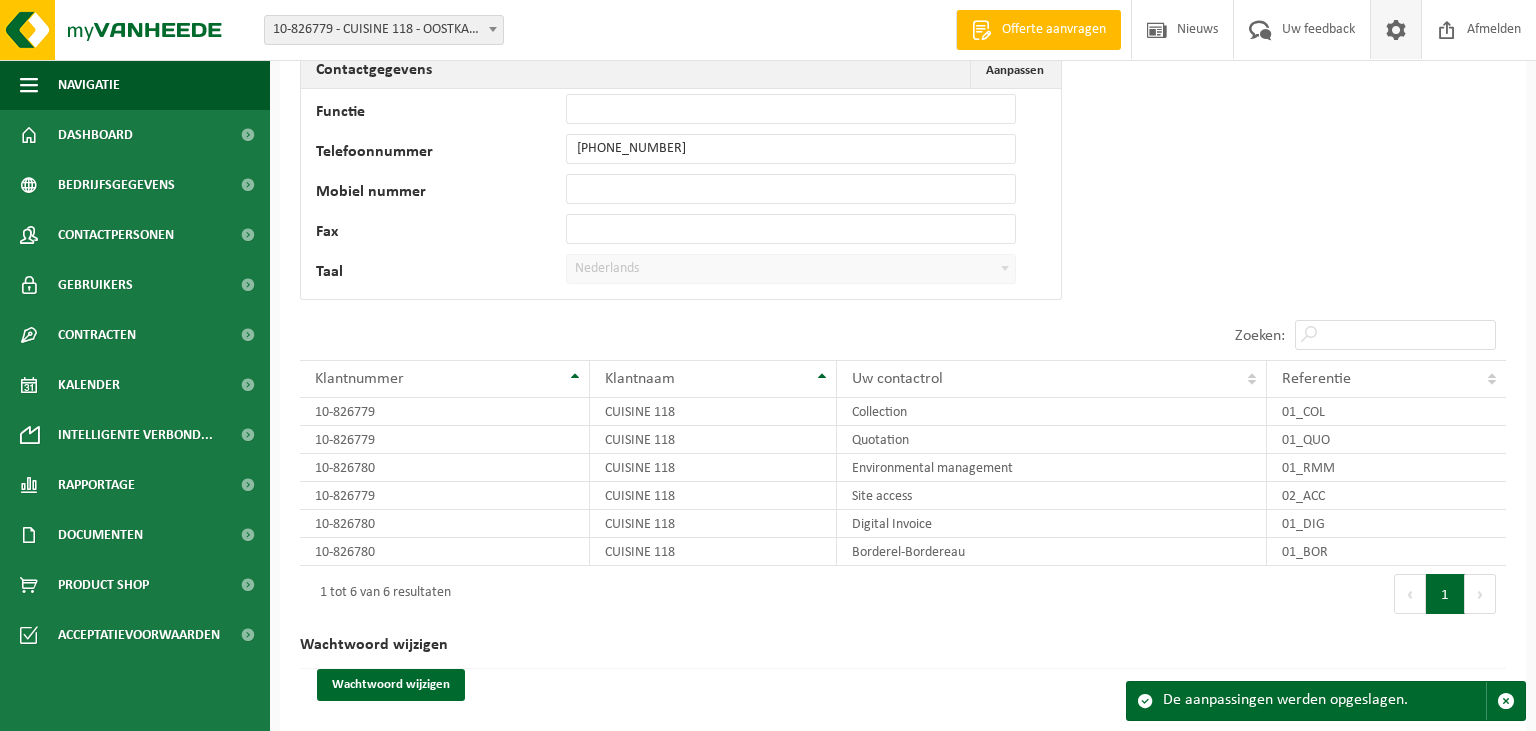 click on "Volgende" at bounding box center [1480, 594] 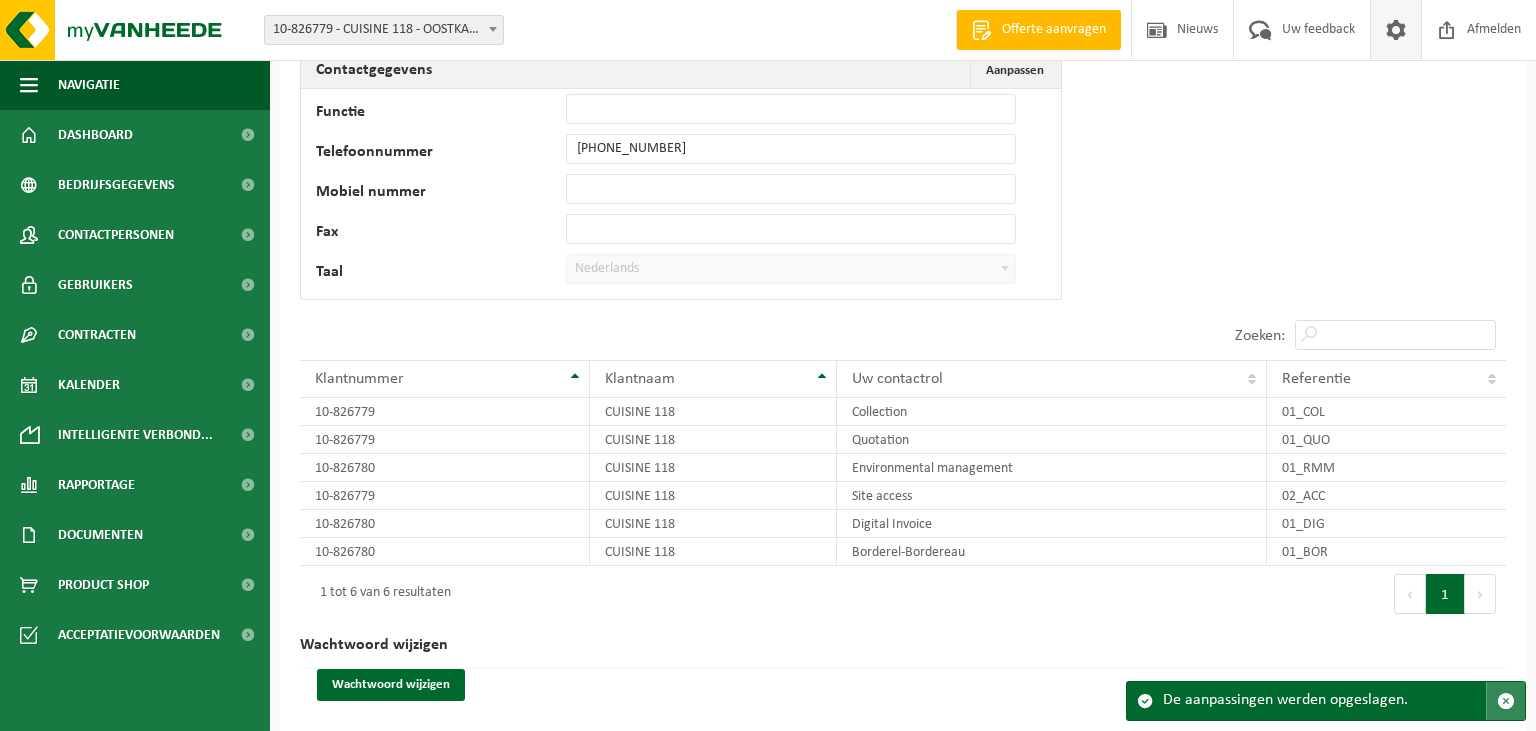 click at bounding box center (1506, 701) 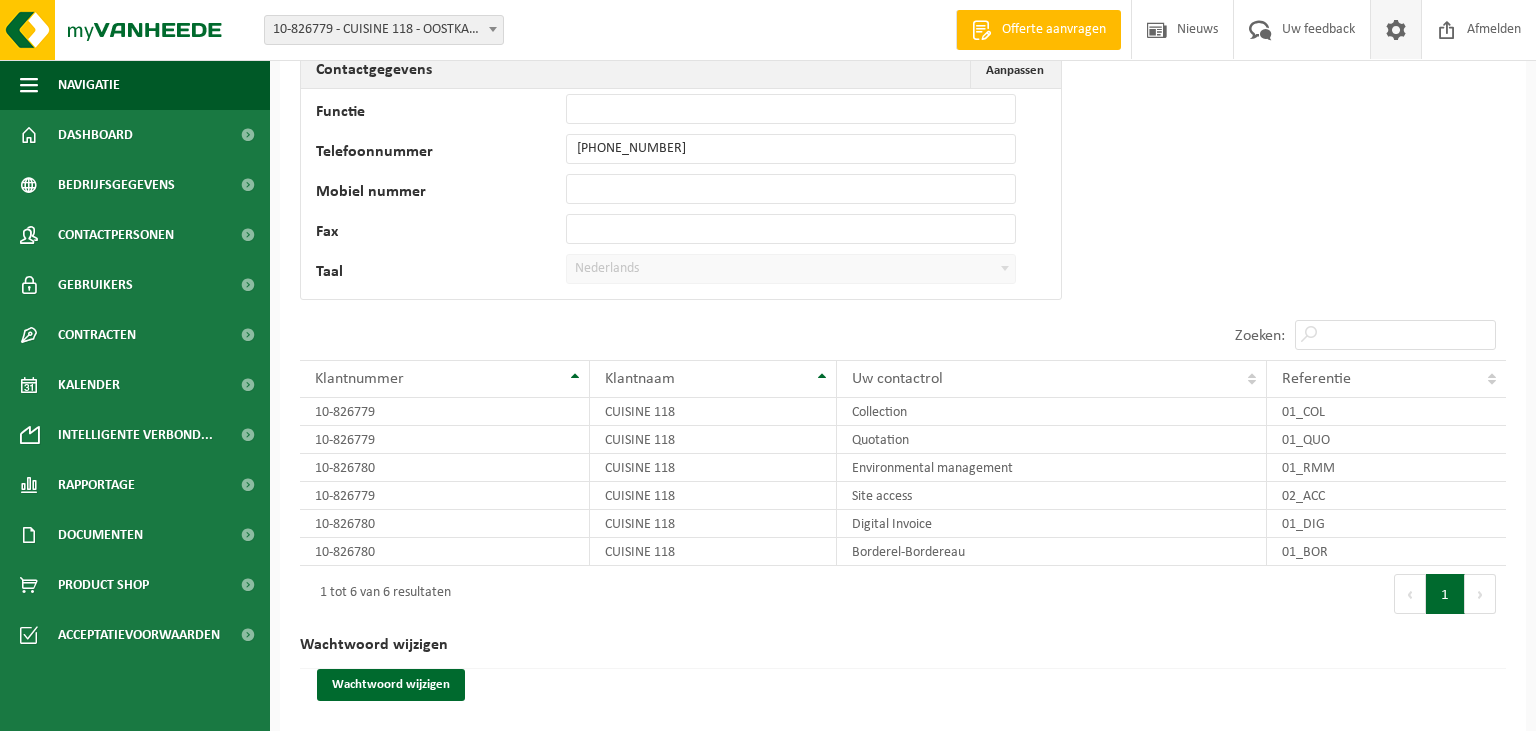 scroll, scrollTop: 38, scrollLeft: 0, axis: vertical 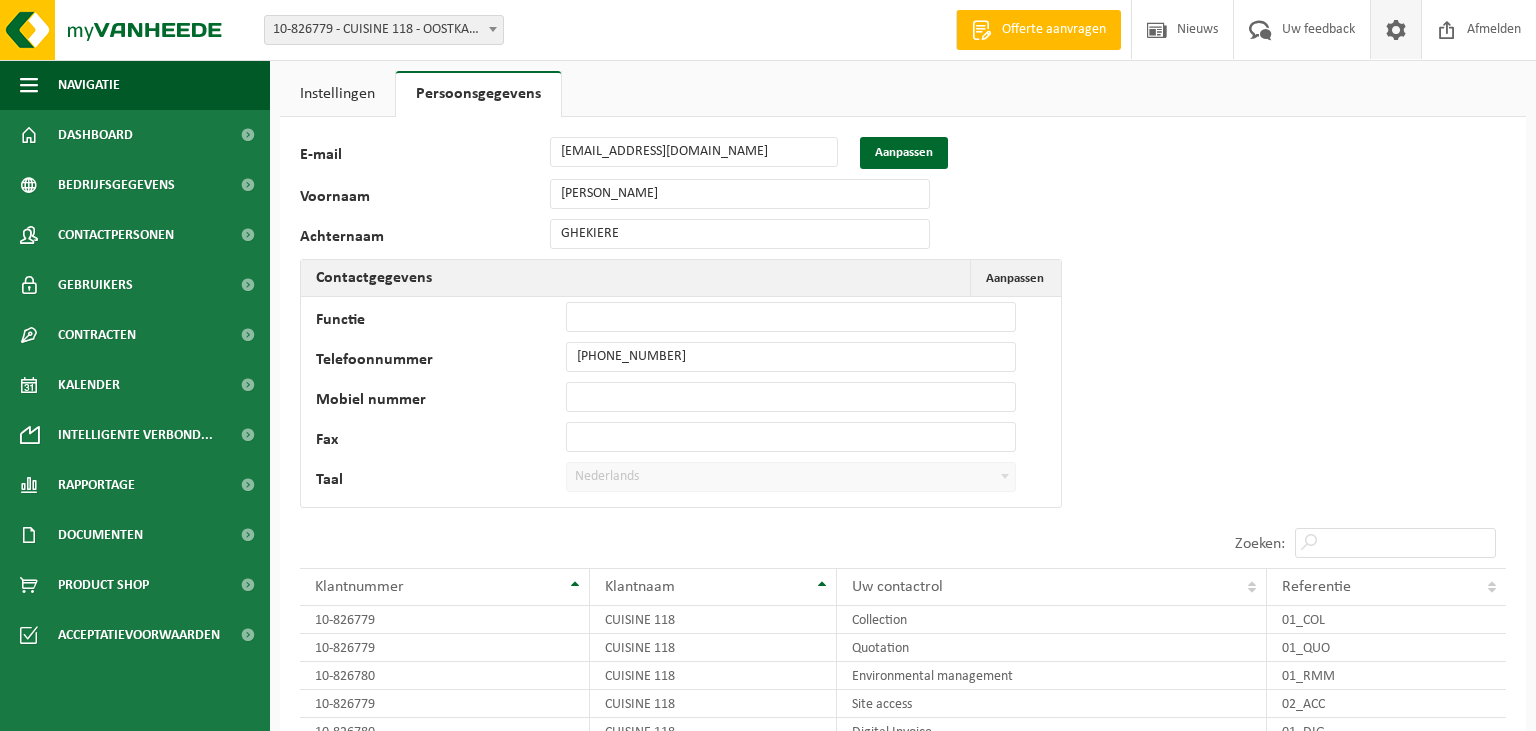 click on "Instellingen" at bounding box center (337, 94) 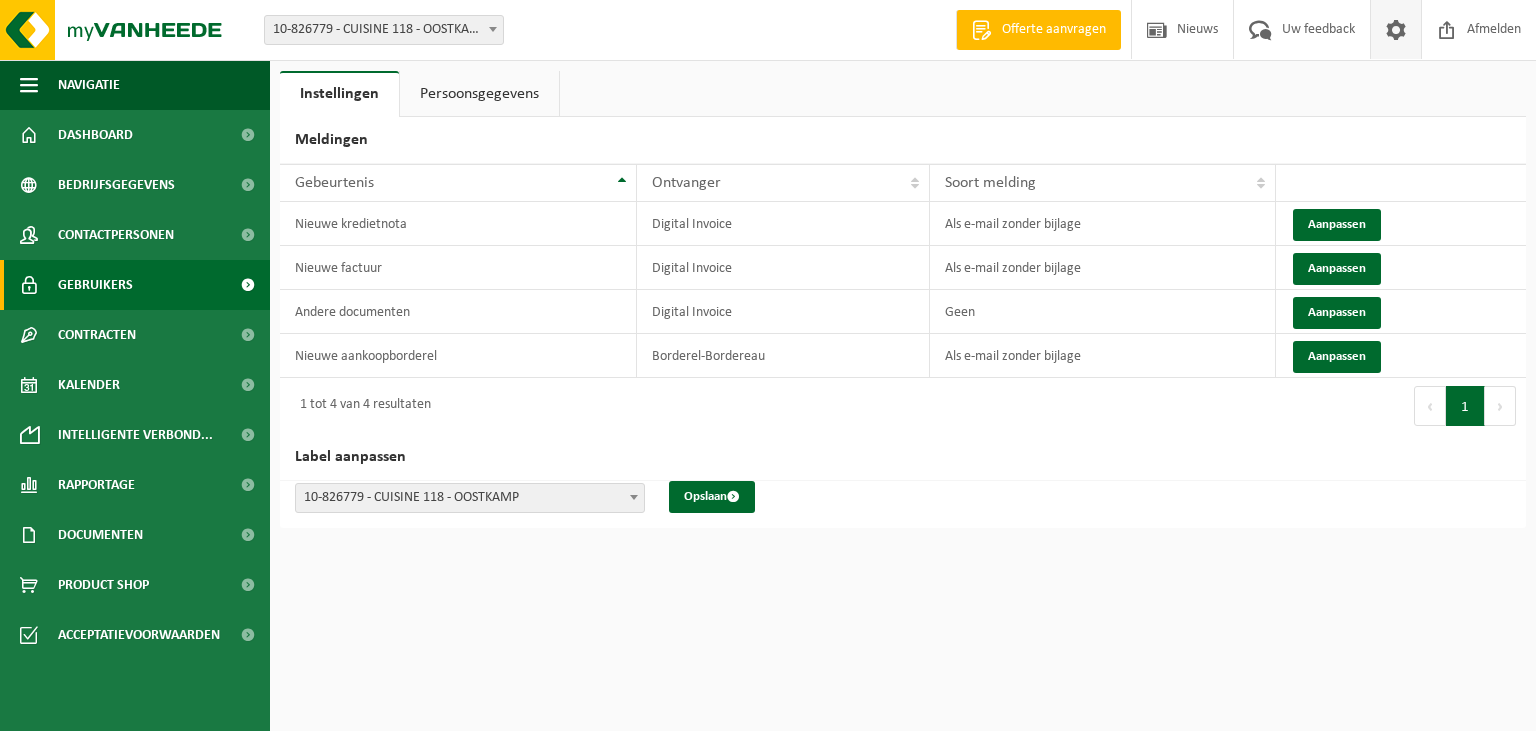 click on "Gebruikers" at bounding box center (135, 285) 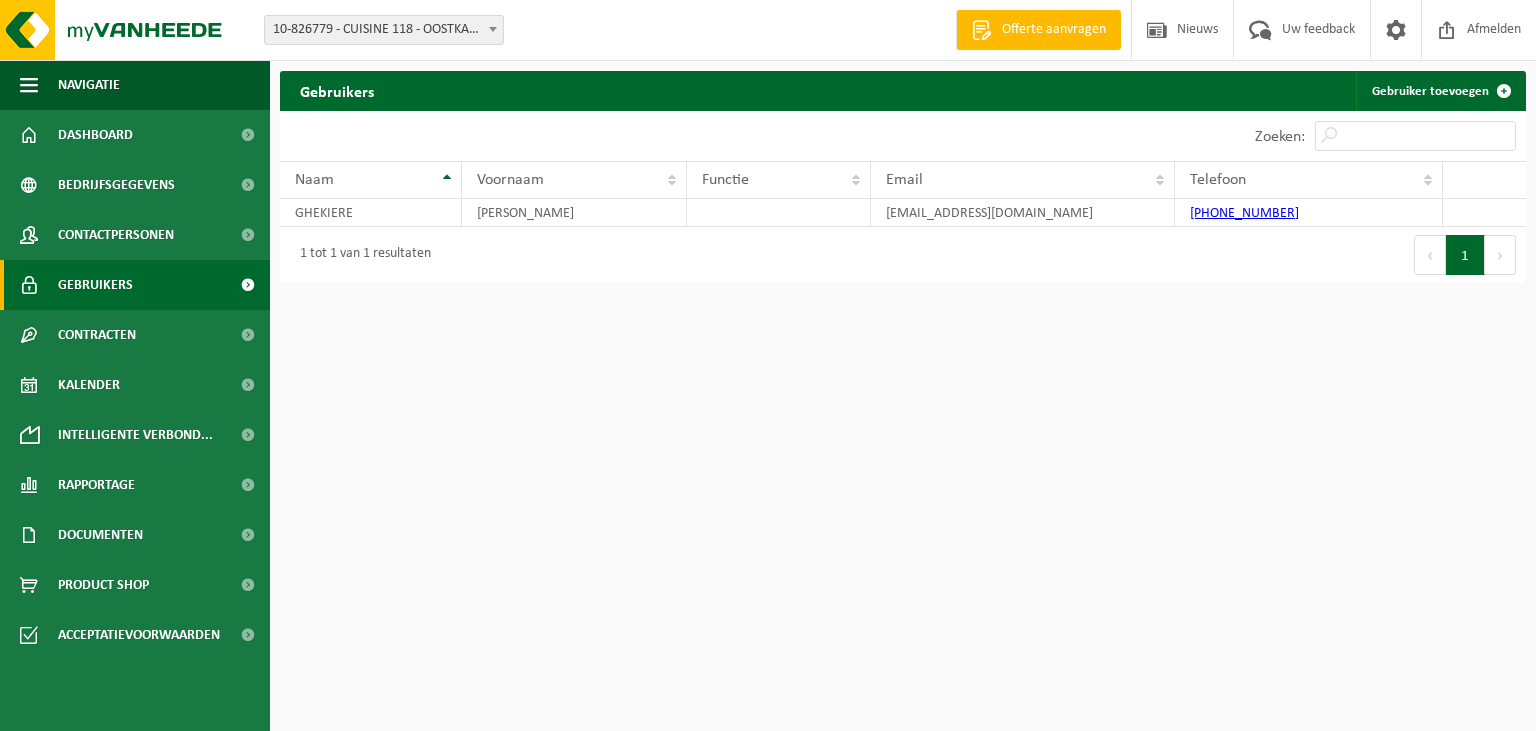 scroll, scrollTop: 0, scrollLeft: 0, axis: both 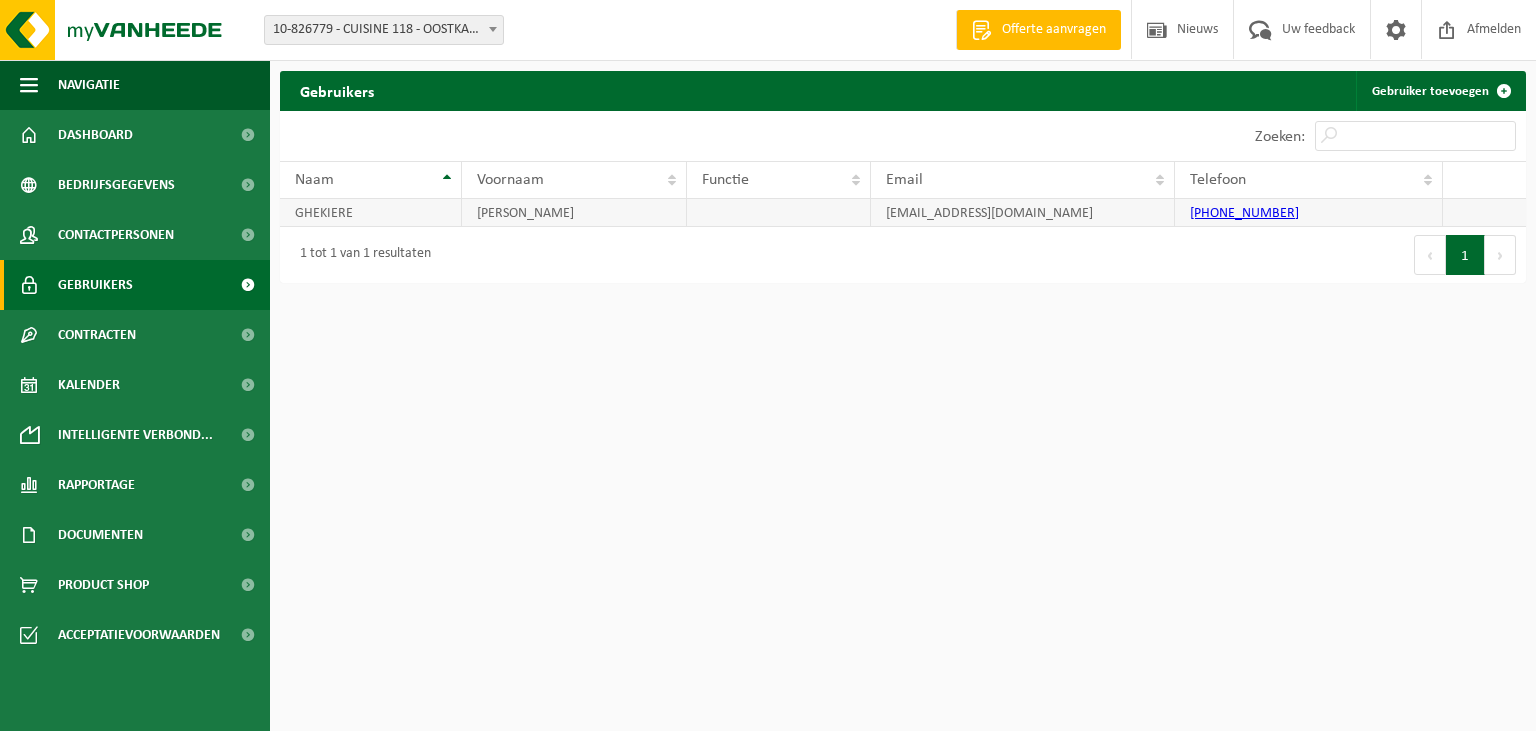 click on "[PERSON_NAME]" at bounding box center (574, 213) 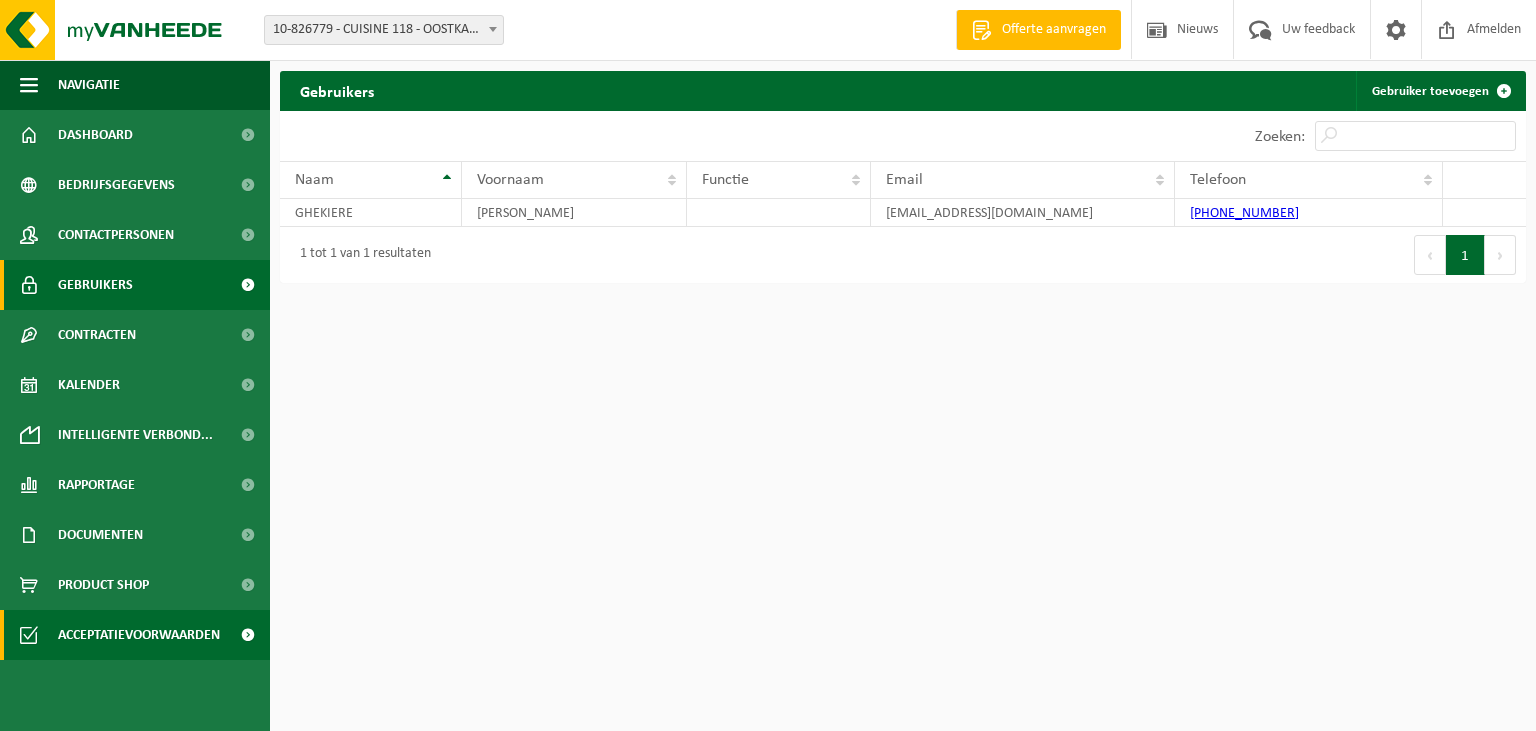 click on "Acceptatievoorwaarden" at bounding box center [139, 635] 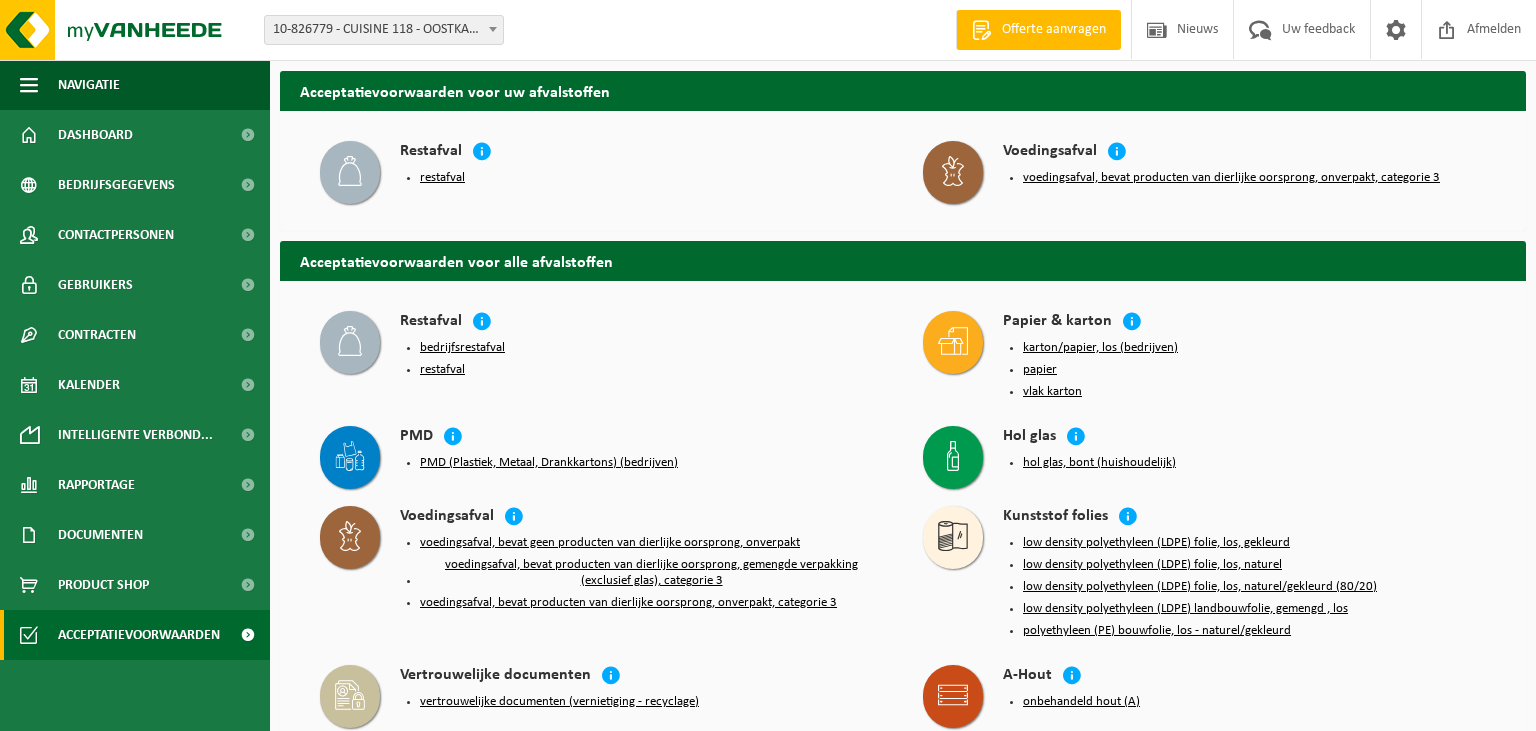 scroll, scrollTop: 0, scrollLeft: 0, axis: both 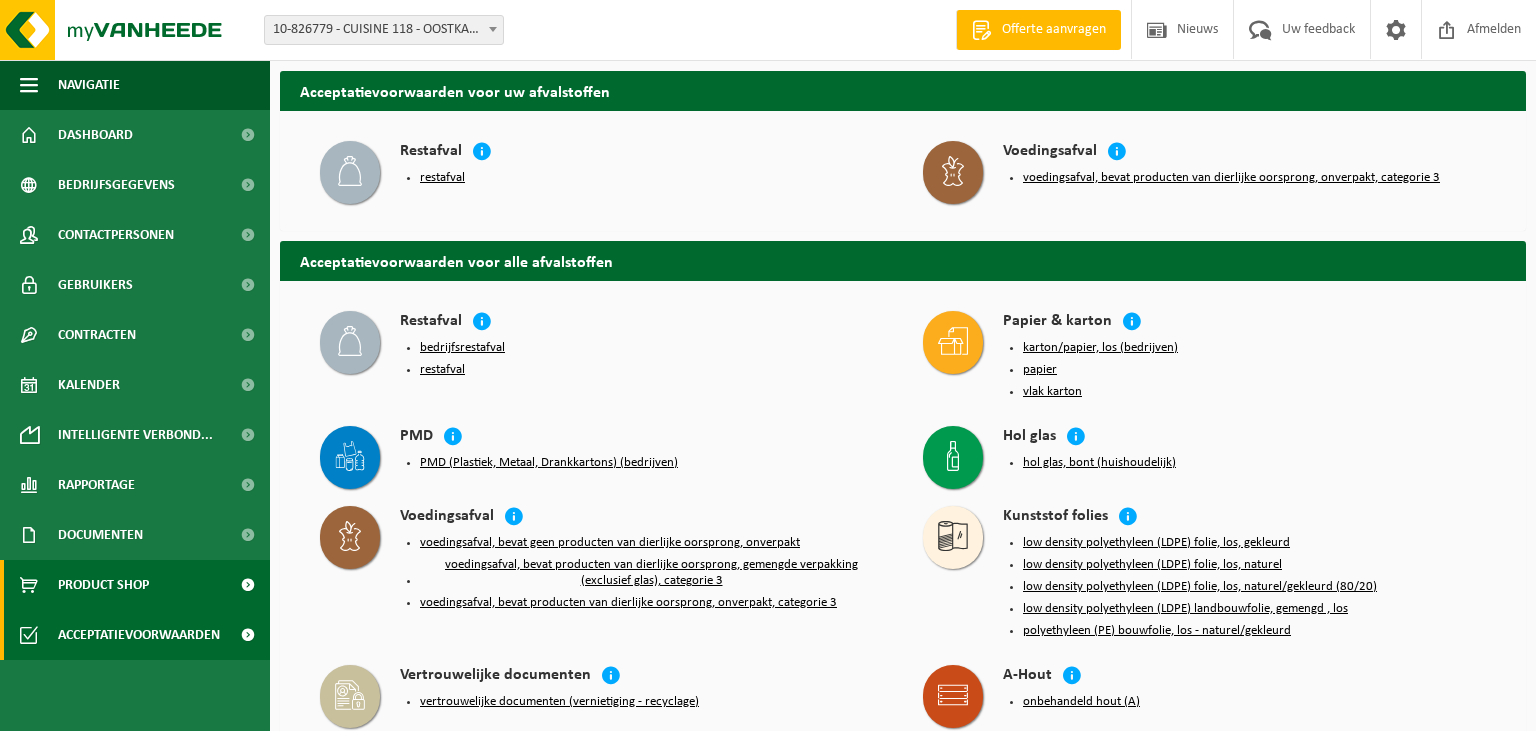 click on "Product Shop" at bounding box center [135, 585] 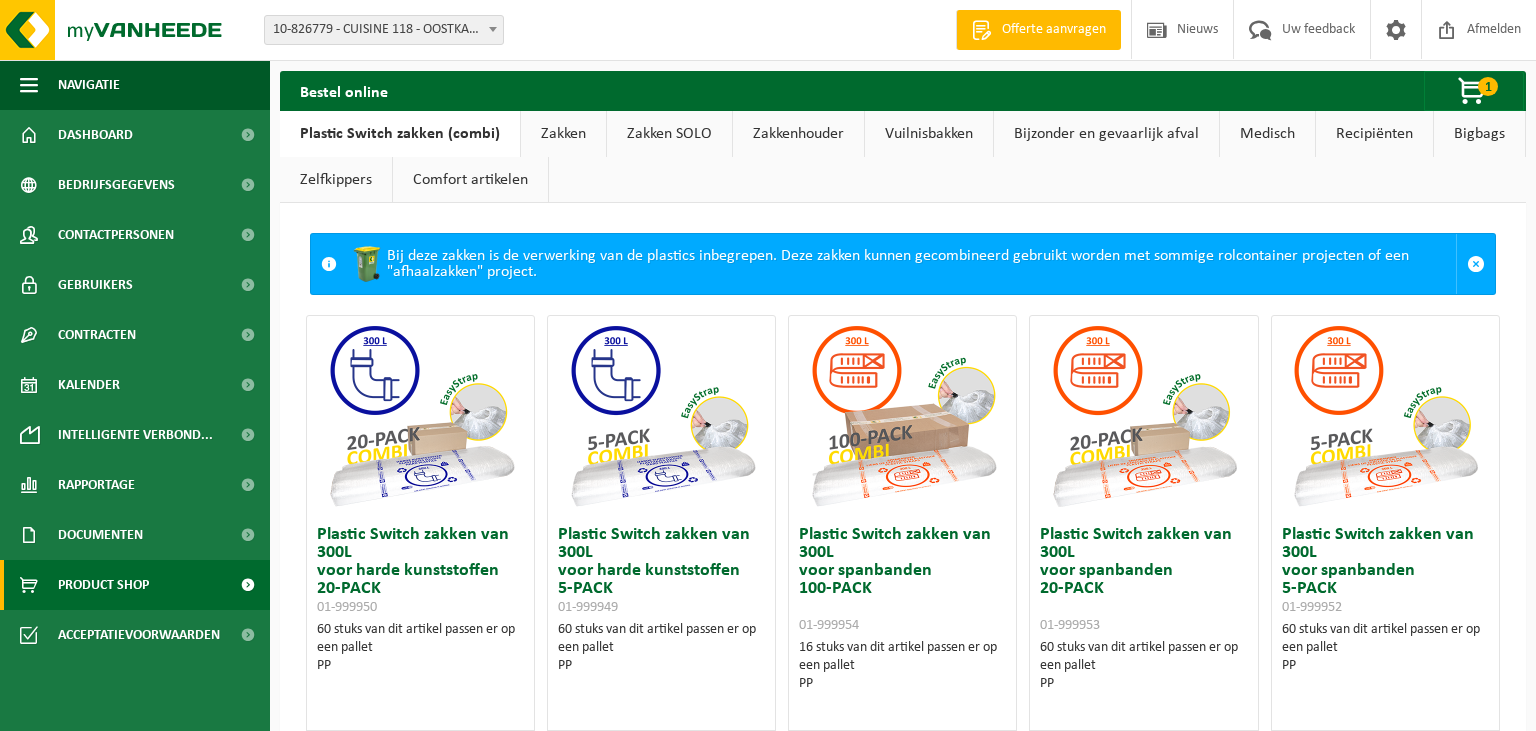 scroll, scrollTop: 0, scrollLeft: 0, axis: both 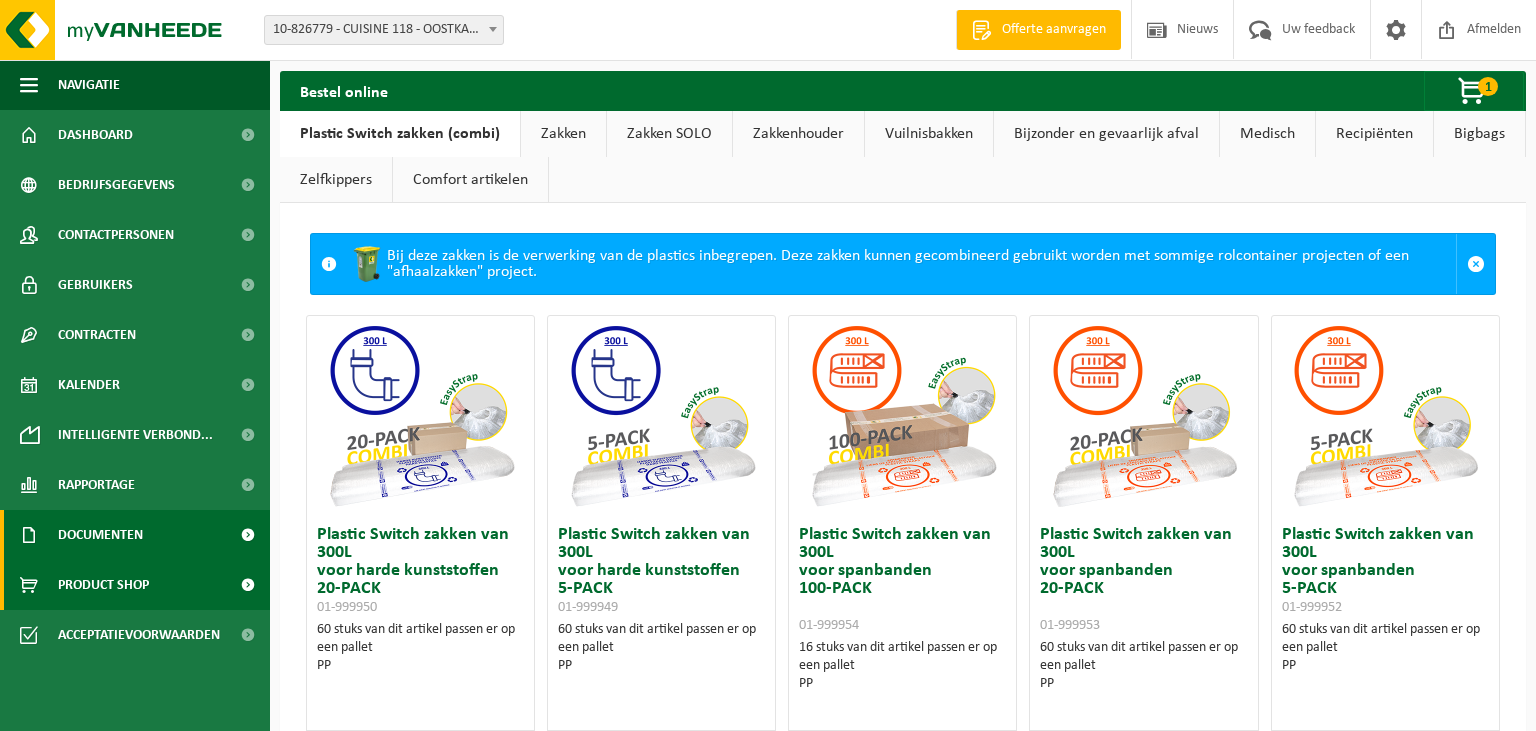 click on "Documenten" at bounding box center [135, 535] 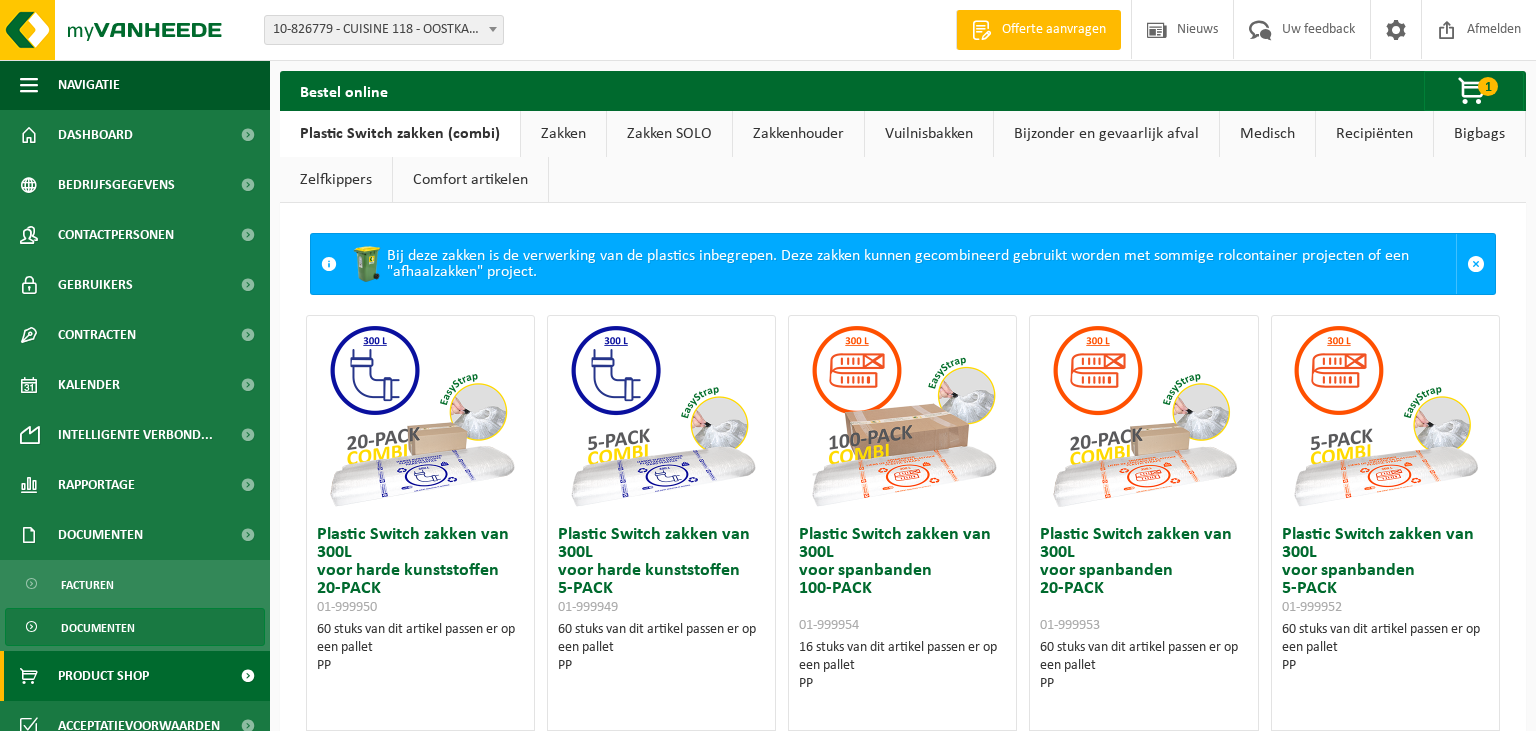 click on "Documenten" at bounding box center [98, 628] 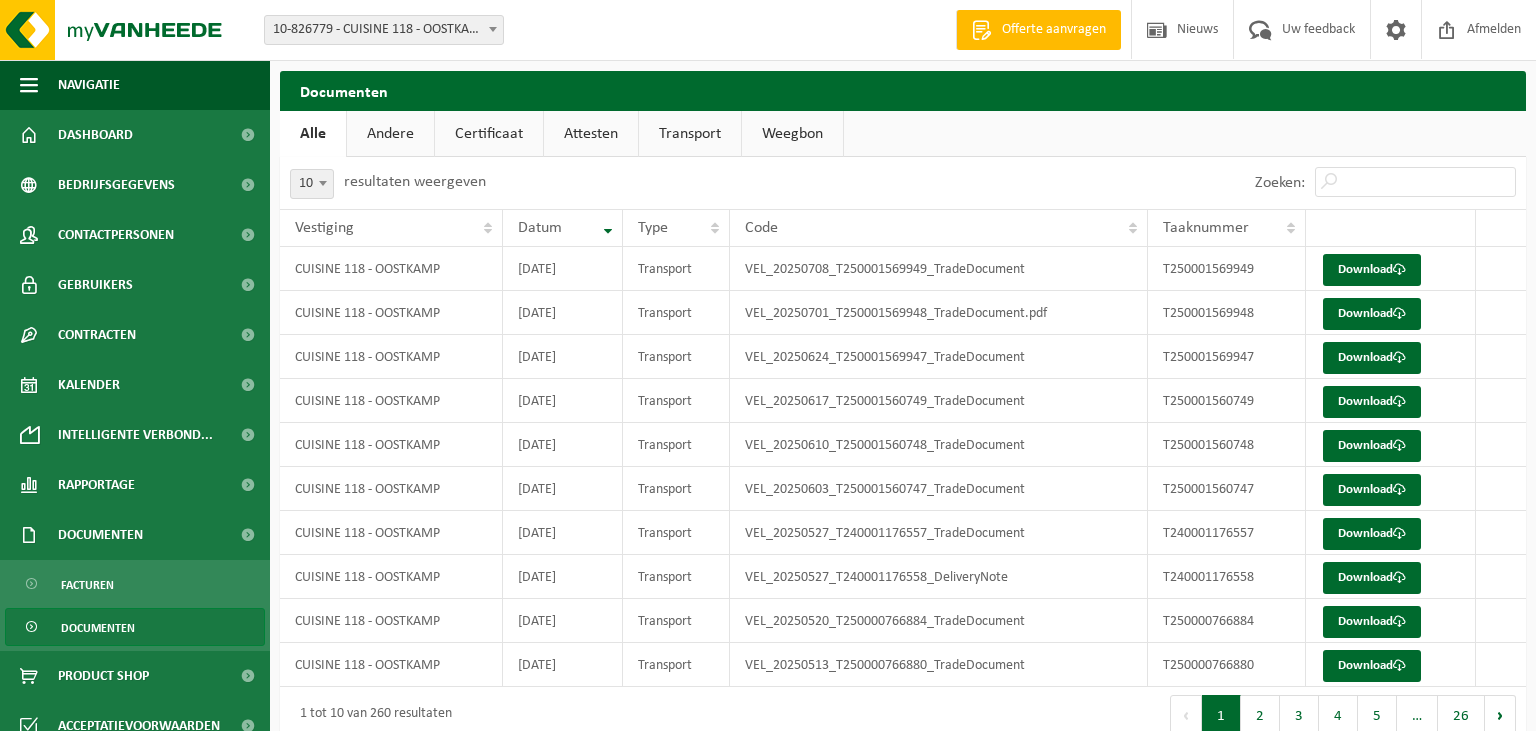 scroll, scrollTop: 0, scrollLeft: 0, axis: both 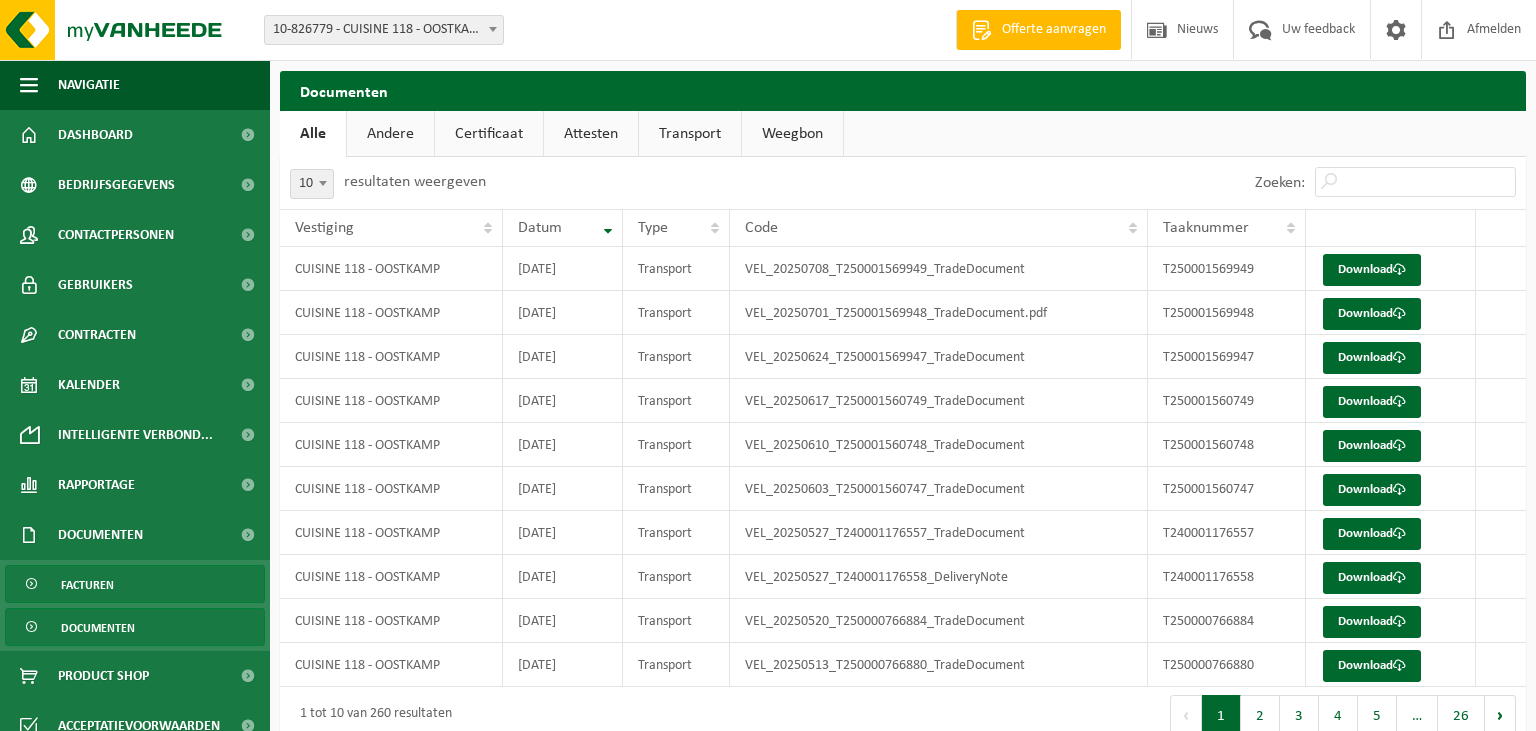 click on "Facturen" at bounding box center [87, 585] 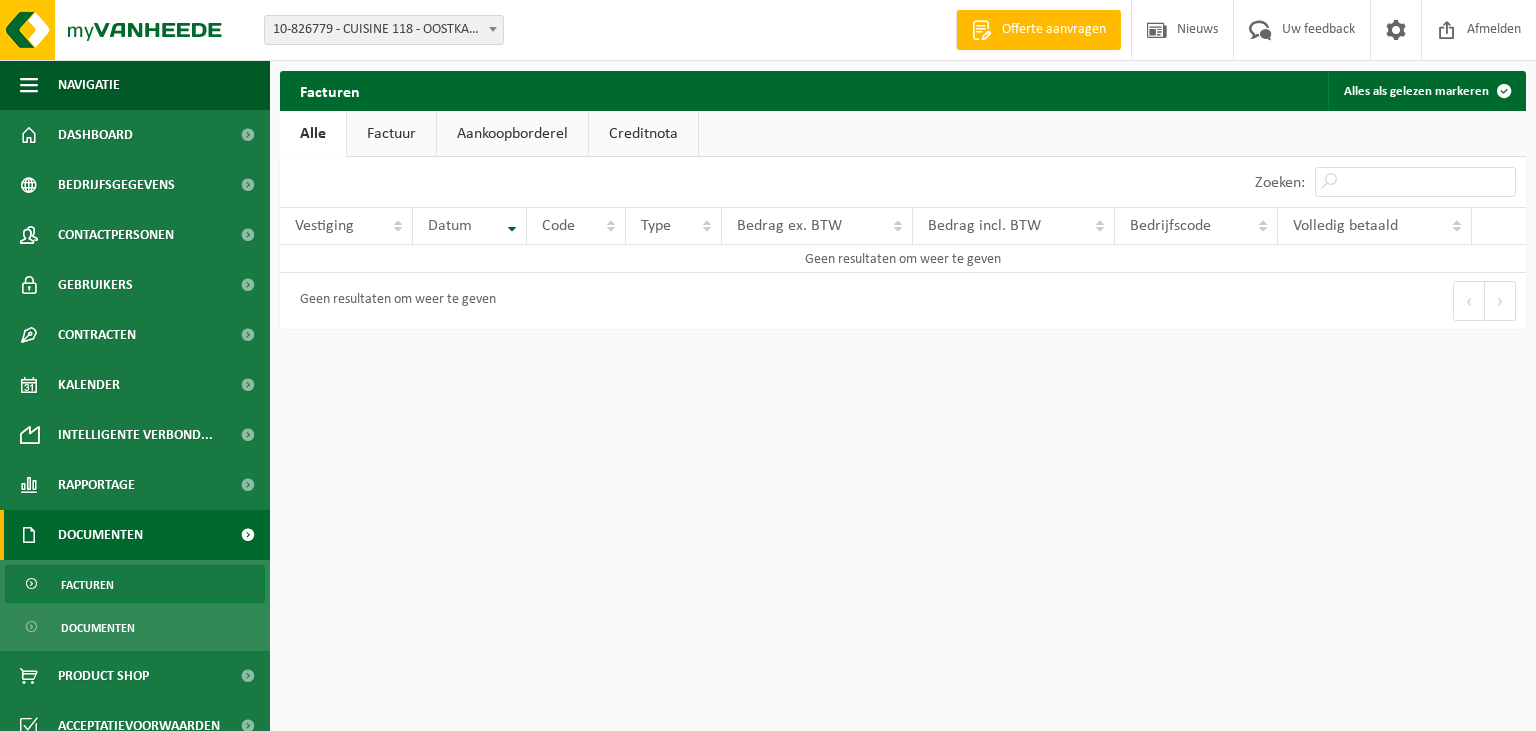 scroll, scrollTop: 0, scrollLeft: 0, axis: both 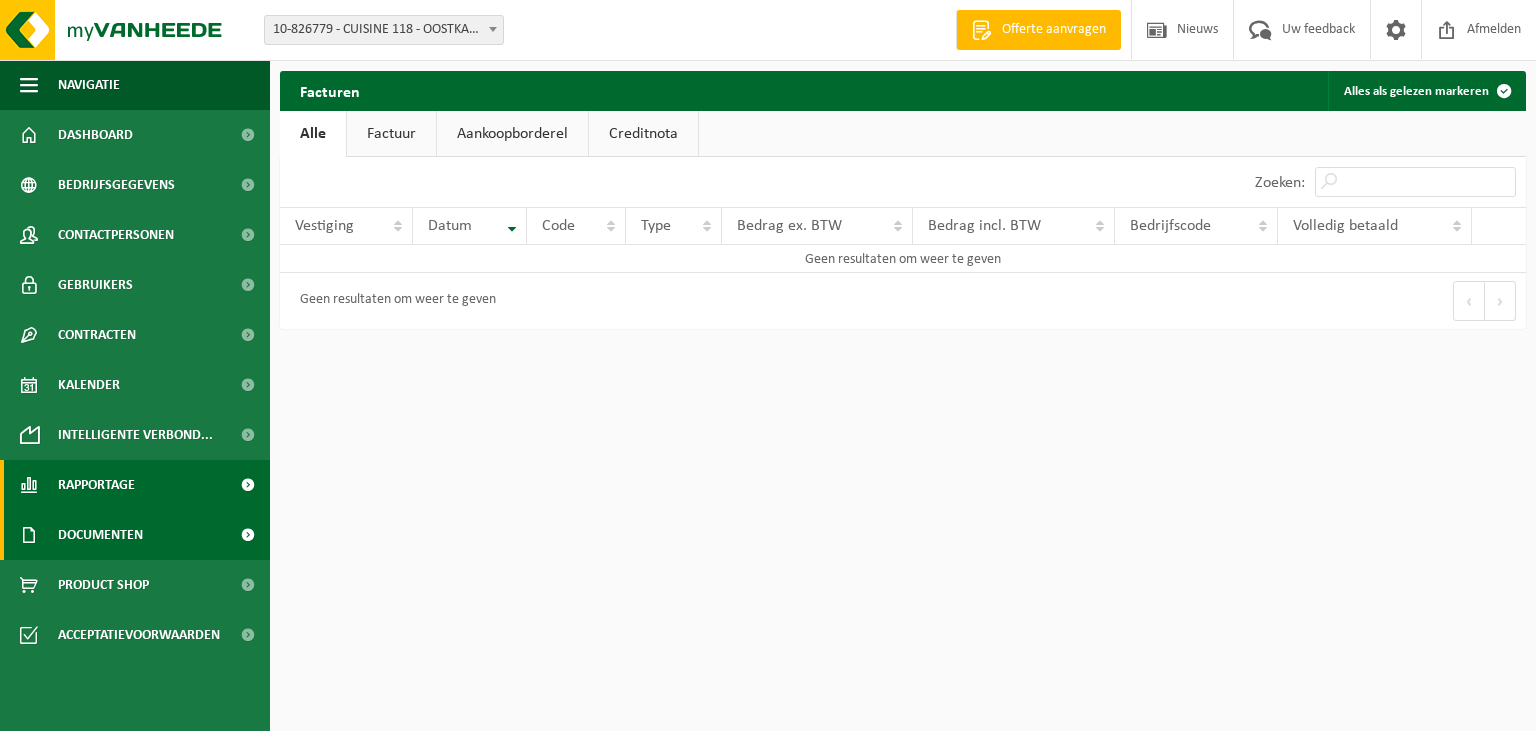 click on "Rapportage" at bounding box center [96, 485] 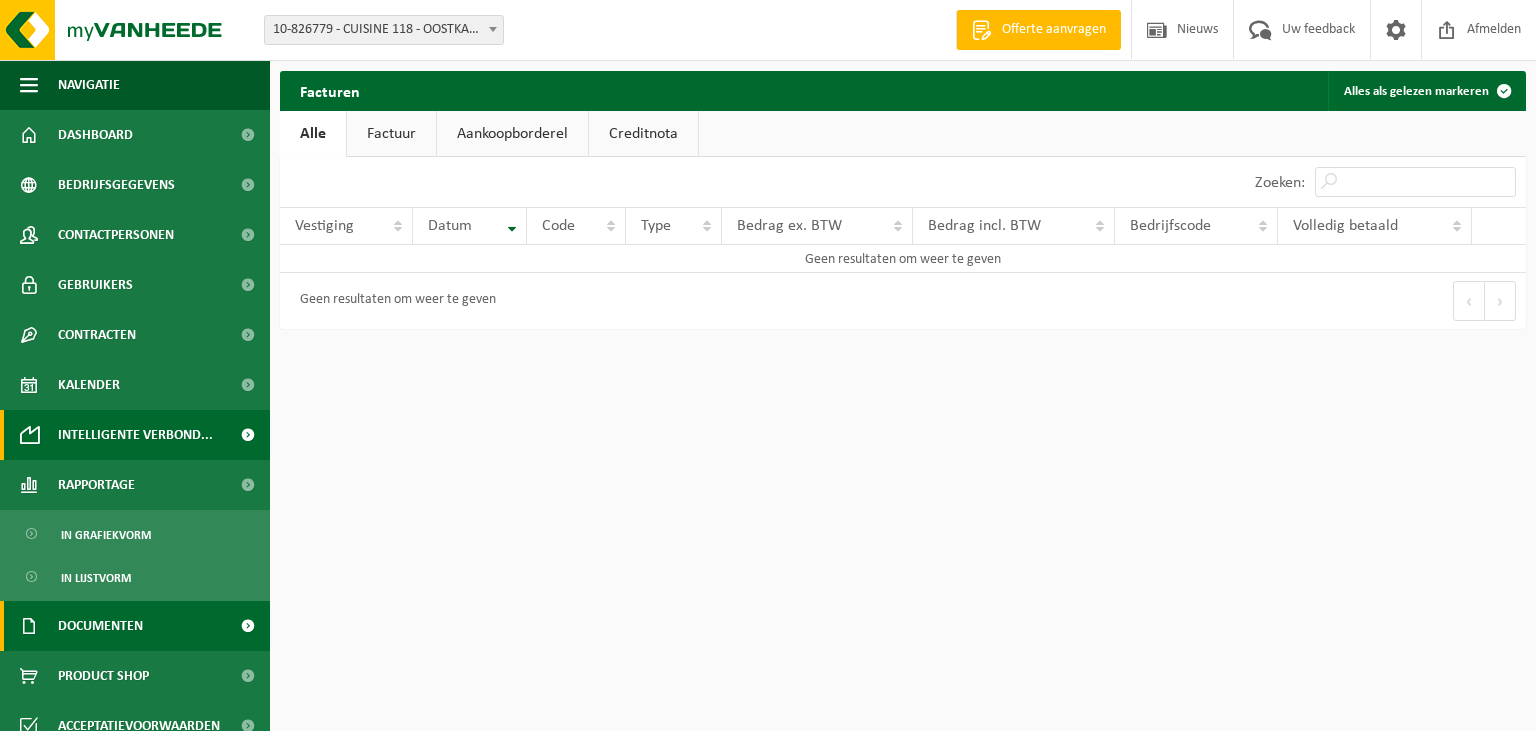 click on "Intelligente verbond..." at bounding box center (135, 435) 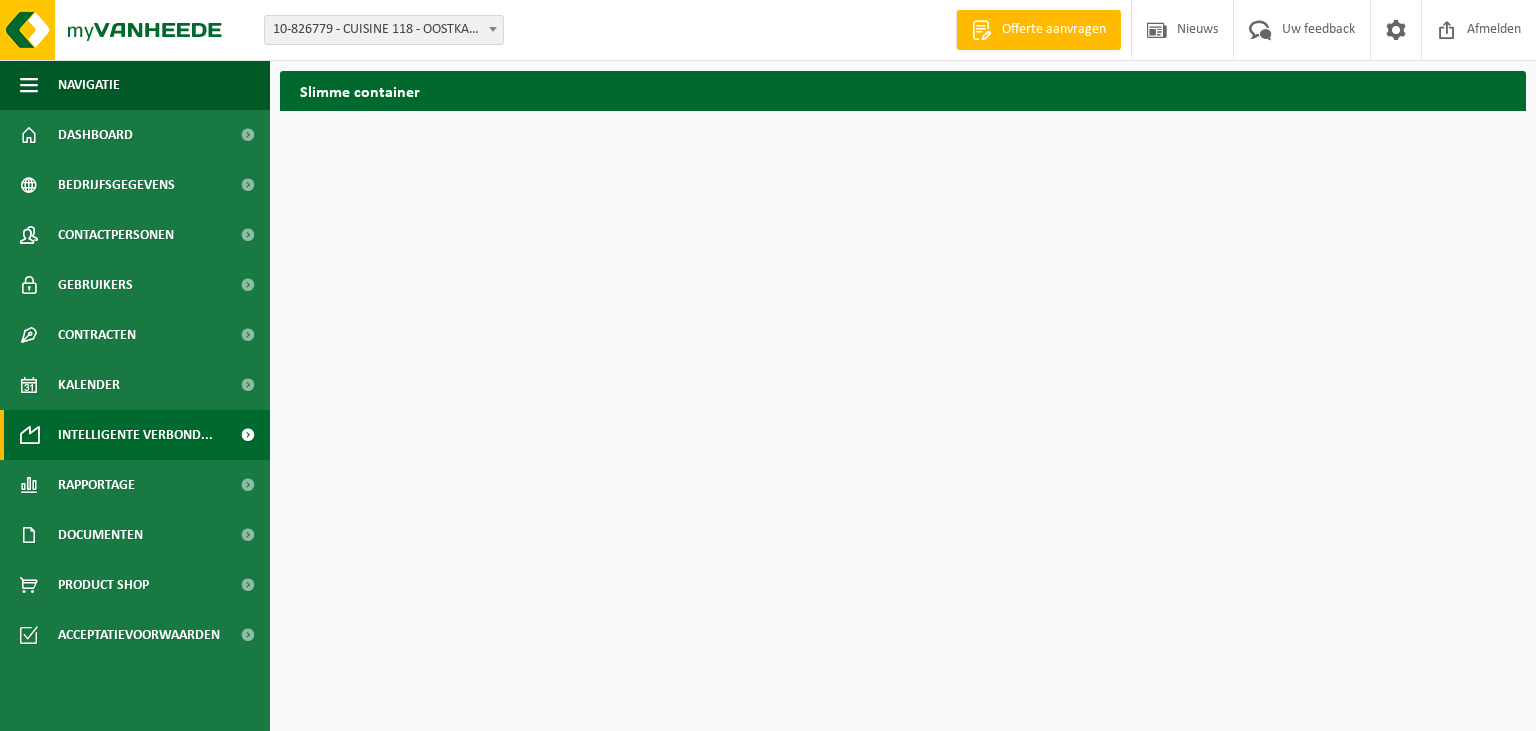 scroll, scrollTop: 0, scrollLeft: 0, axis: both 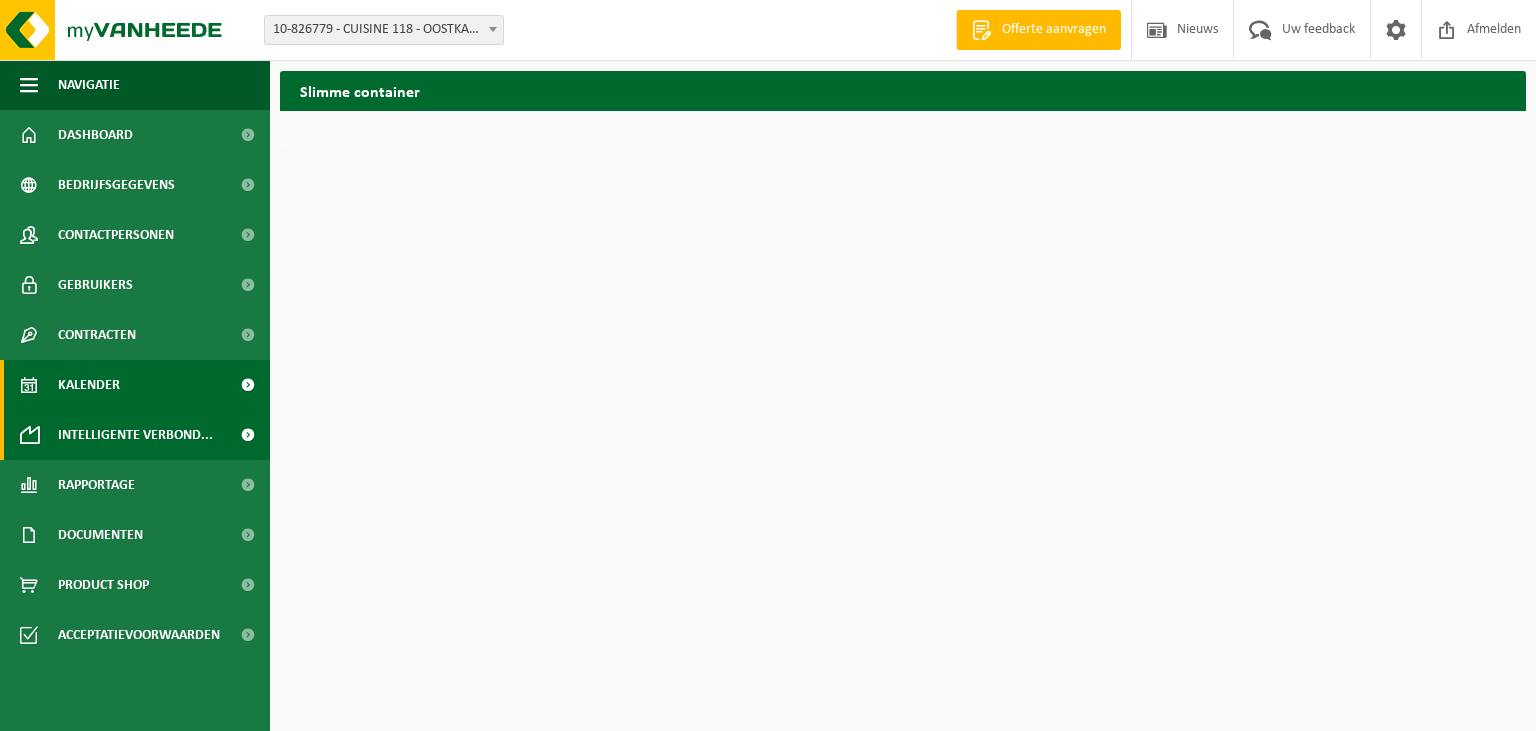 click on "Kalender" at bounding box center (135, 385) 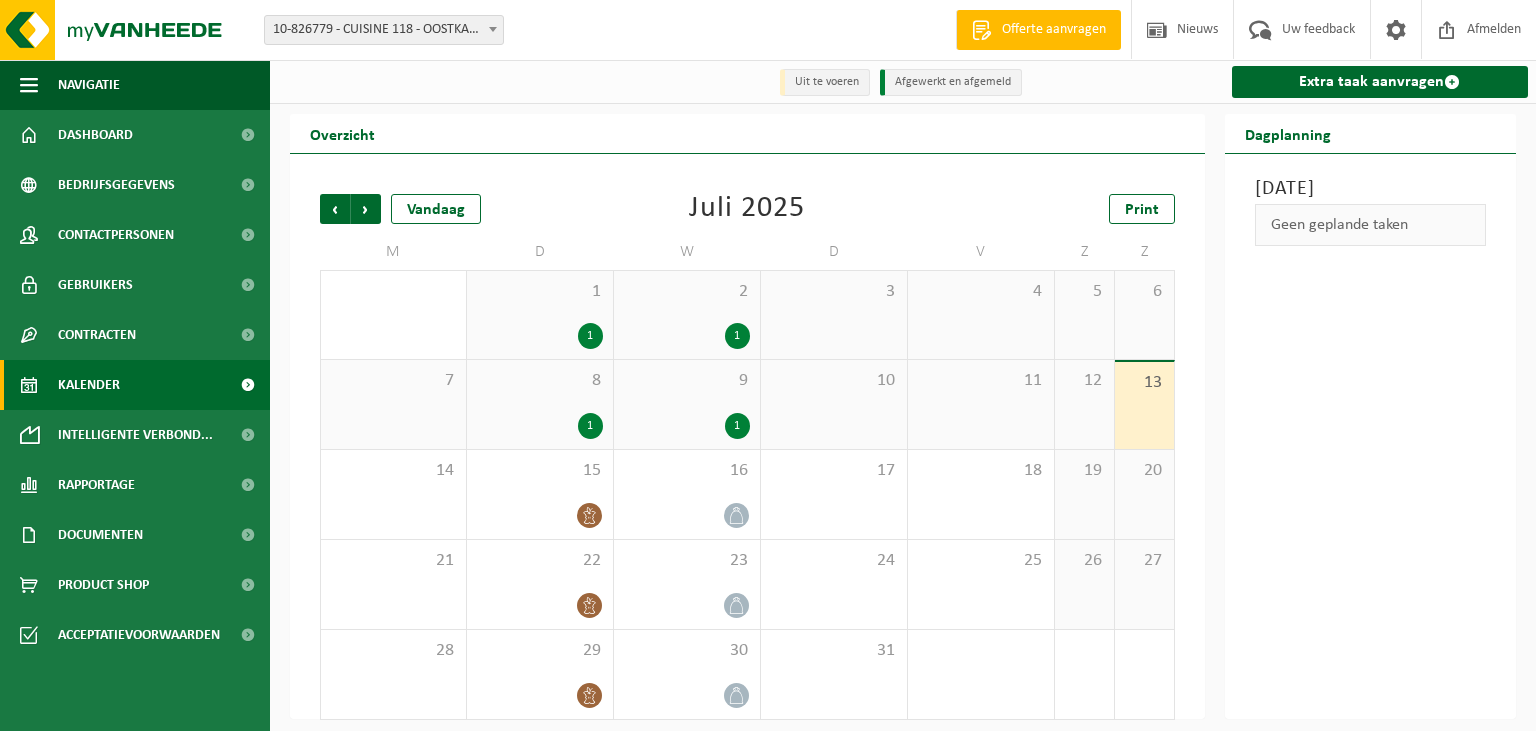 scroll, scrollTop: 0, scrollLeft: 0, axis: both 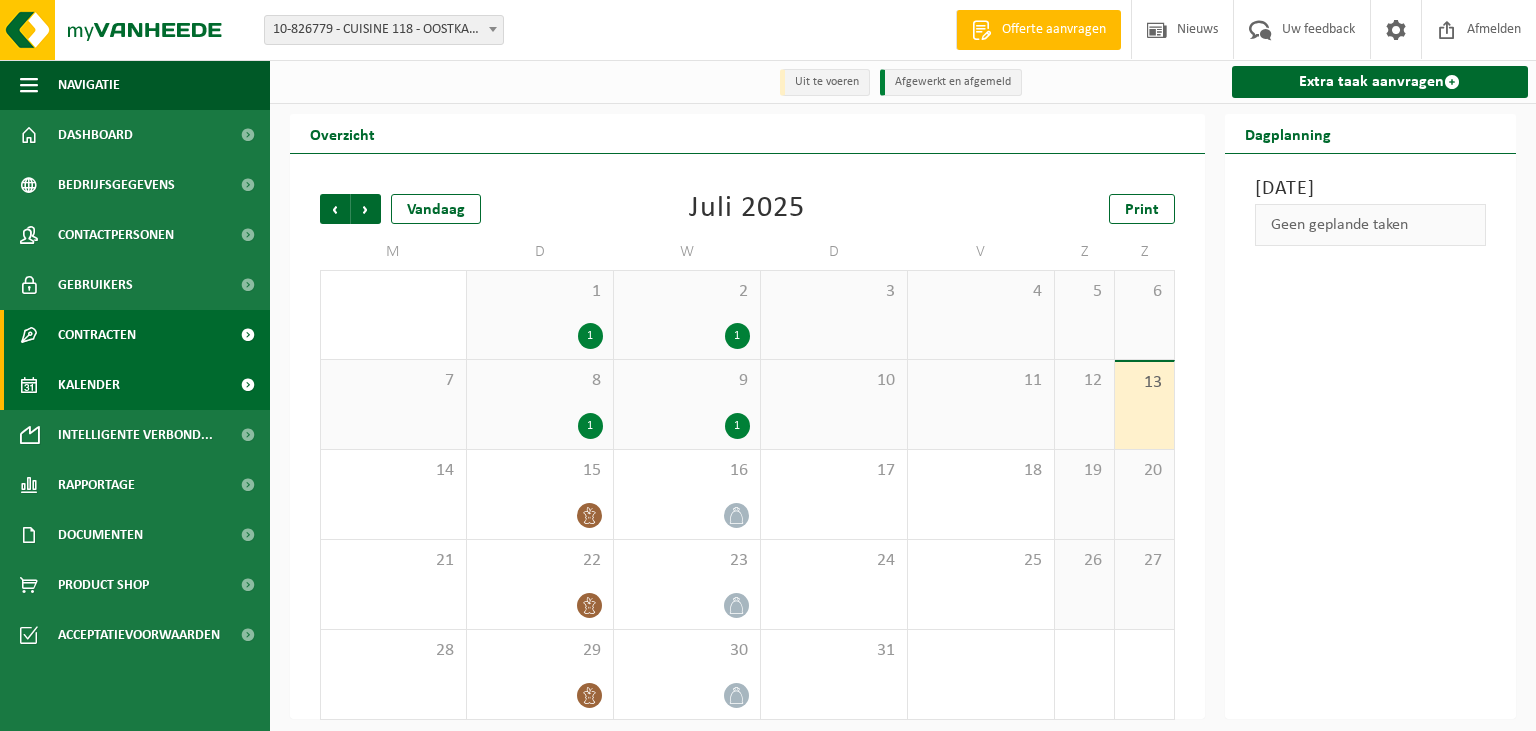 click on "Contracten" at bounding box center (135, 335) 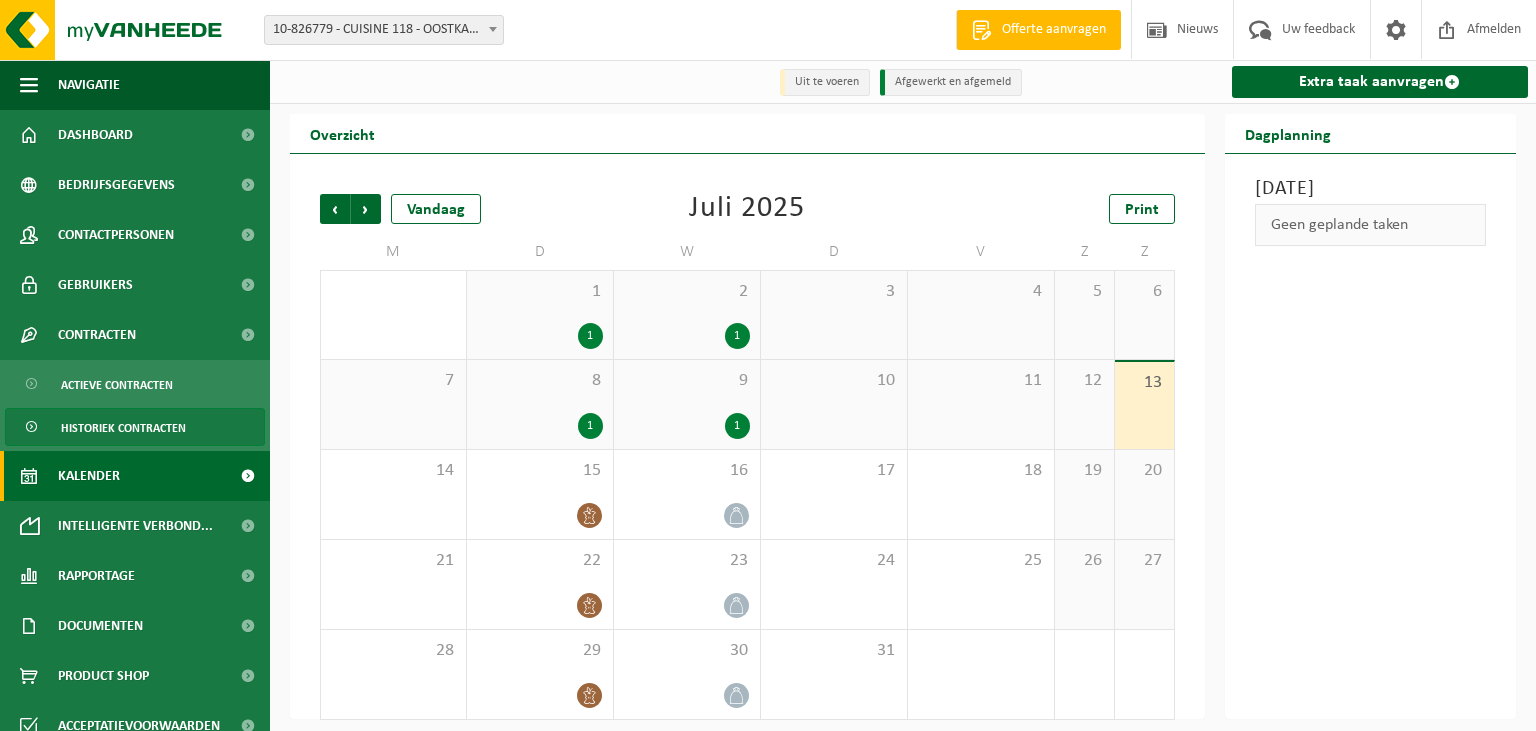 click on "Historiek contracten" at bounding box center (123, 428) 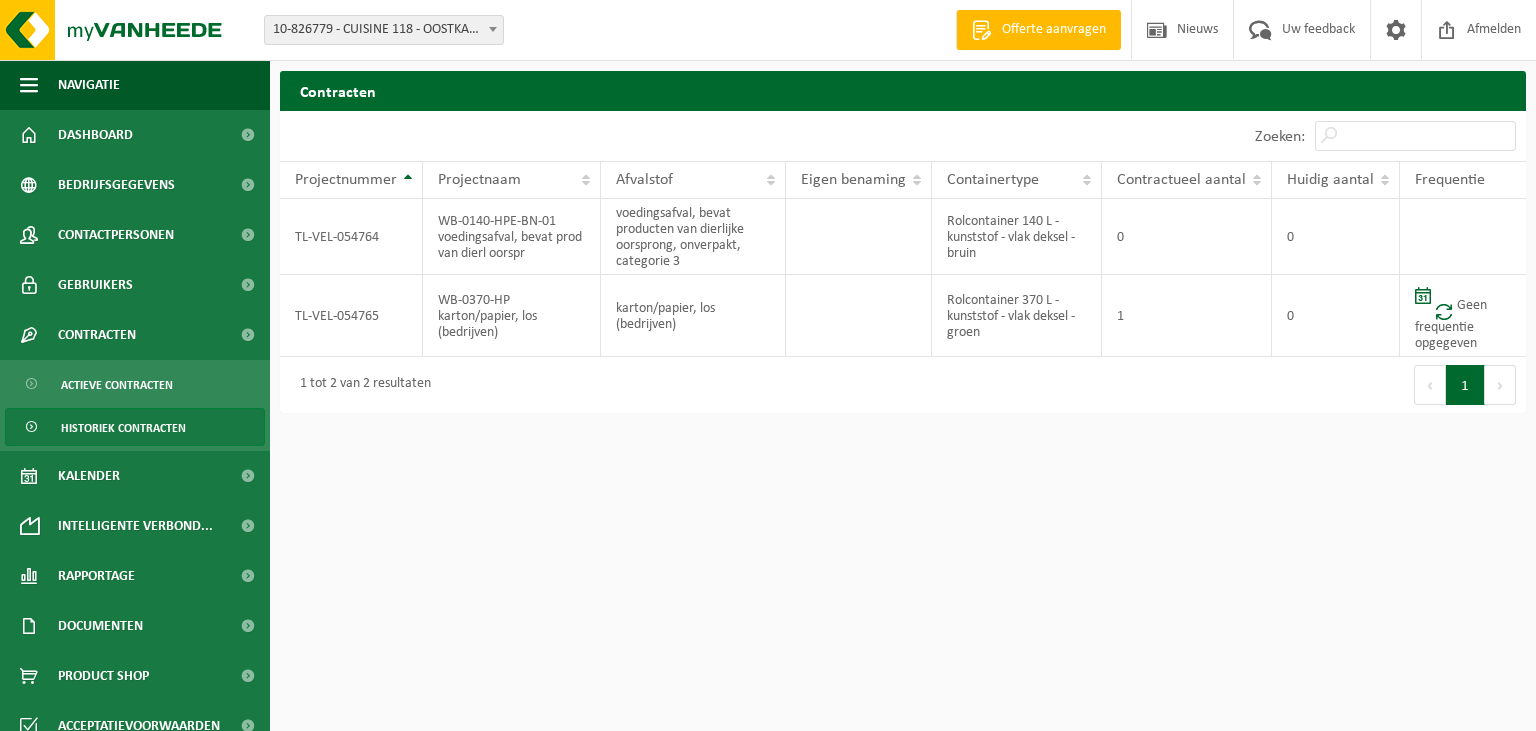 scroll, scrollTop: 0, scrollLeft: 0, axis: both 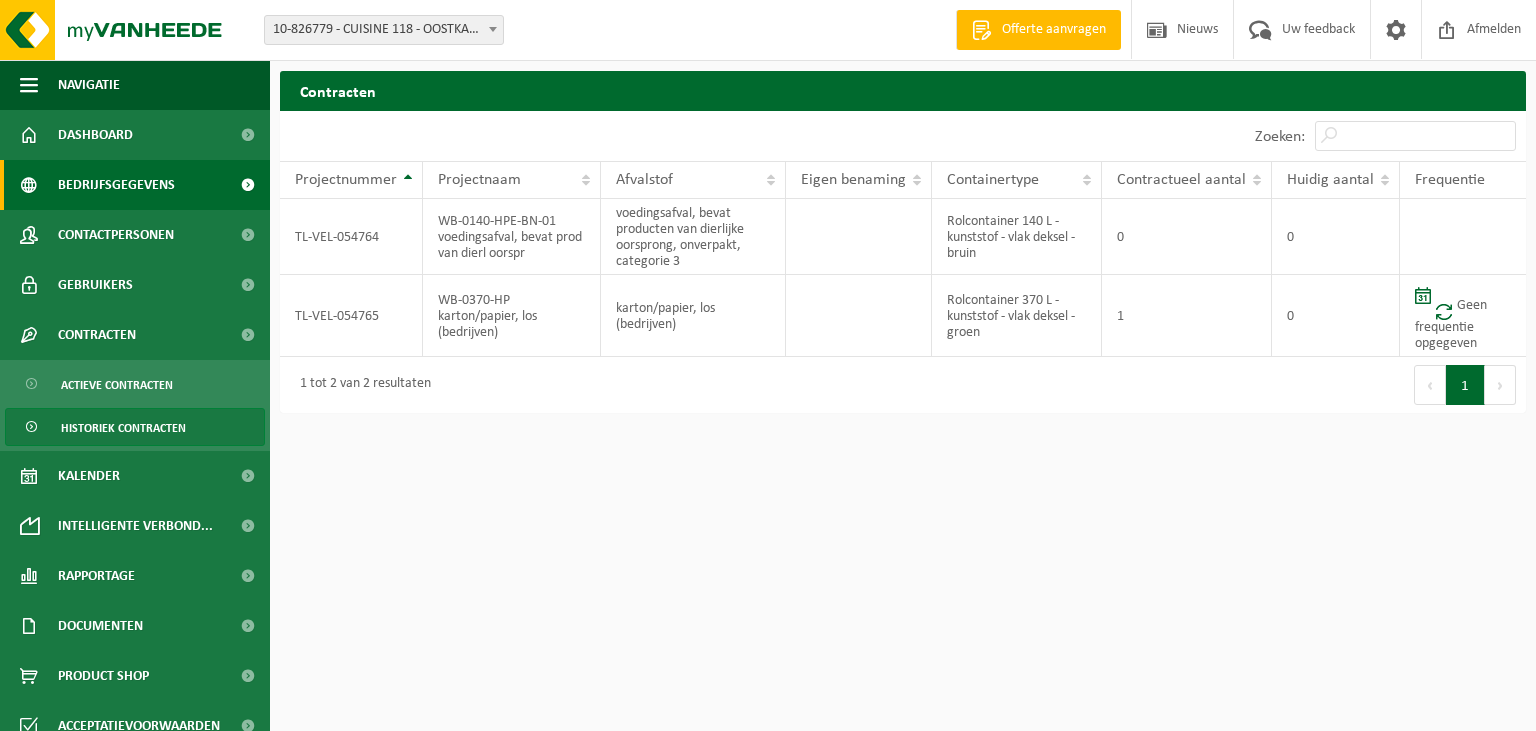 click on "Bedrijfsgegevens" at bounding box center (116, 185) 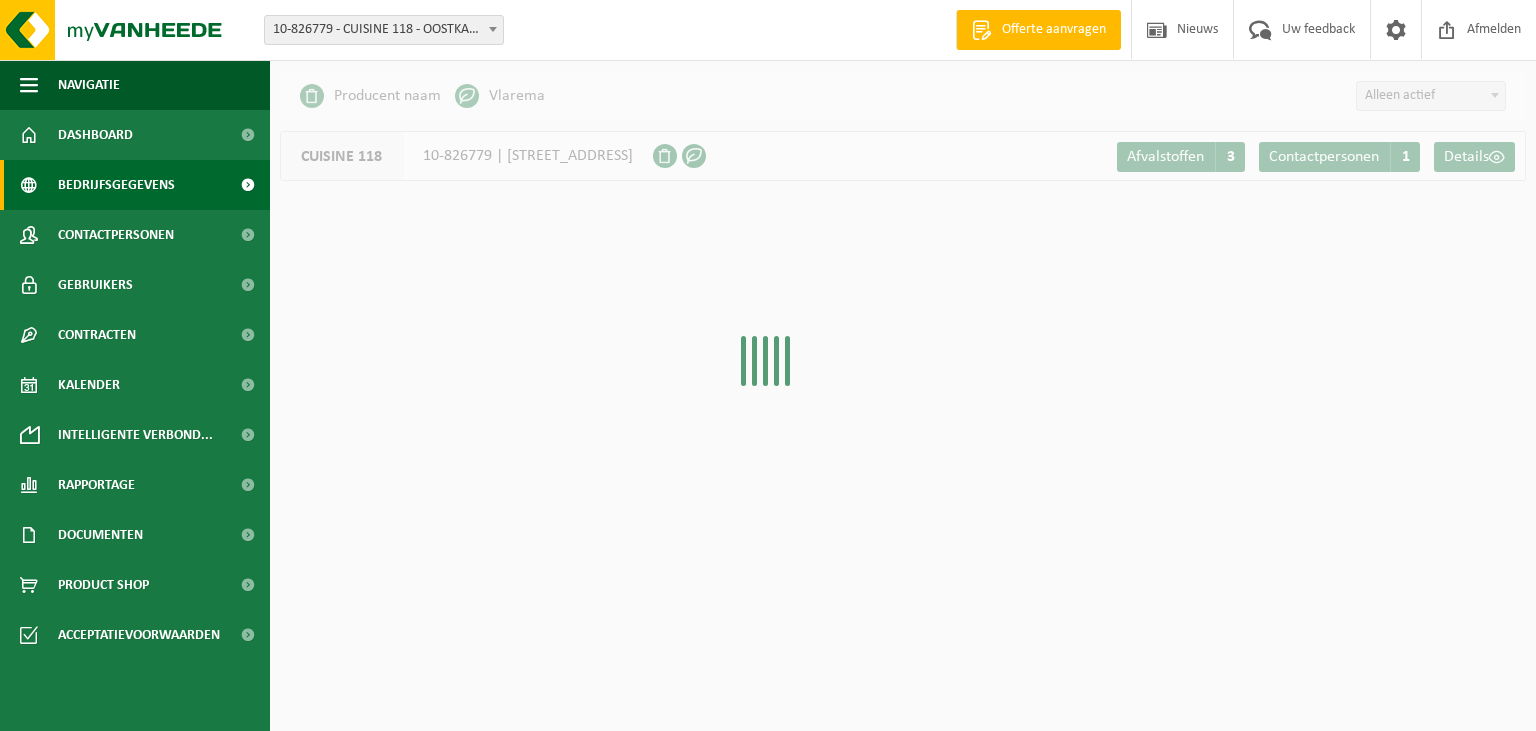 scroll, scrollTop: 0, scrollLeft: 0, axis: both 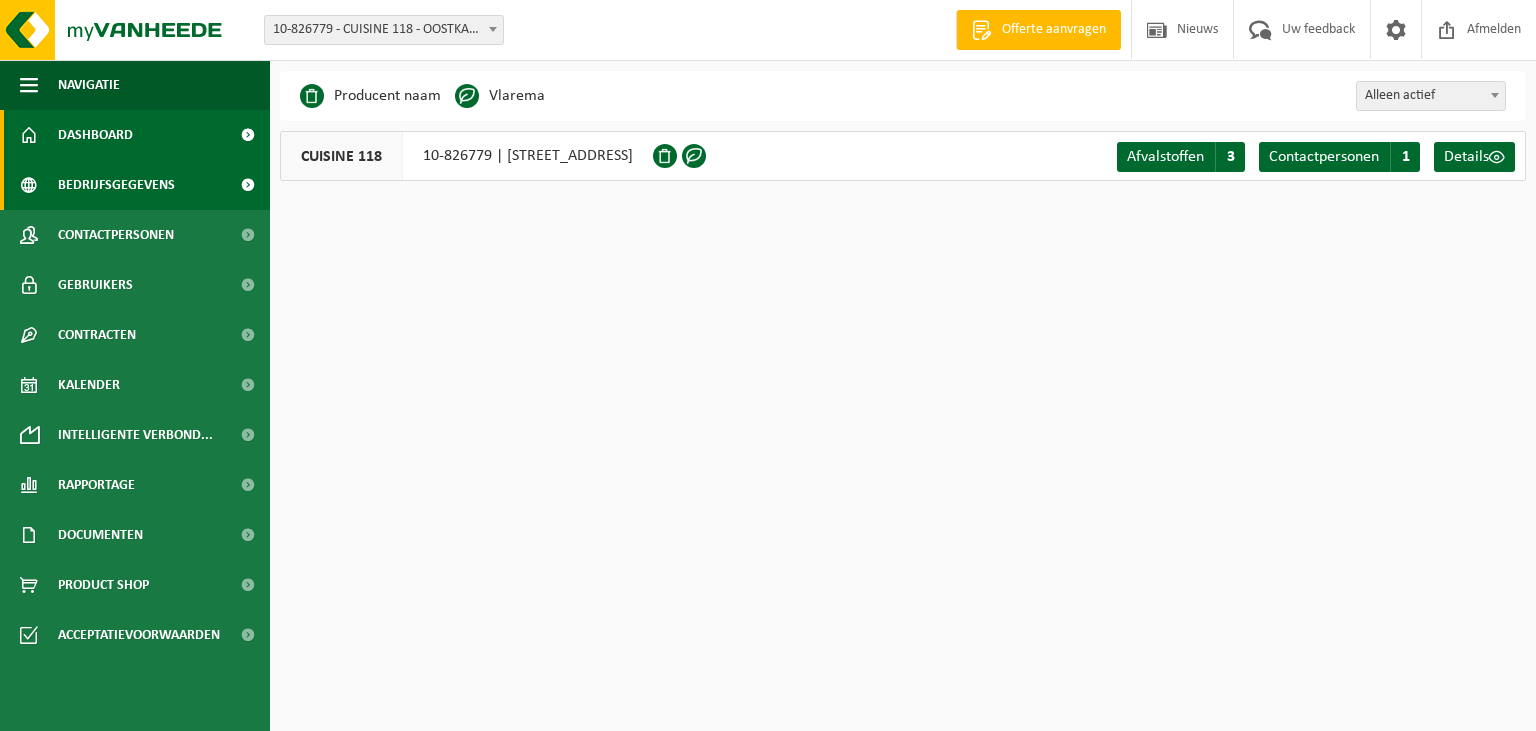 click on "Dashboard" at bounding box center [135, 135] 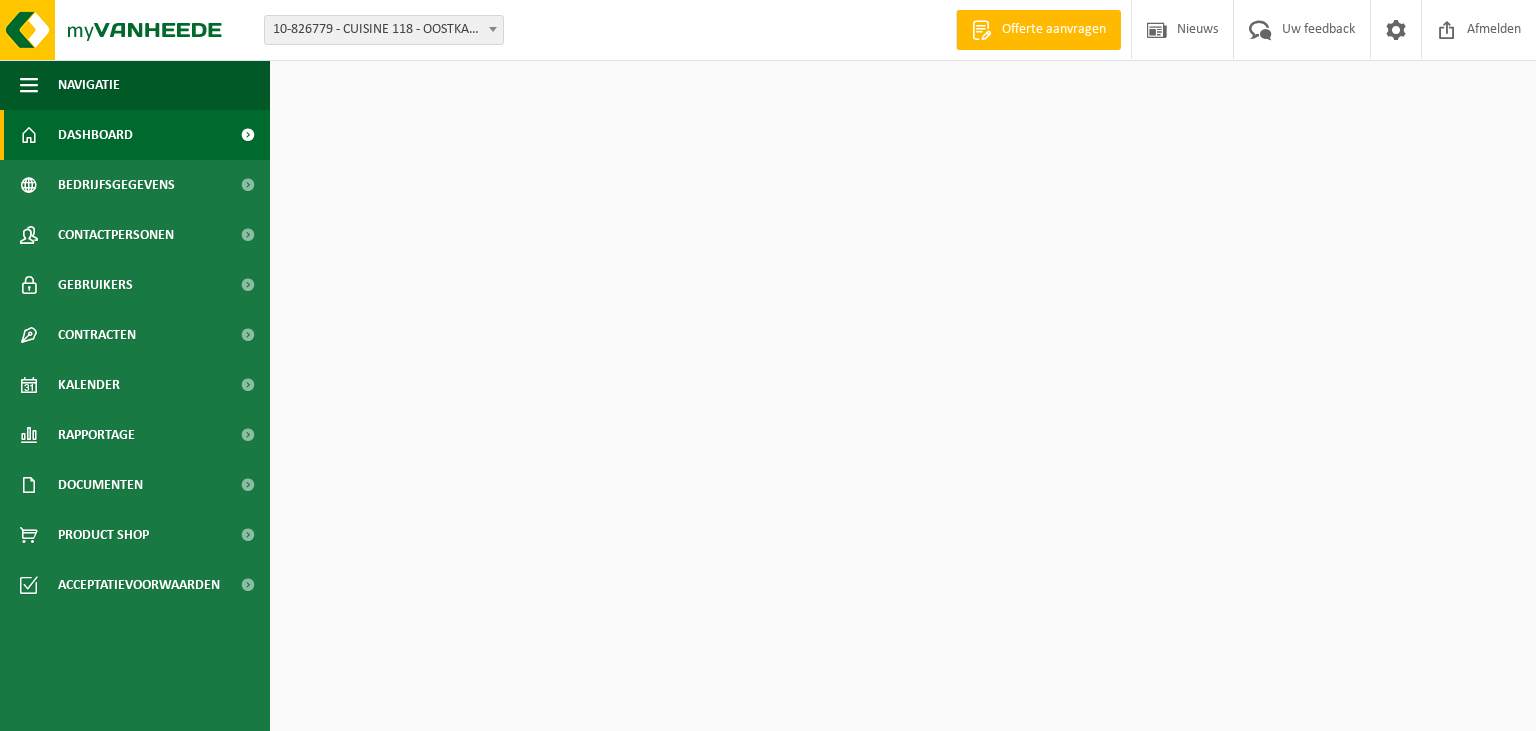 scroll, scrollTop: 0, scrollLeft: 0, axis: both 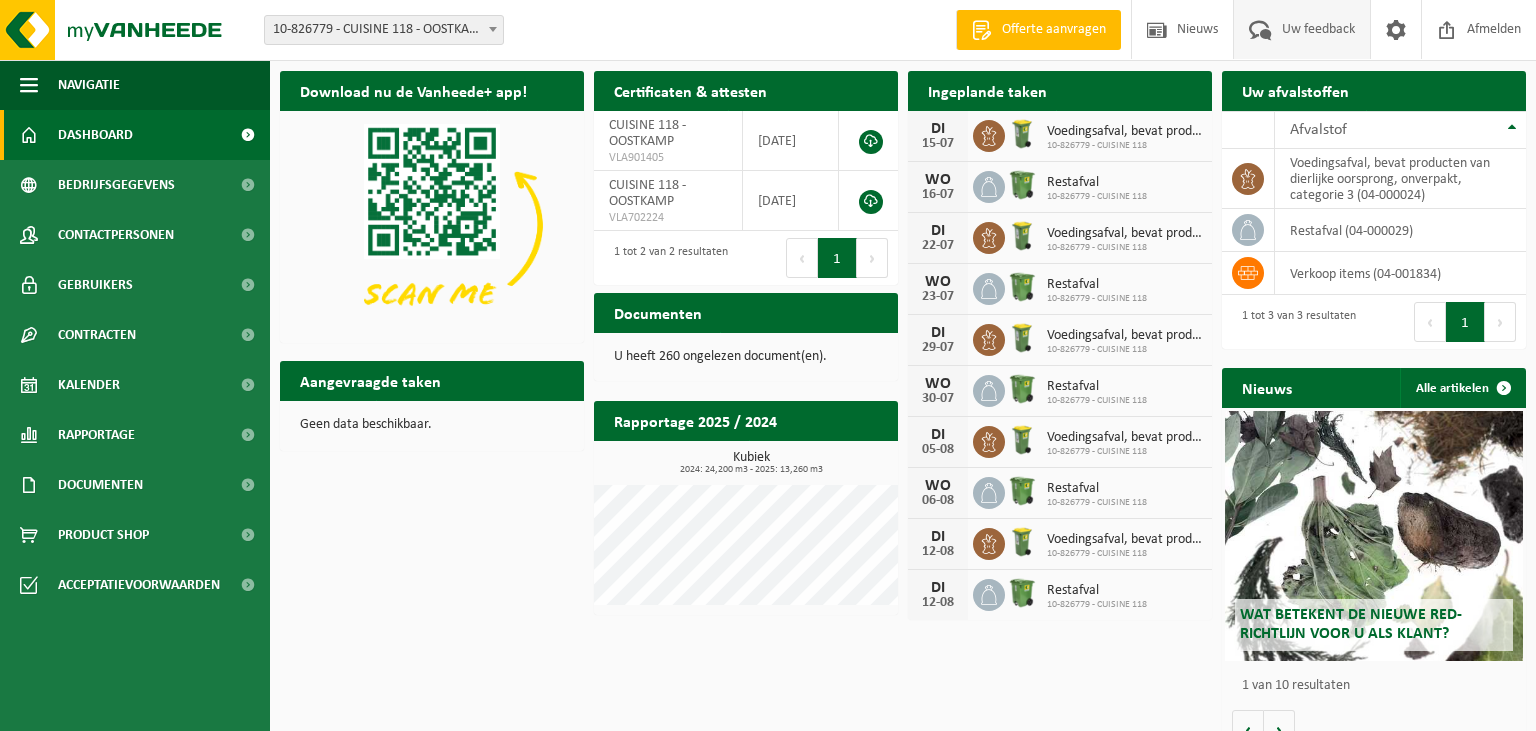 click on "Uw feedback" at bounding box center (1318, 29) 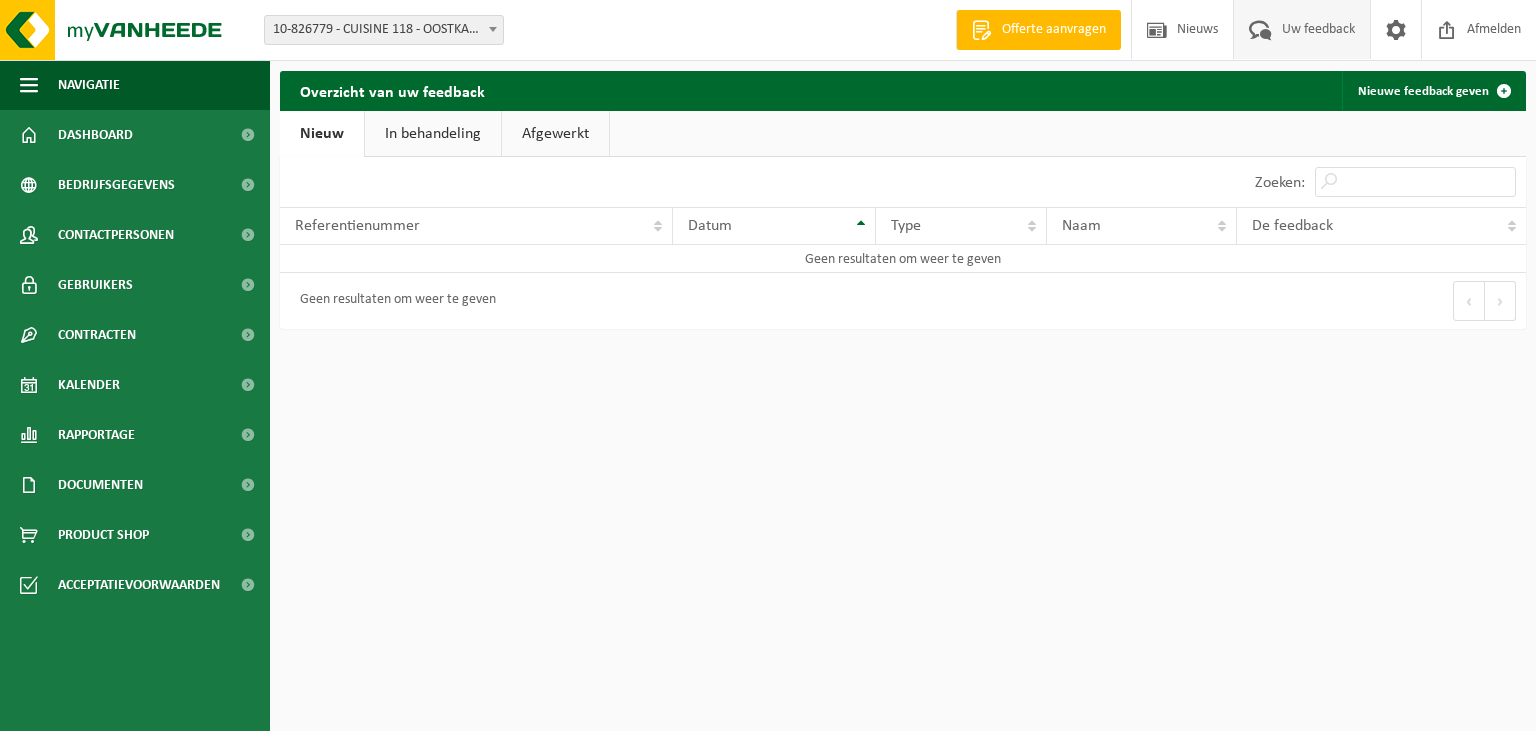 scroll, scrollTop: 0, scrollLeft: 0, axis: both 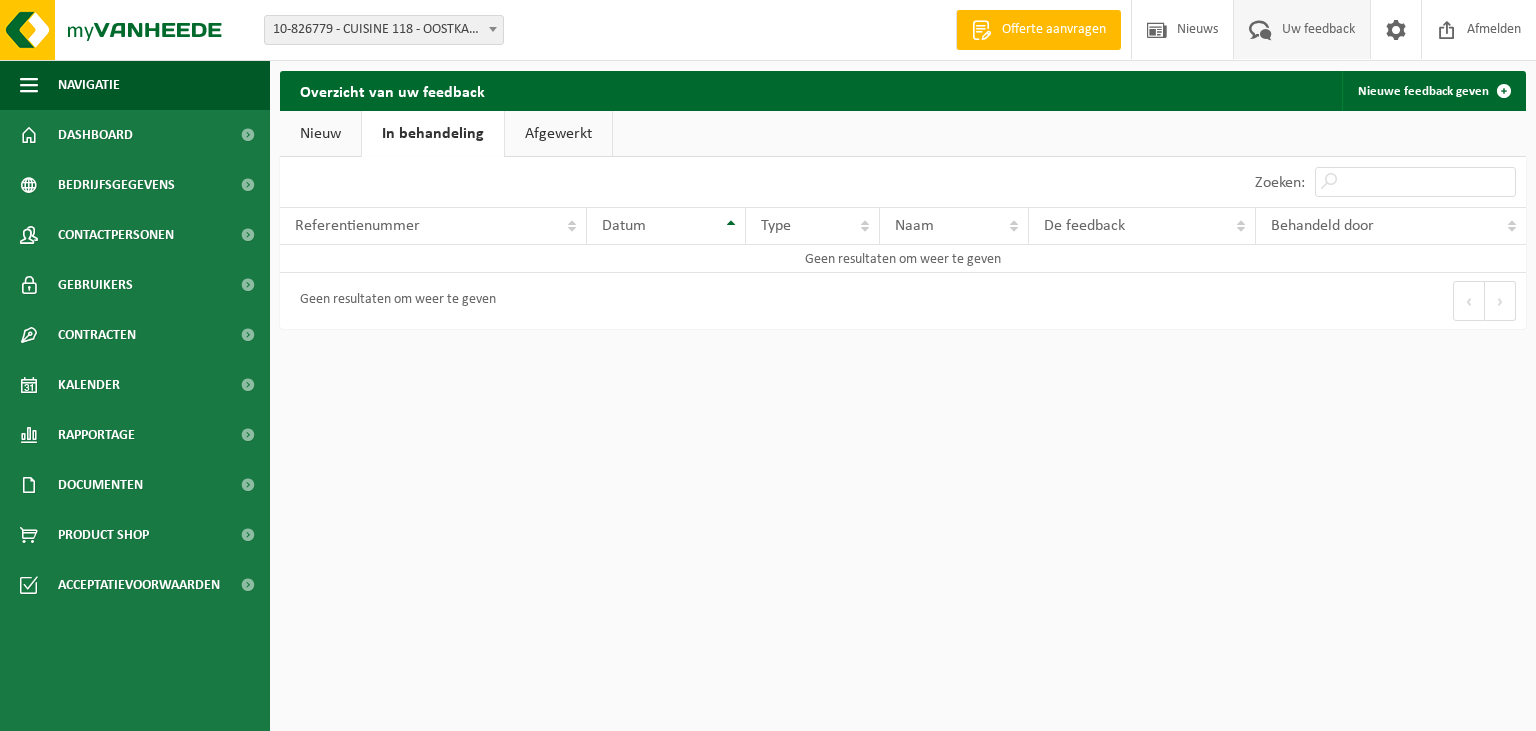 click on "Afgewerkt" at bounding box center [558, 134] 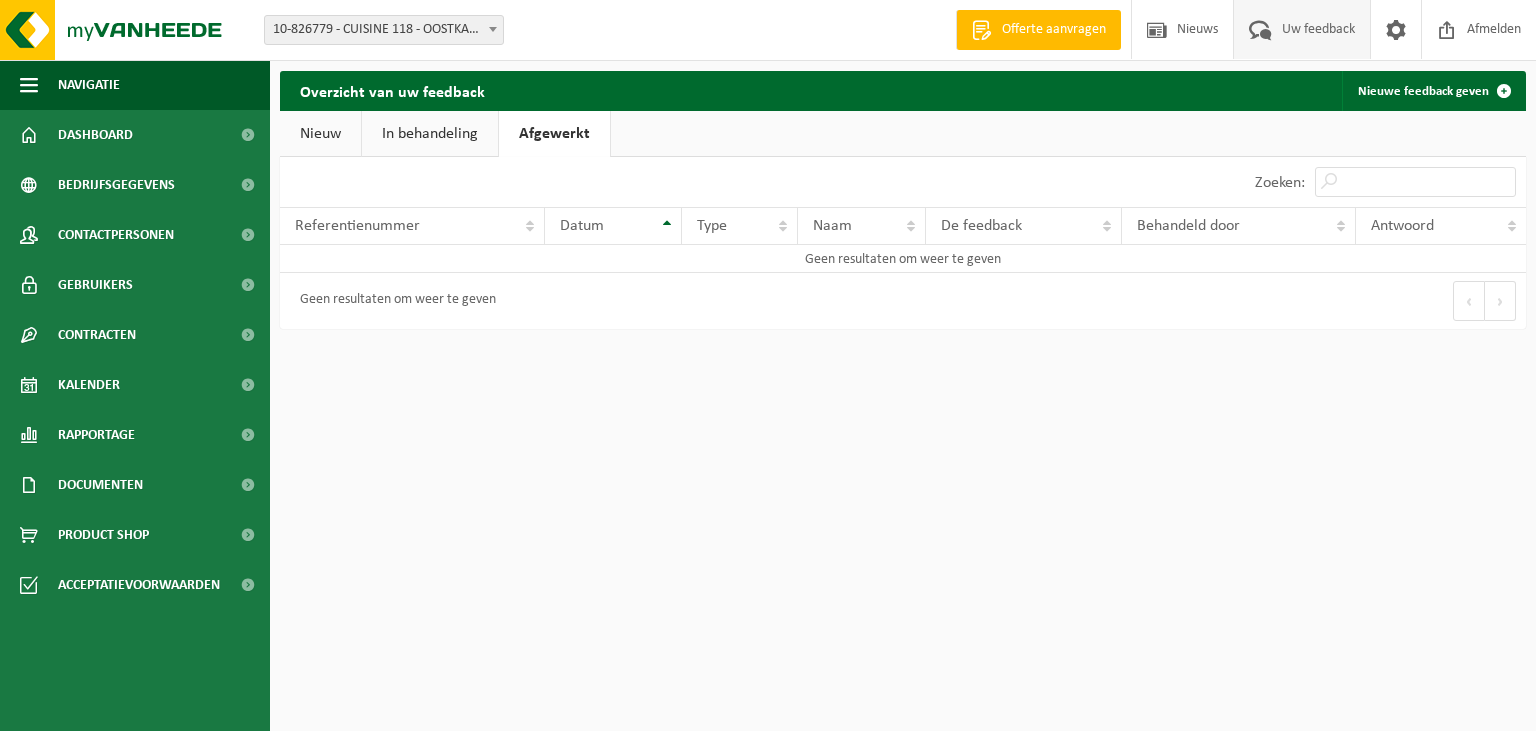 click on "Nieuw" at bounding box center [320, 134] 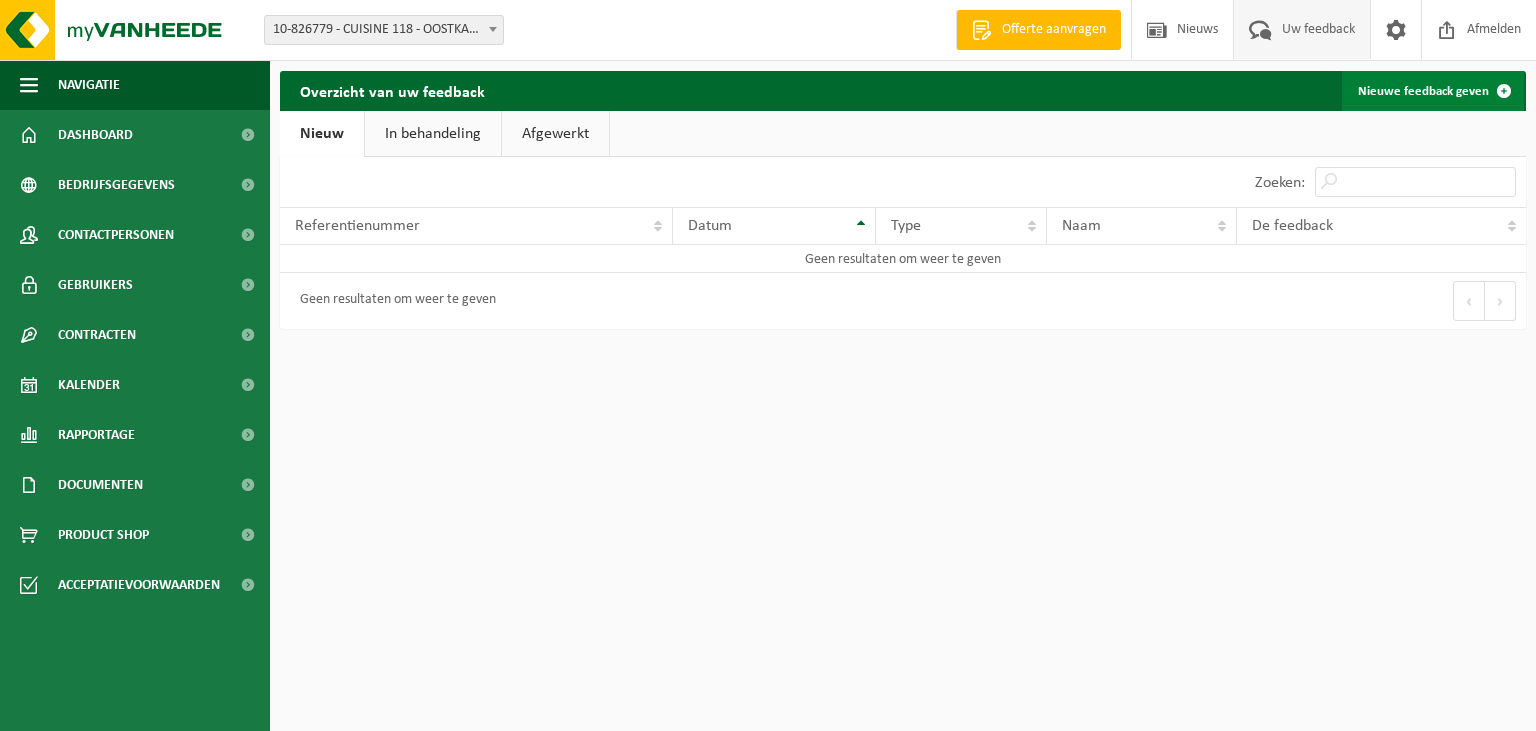 click on "Nieuwe feedback geven" at bounding box center [1433, 91] 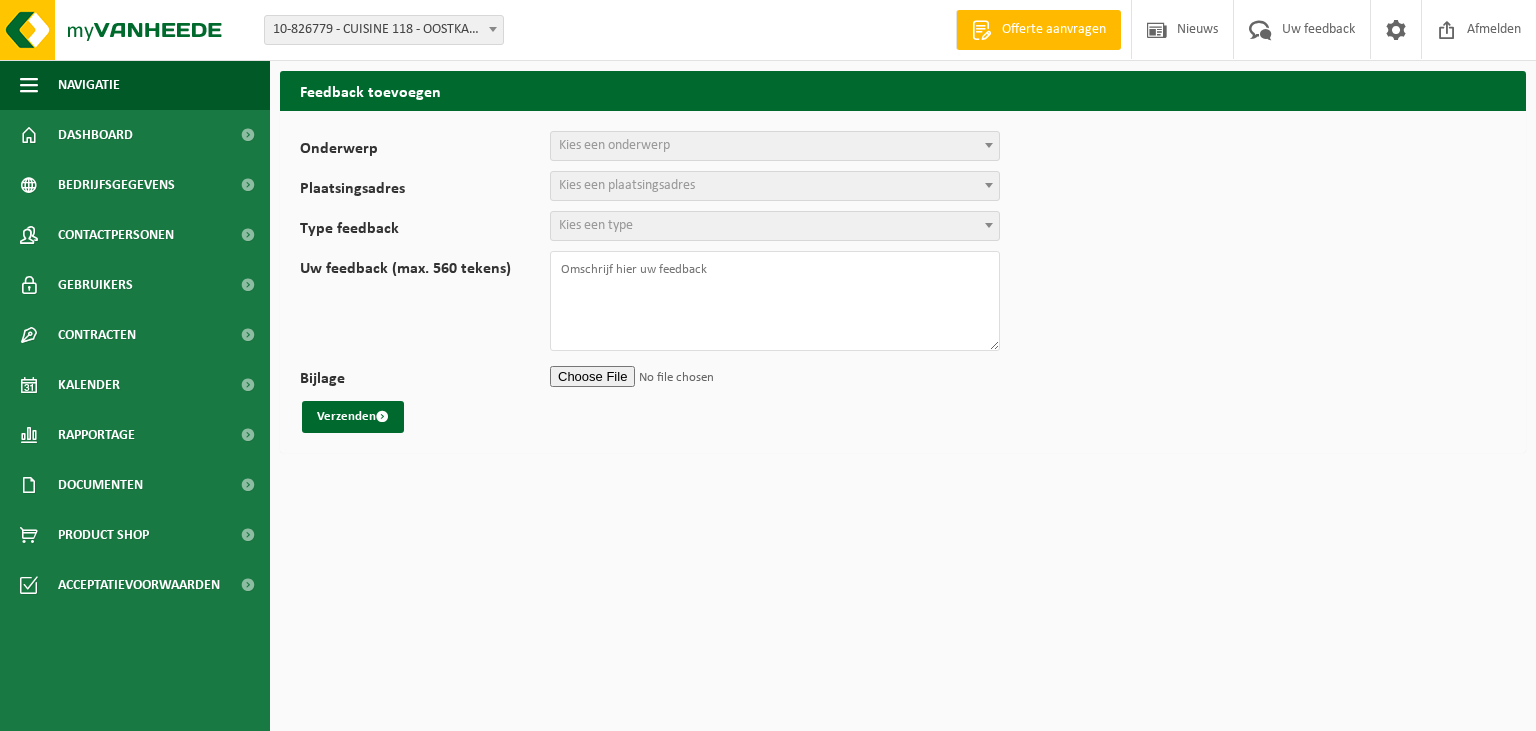 scroll, scrollTop: 0, scrollLeft: 0, axis: both 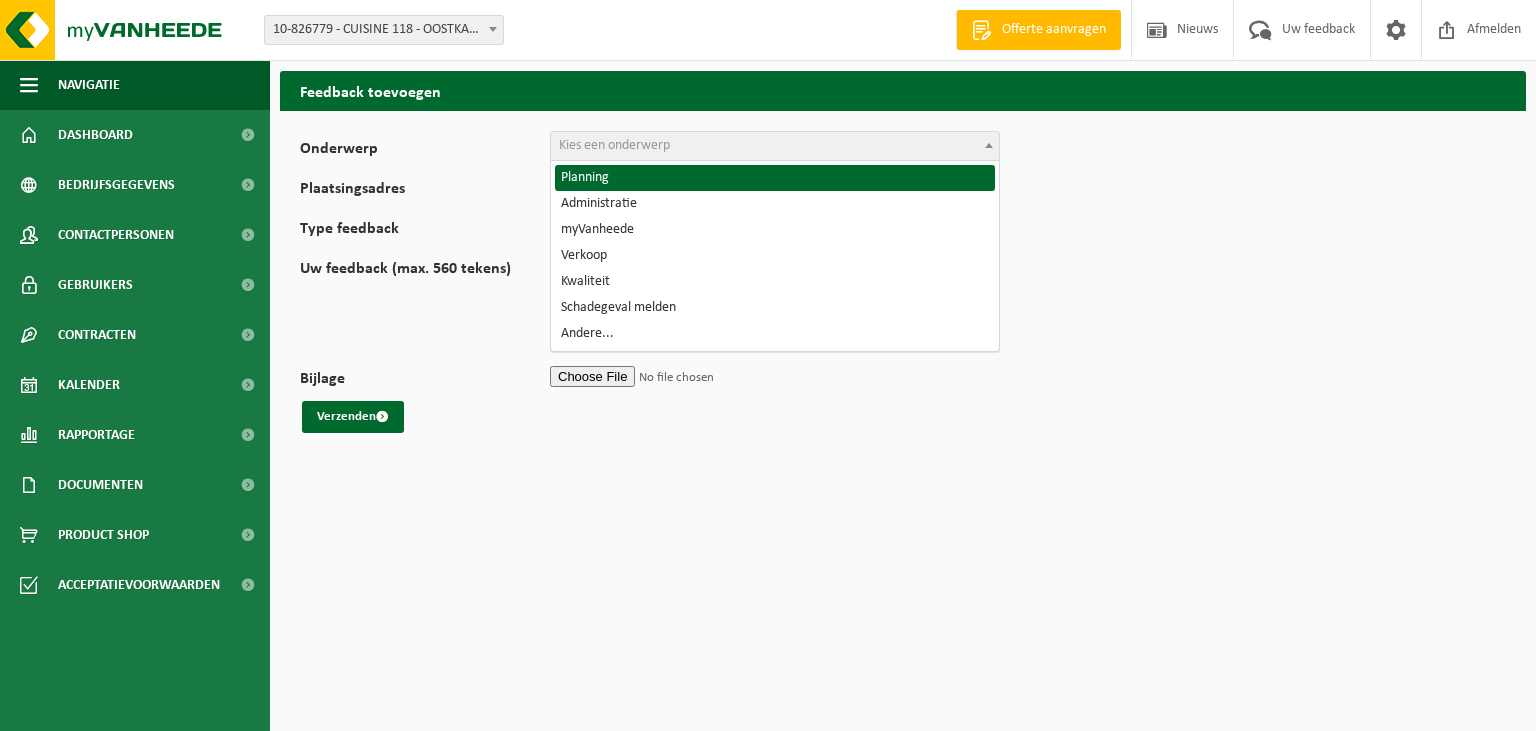click on "Kies een onderwerp" at bounding box center (775, 146) 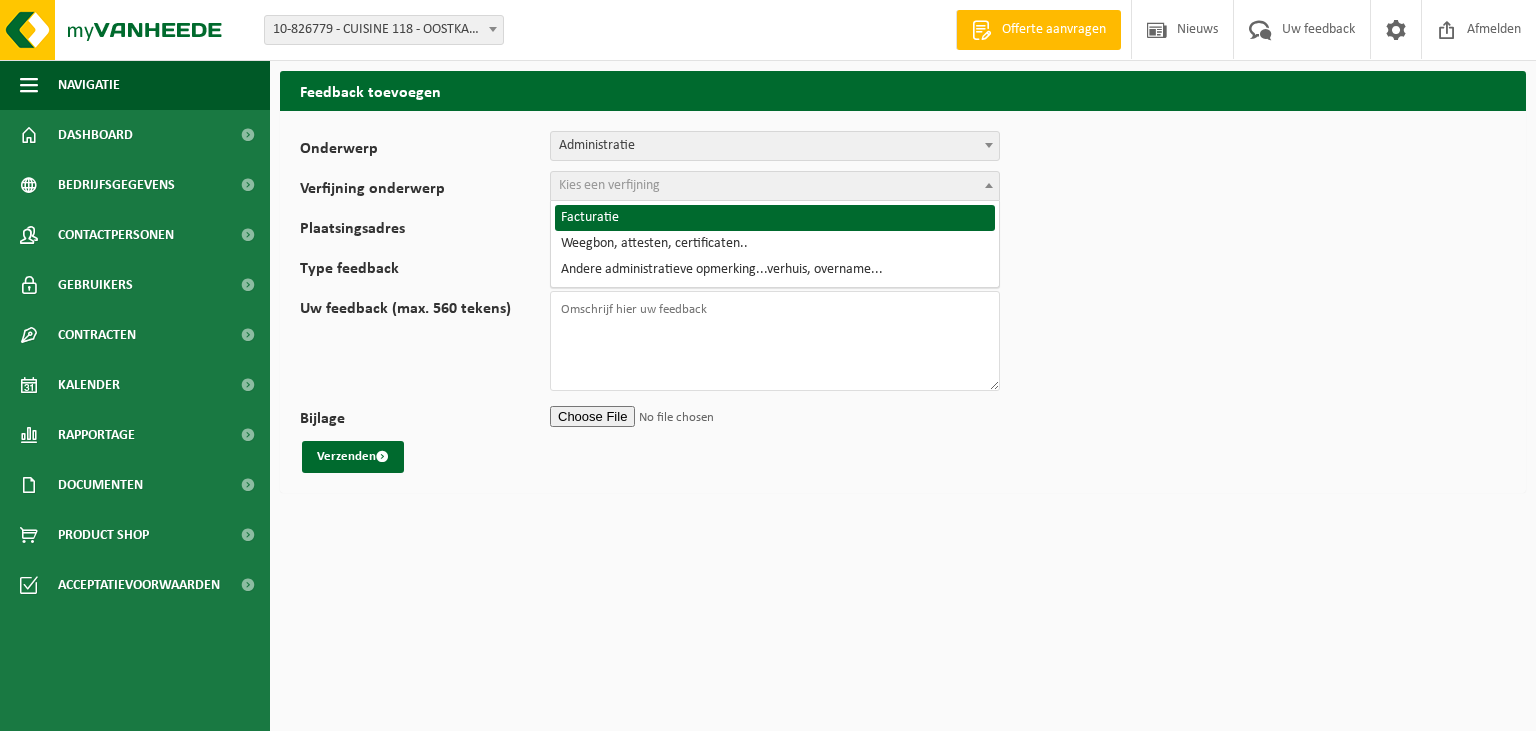 click on "Kies een verfijning" at bounding box center [609, 185] 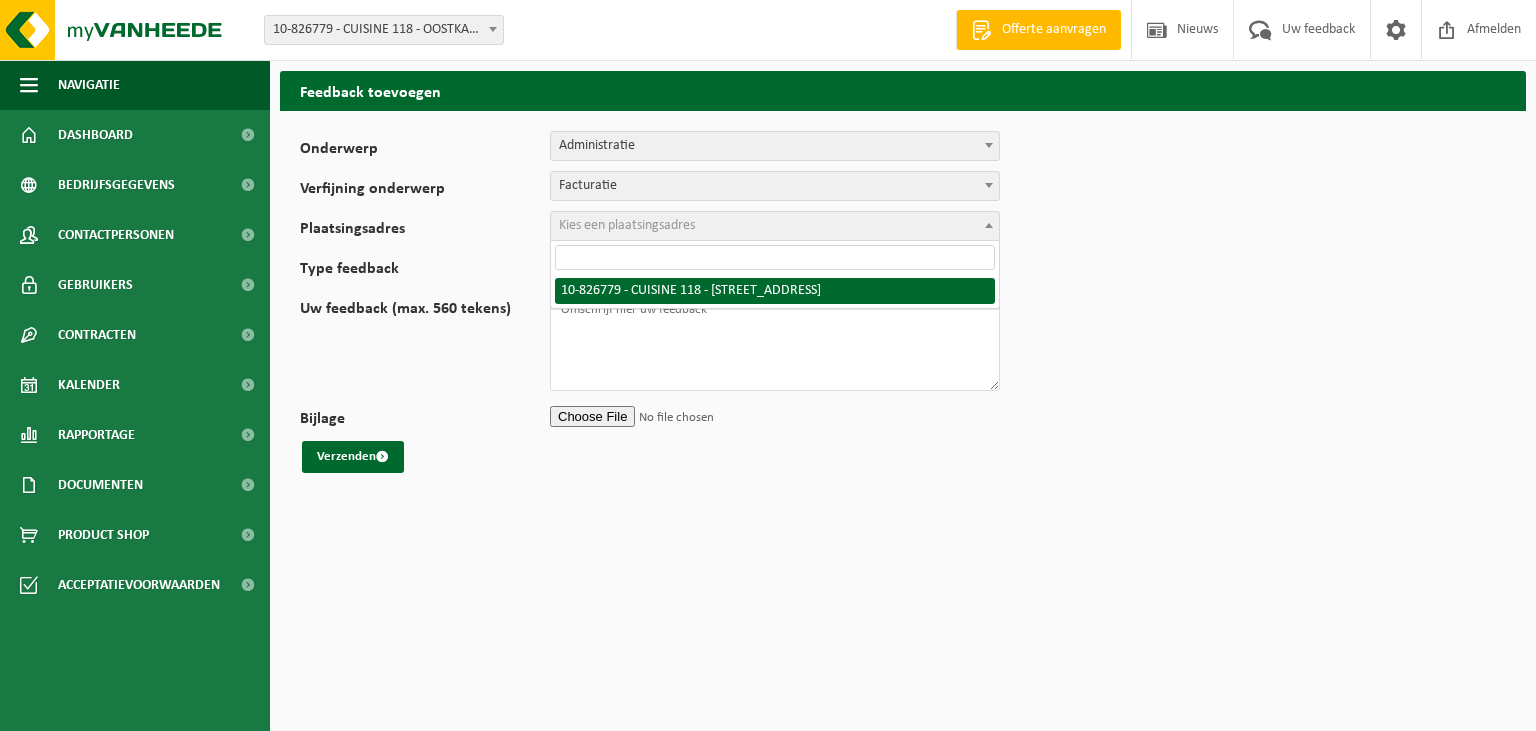 click on "Kies een plaatsingsadres" at bounding box center (627, 225) 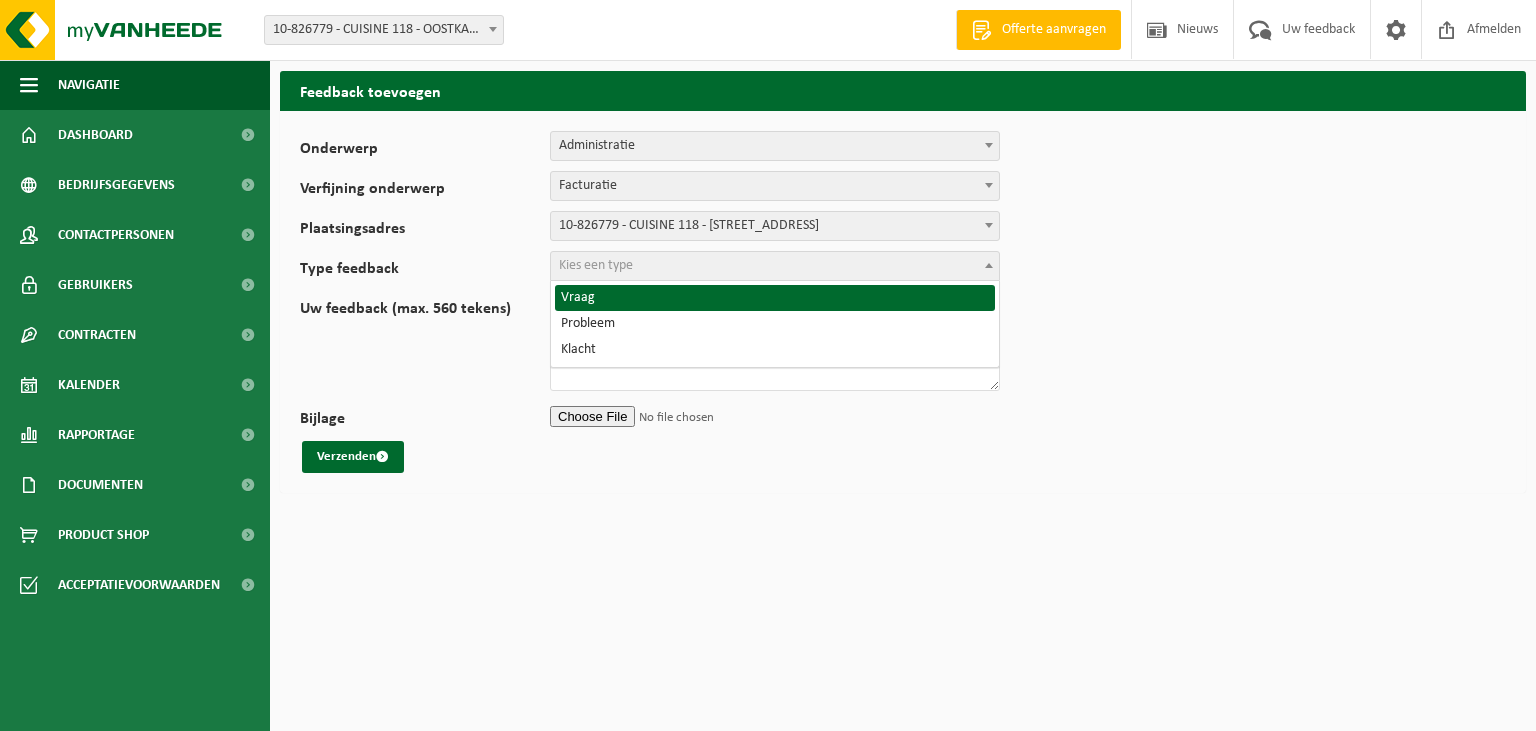 click on "Kies een type" at bounding box center (596, 265) 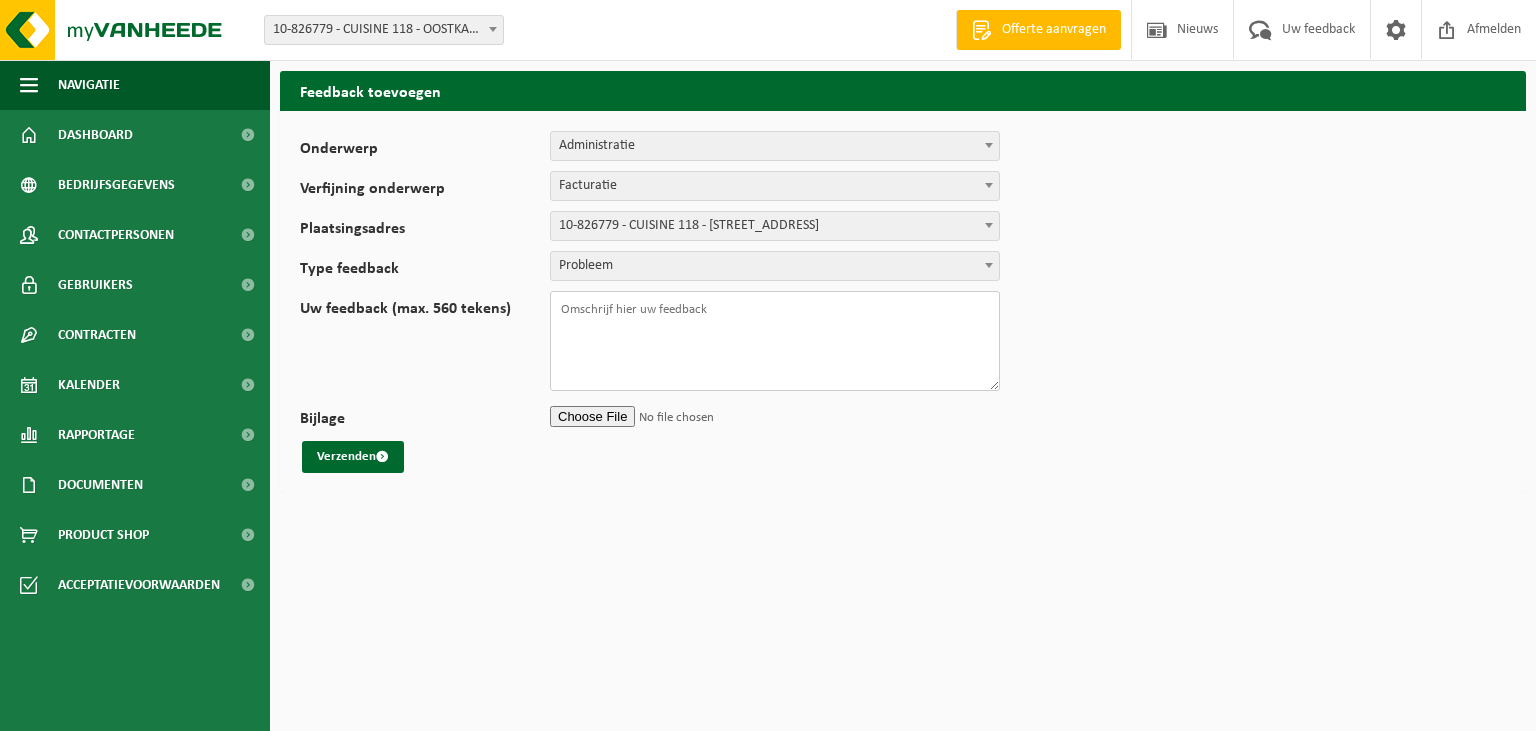 click on "Uw feedback (max. 560 tekens)" at bounding box center (775, 341) 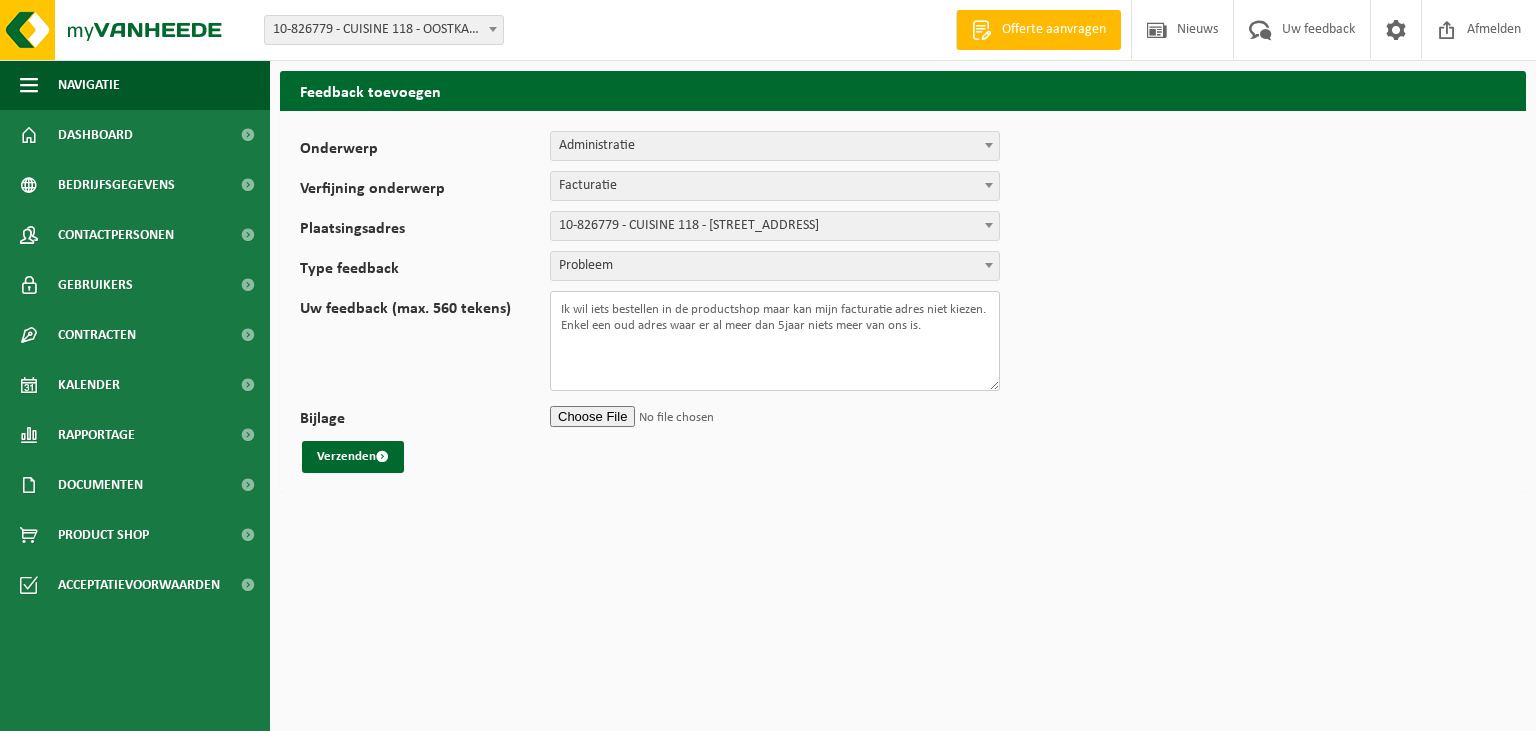 click on "Ik wil iets bestellen in de productshop maar kan mijn facturatie adres niet kiezen. Enkel een oud adres waar er al meer dan 5jaar niets meer van ons is." at bounding box center [775, 341] 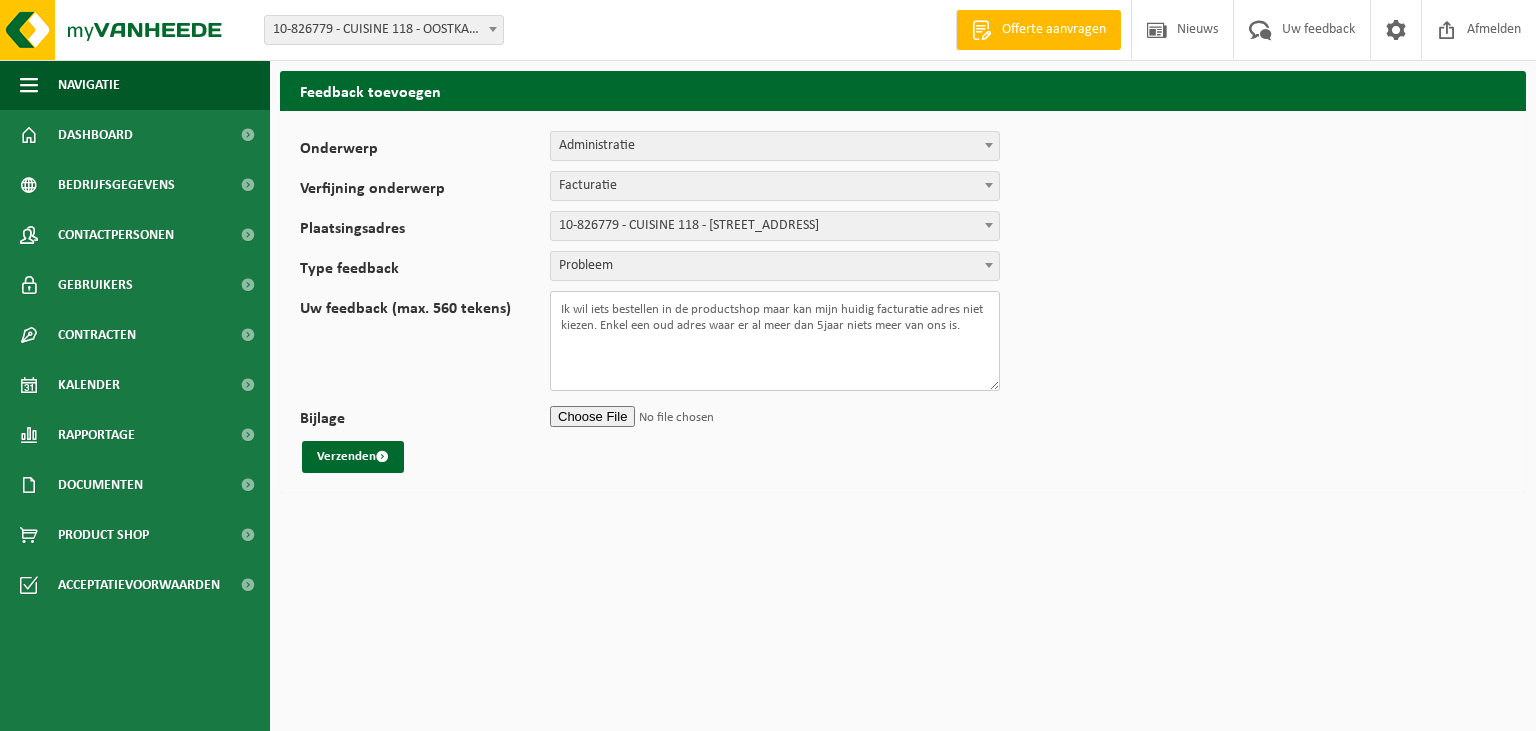 click on "Ik wil iets bestellen in de productshop maar kan mijn huidig facturatie adres niet kiezen. Enkel een oud adres waar er al meer dan 5jaar niets meer van ons is." at bounding box center [775, 341] 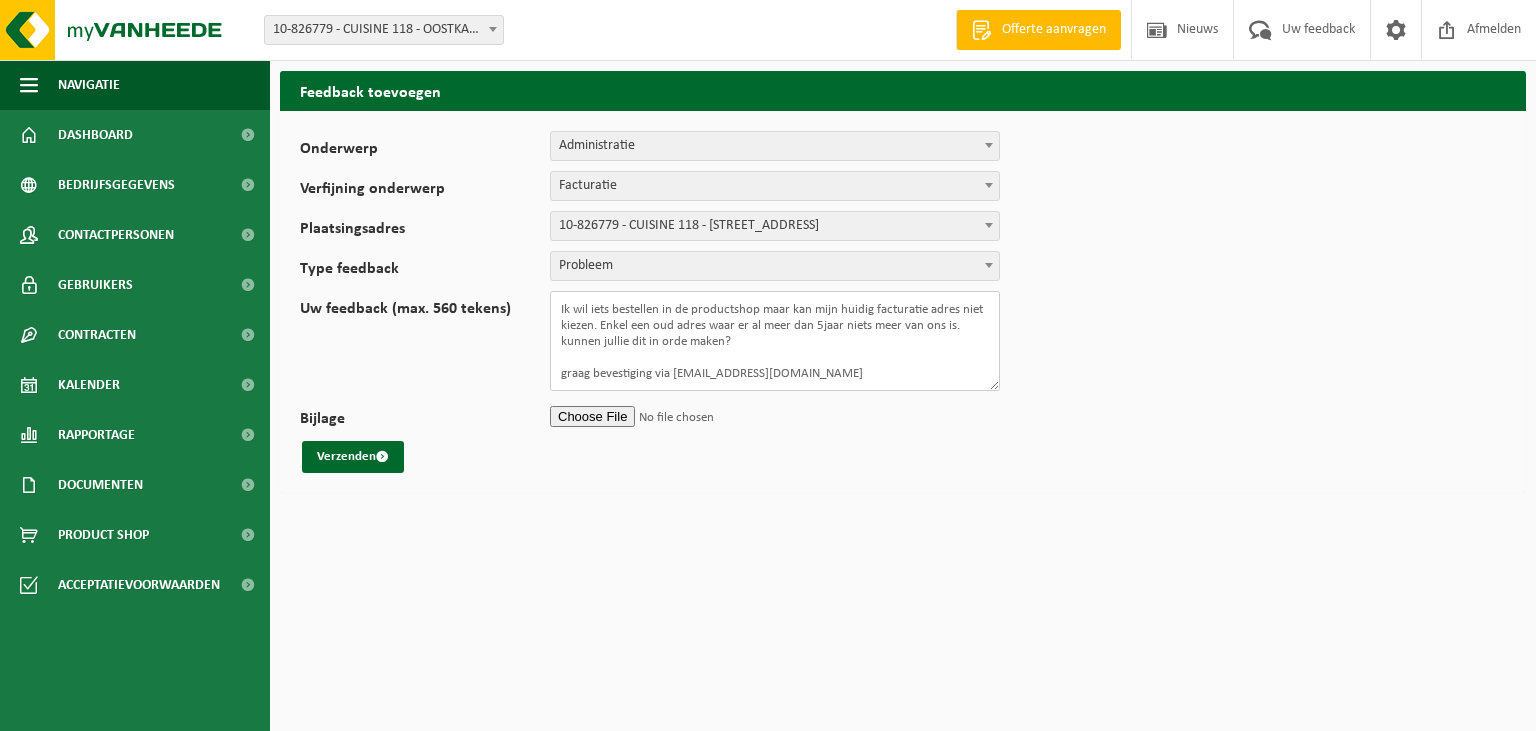 click on "Ik wil iets bestellen in de productshop maar kan mijn huidig facturatie adres niet kiezen. Enkel een oud adres waar er al meer dan 5jaar niets meer van ons is. kunnen jullie dit in orde maken?
graag bevestiging via [EMAIL_ADDRESS][DOMAIN_NAME]" at bounding box center [775, 341] 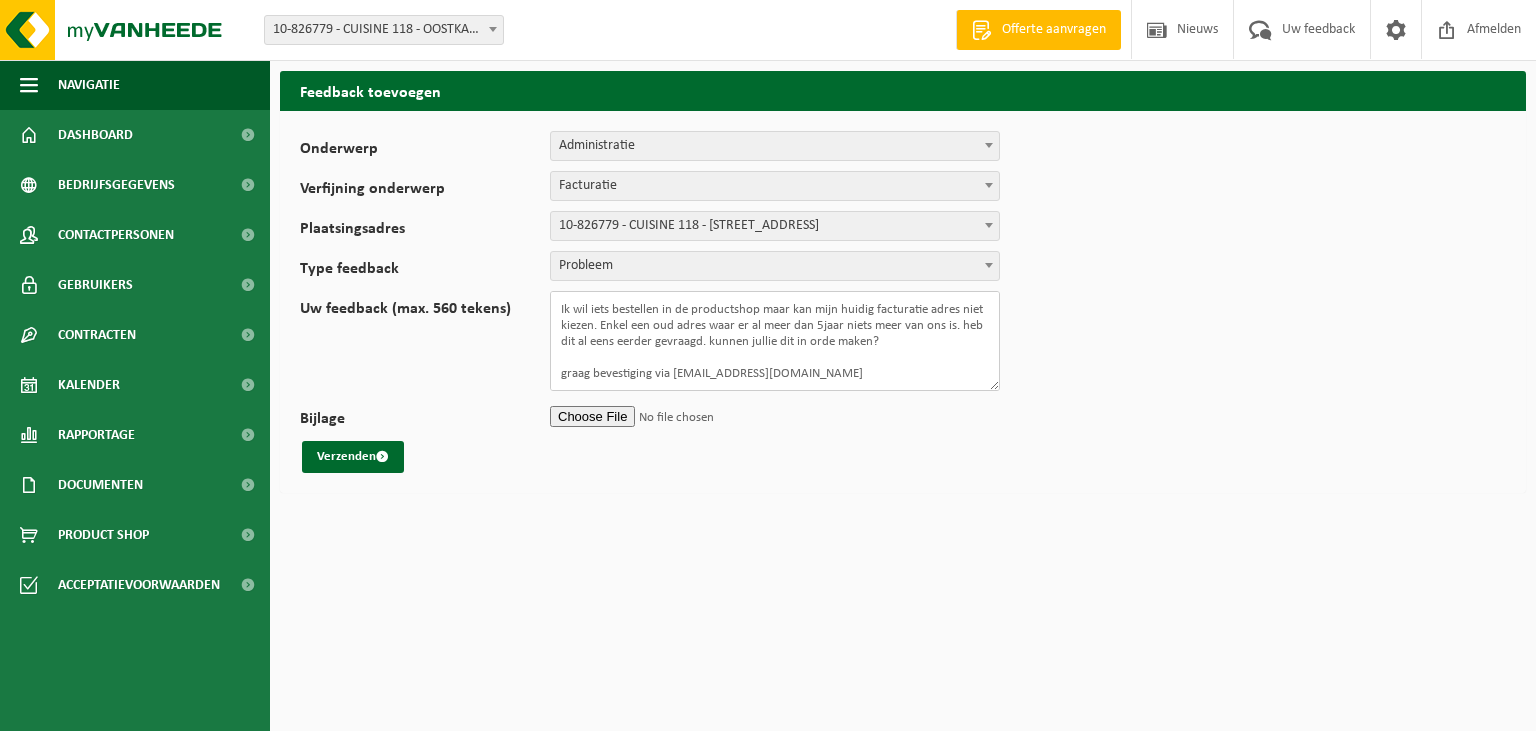 click on "Ik wil iets bestellen in de productshop maar kan mijn huidig facturatie adres niet kiezen. Enkel een oud adres waar er al meer dan 5jaar niets meer van ons is. heb dit al eens eerder gevraagd. kunnen jullie dit in orde maken?
graag bevestiging via [EMAIL_ADDRESS][DOMAIN_NAME]" at bounding box center (775, 341) 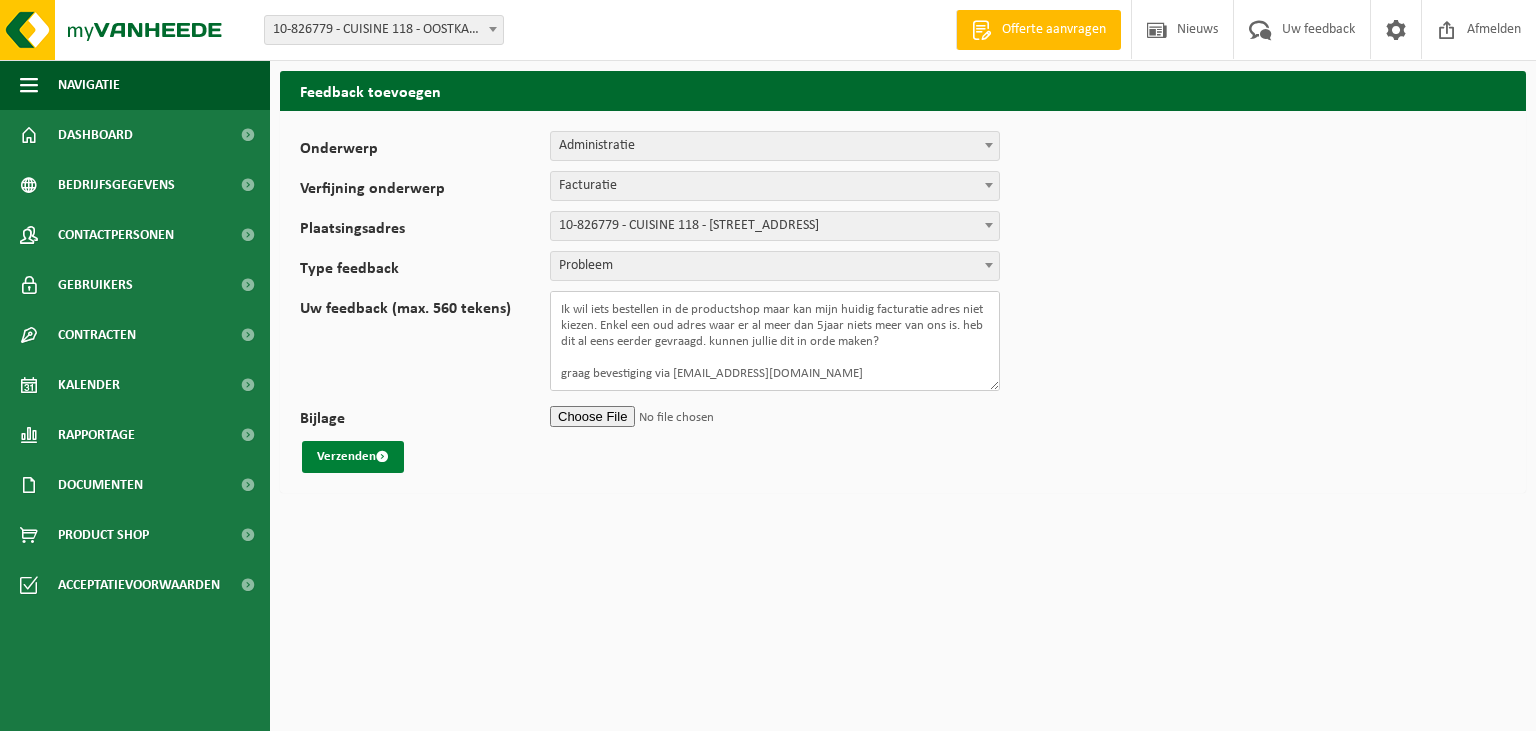 type on "Ik wil iets bestellen in de productshop maar kan mijn huidig facturatie adres niet kiezen. Enkel een oud adres waar er al meer dan 5jaar niets meer van ons is. heb dit al eens eerder gevraagd. kunnen jullie dit in orde maken?
graag bevestiging via [EMAIL_ADDRESS][DOMAIN_NAME]" 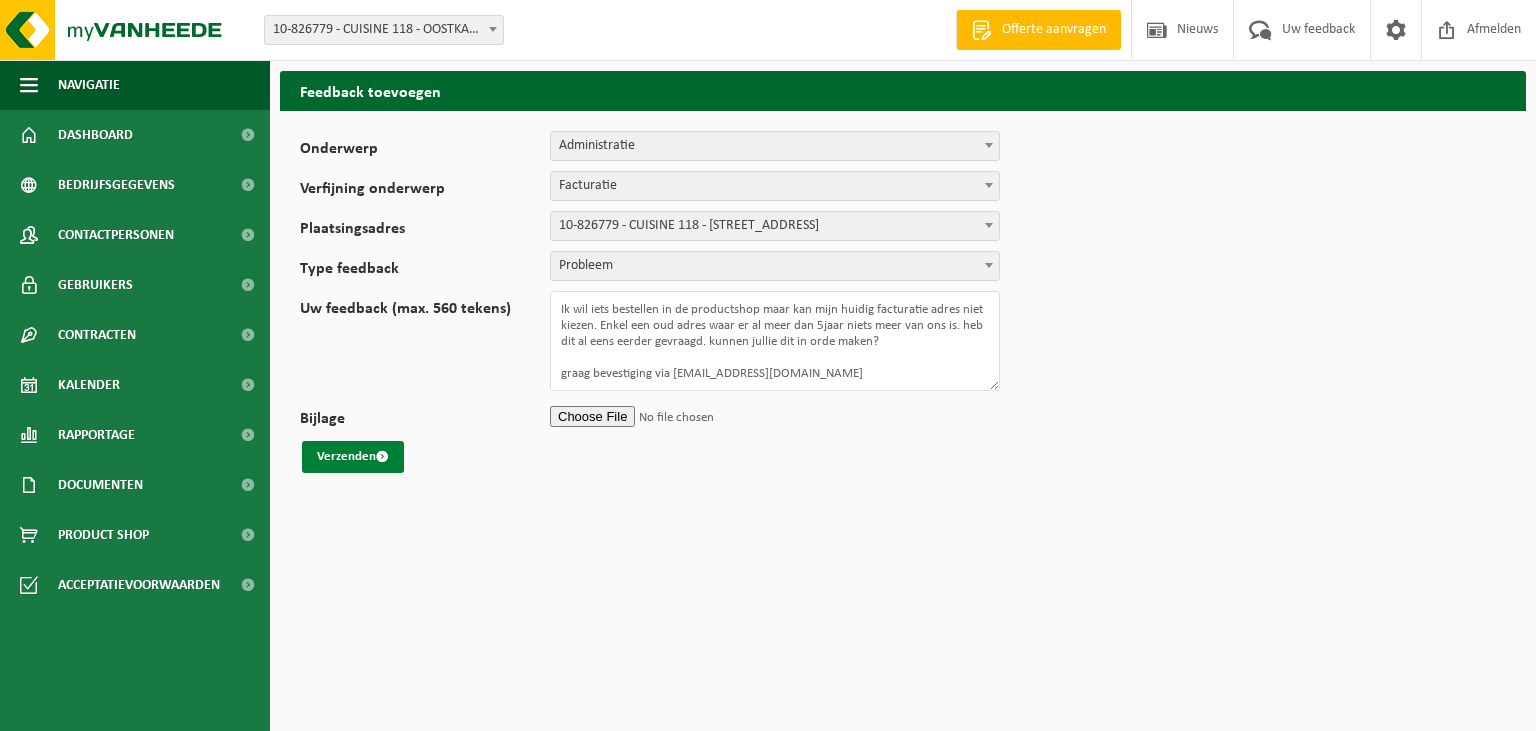 click on "Verzenden" at bounding box center (353, 457) 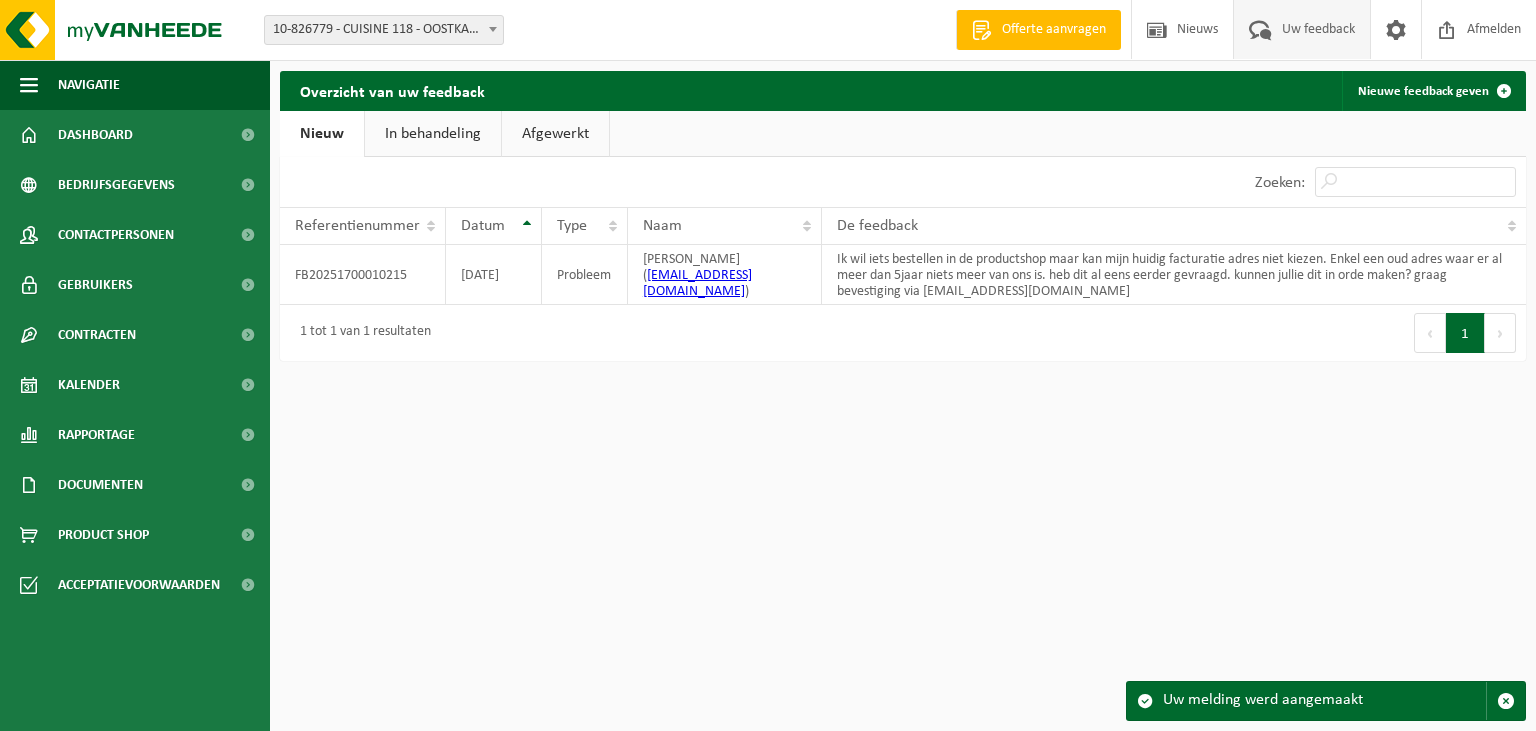 scroll, scrollTop: 0, scrollLeft: 0, axis: both 